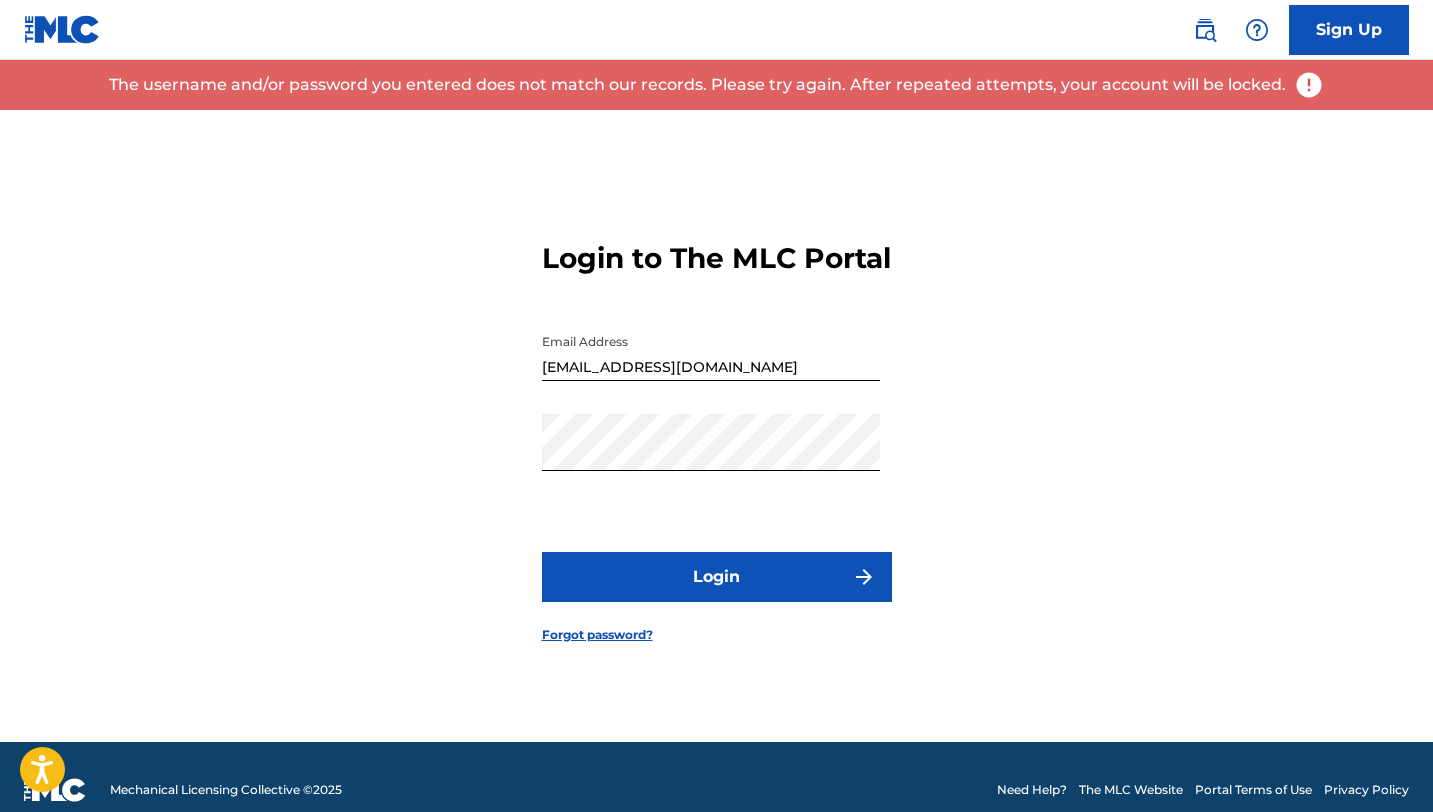 scroll, scrollTop: 26, scrollLeft: 0, axis: vertical 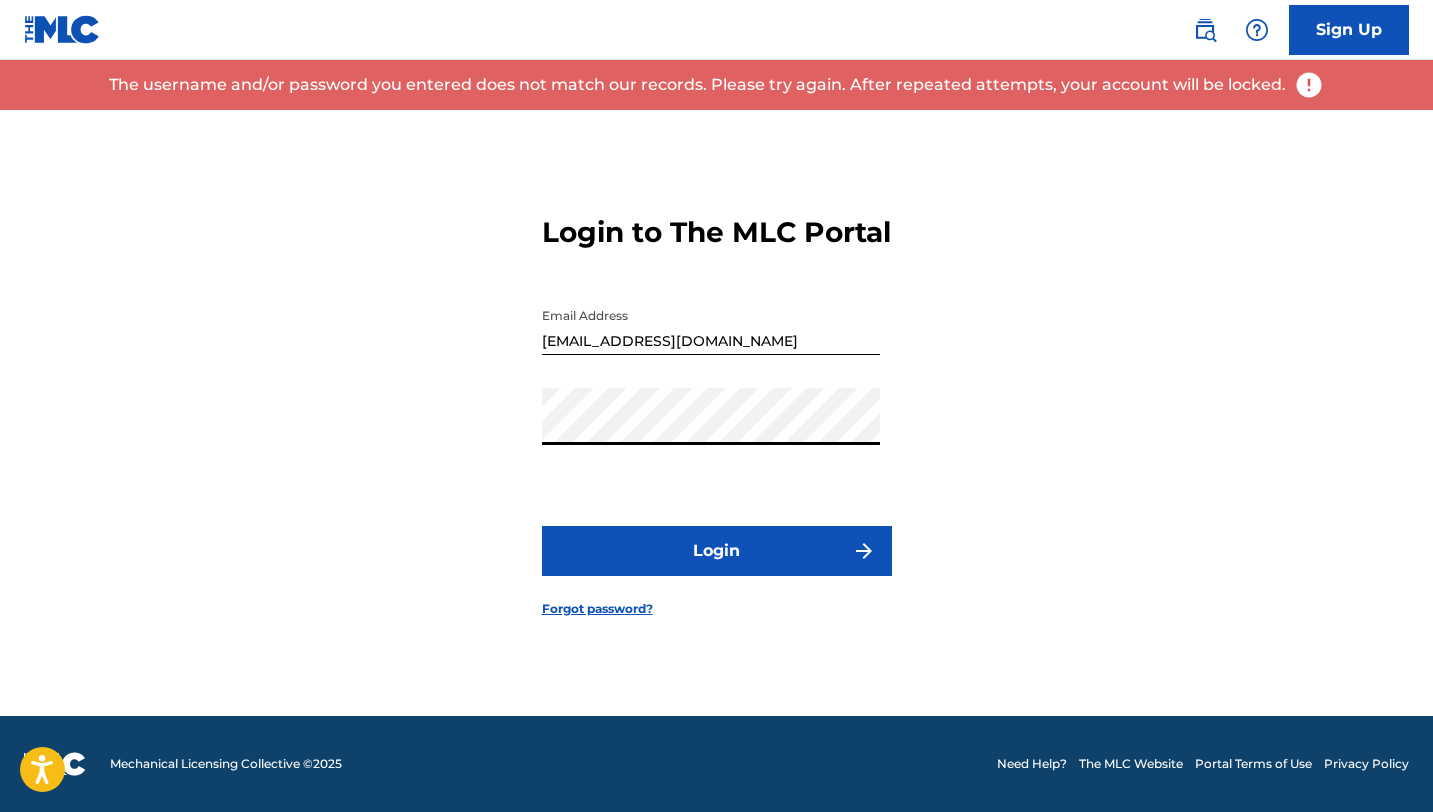 click on "Login to The MLC Portal Email Address [EMAIL_ADDRESS][DOMAIN_NAME] Password Login Forgot password?" at bounding box center (717, 400) 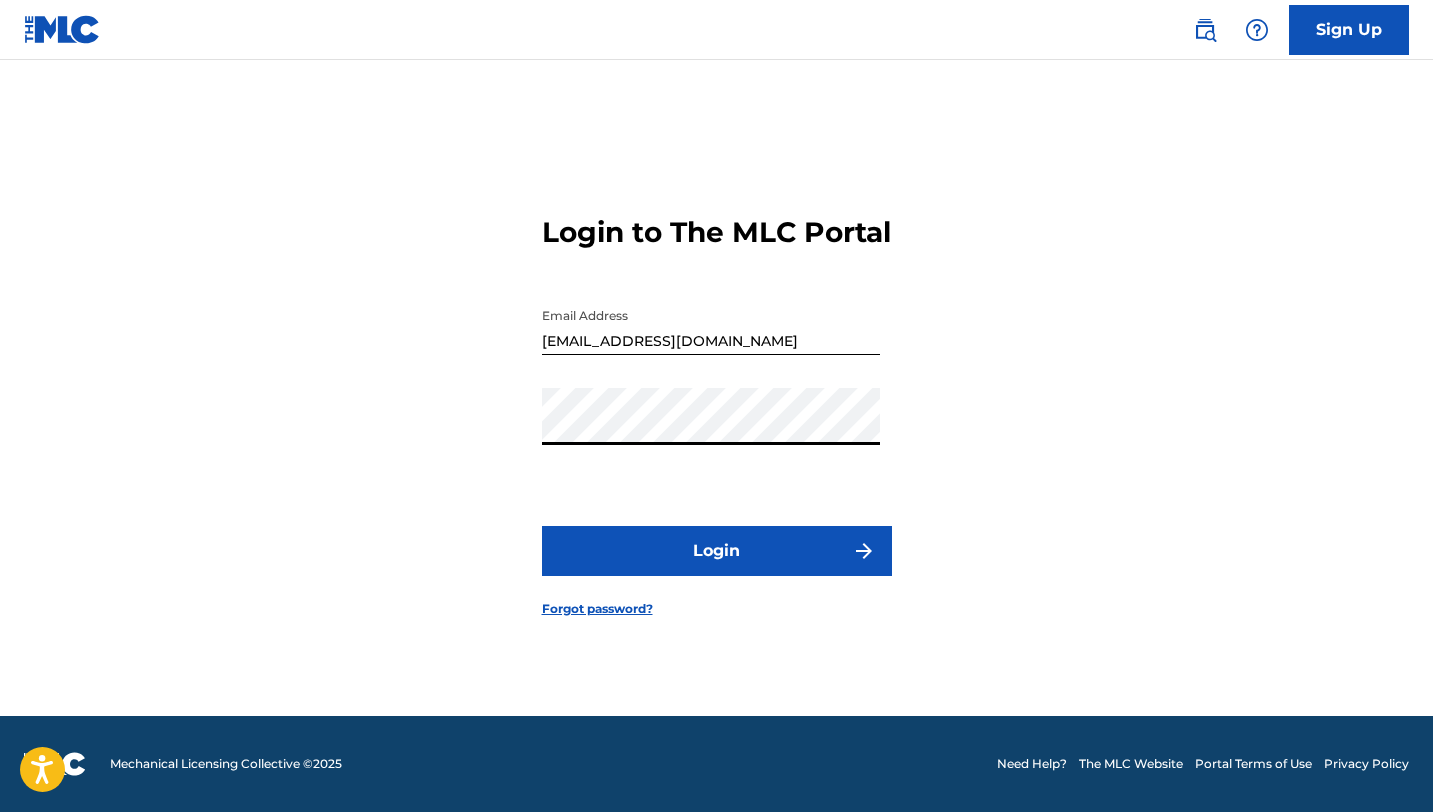 click on "Login" at bounding box center [717, 551] 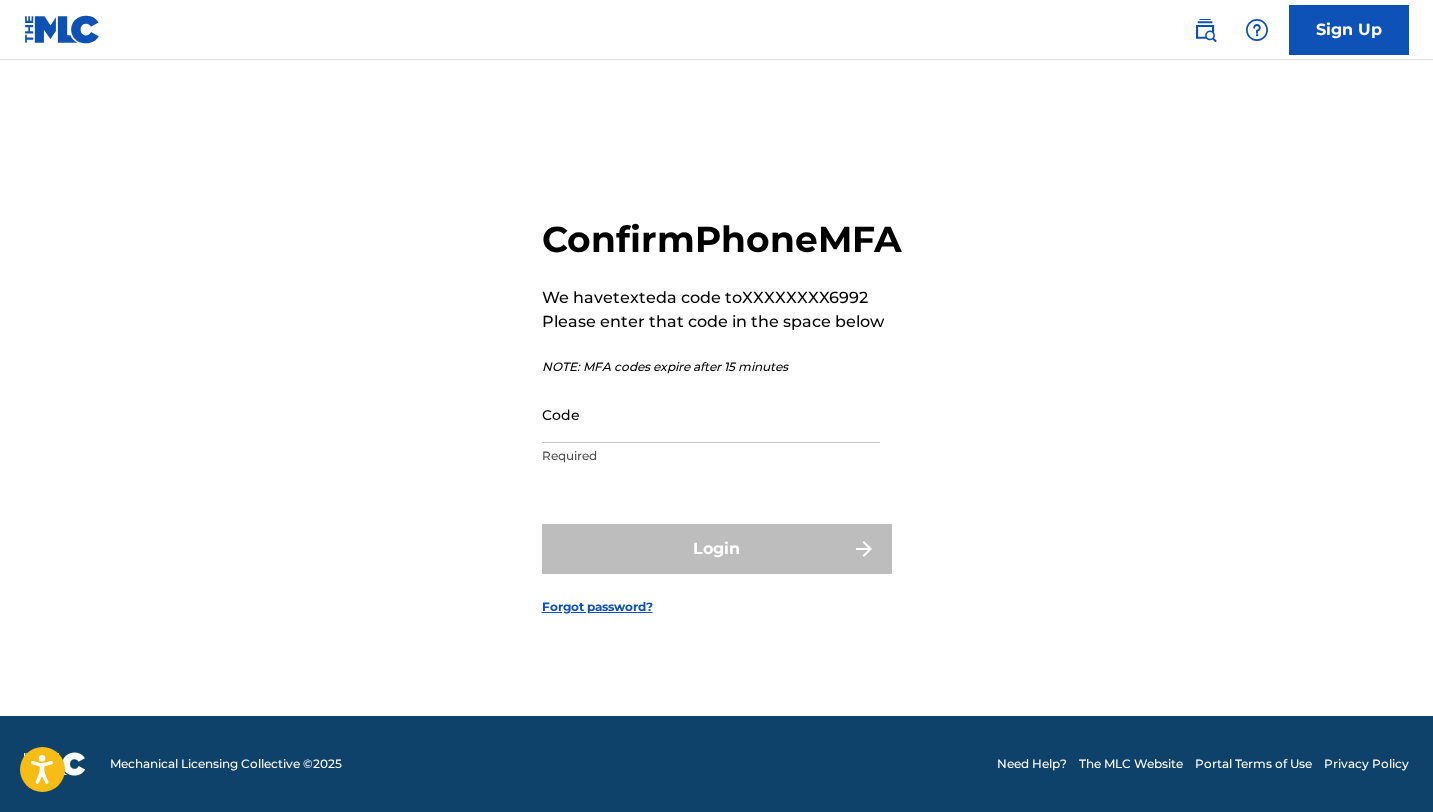 click on "Code" at bounding box center (711, 414) 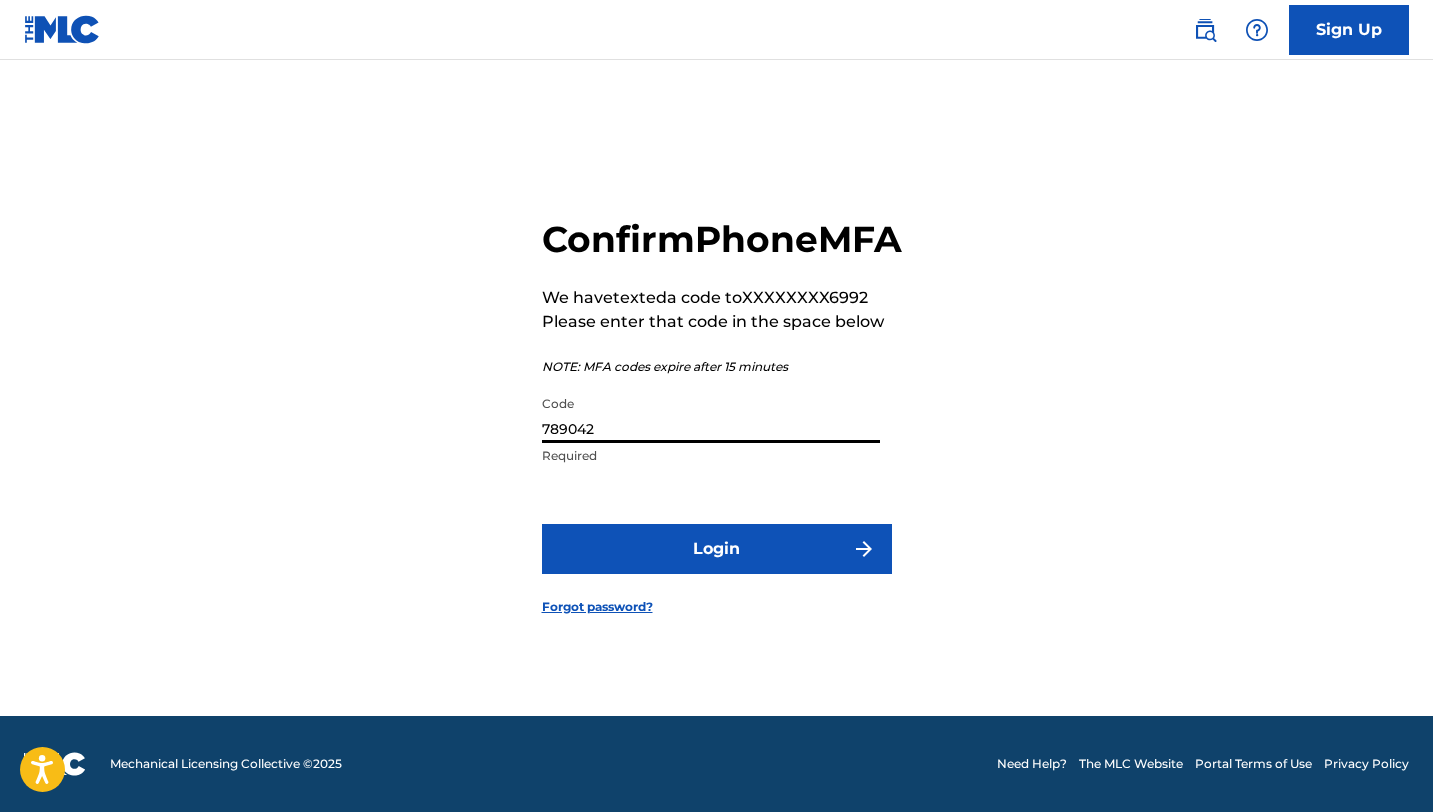 type on "789042" 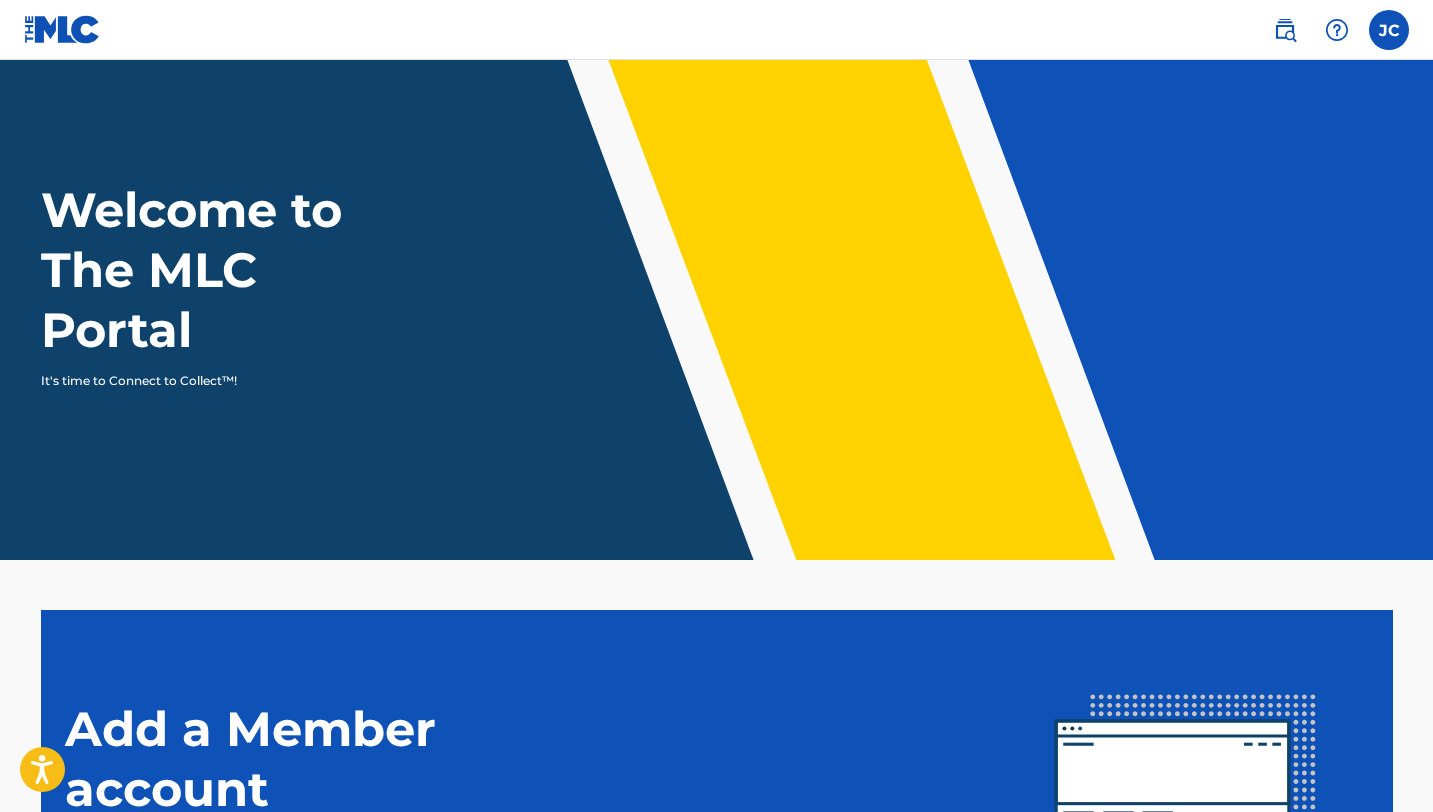 scroll, scrollTop: 0, scrollLeft: 0, axis: both 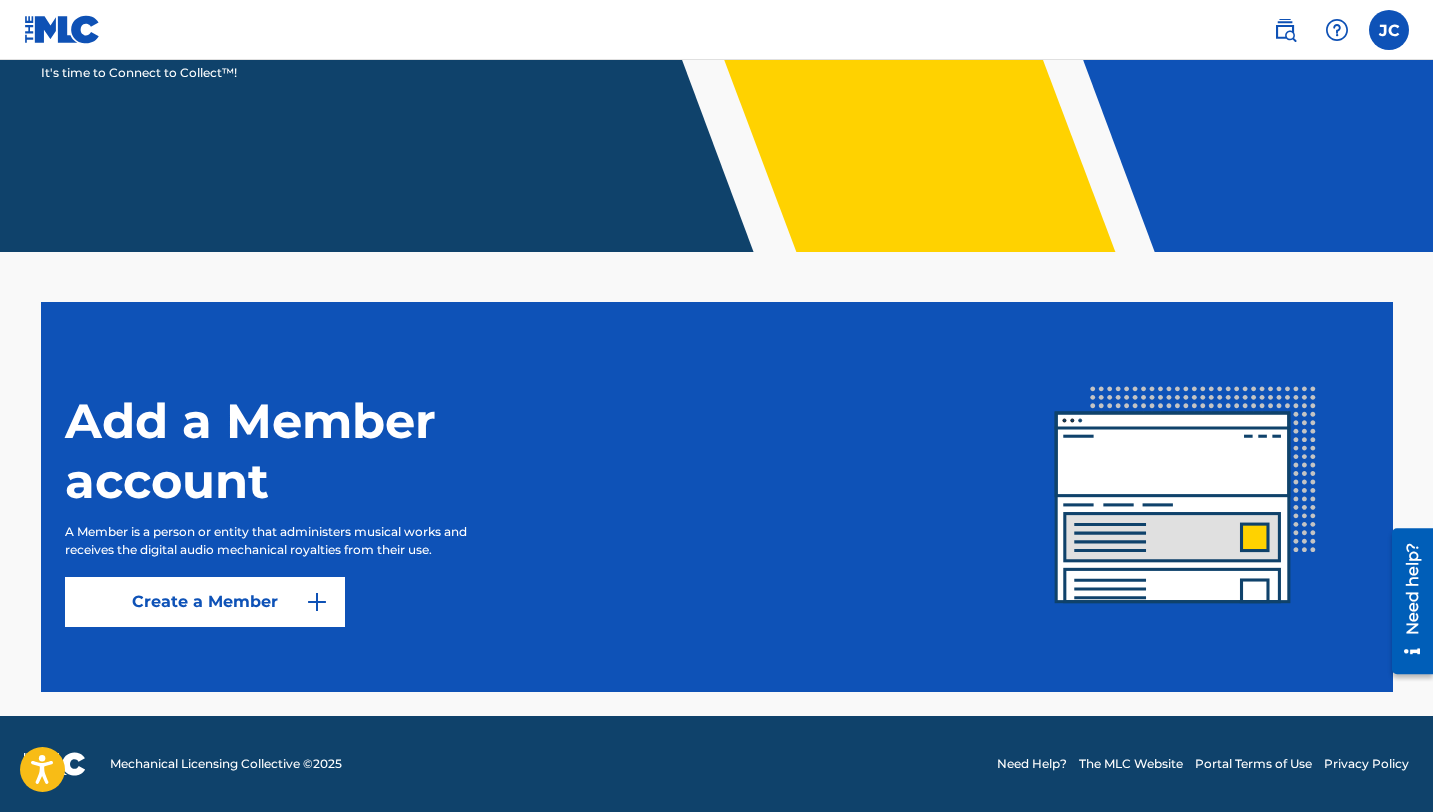 click at bounding box center [1389, 30] 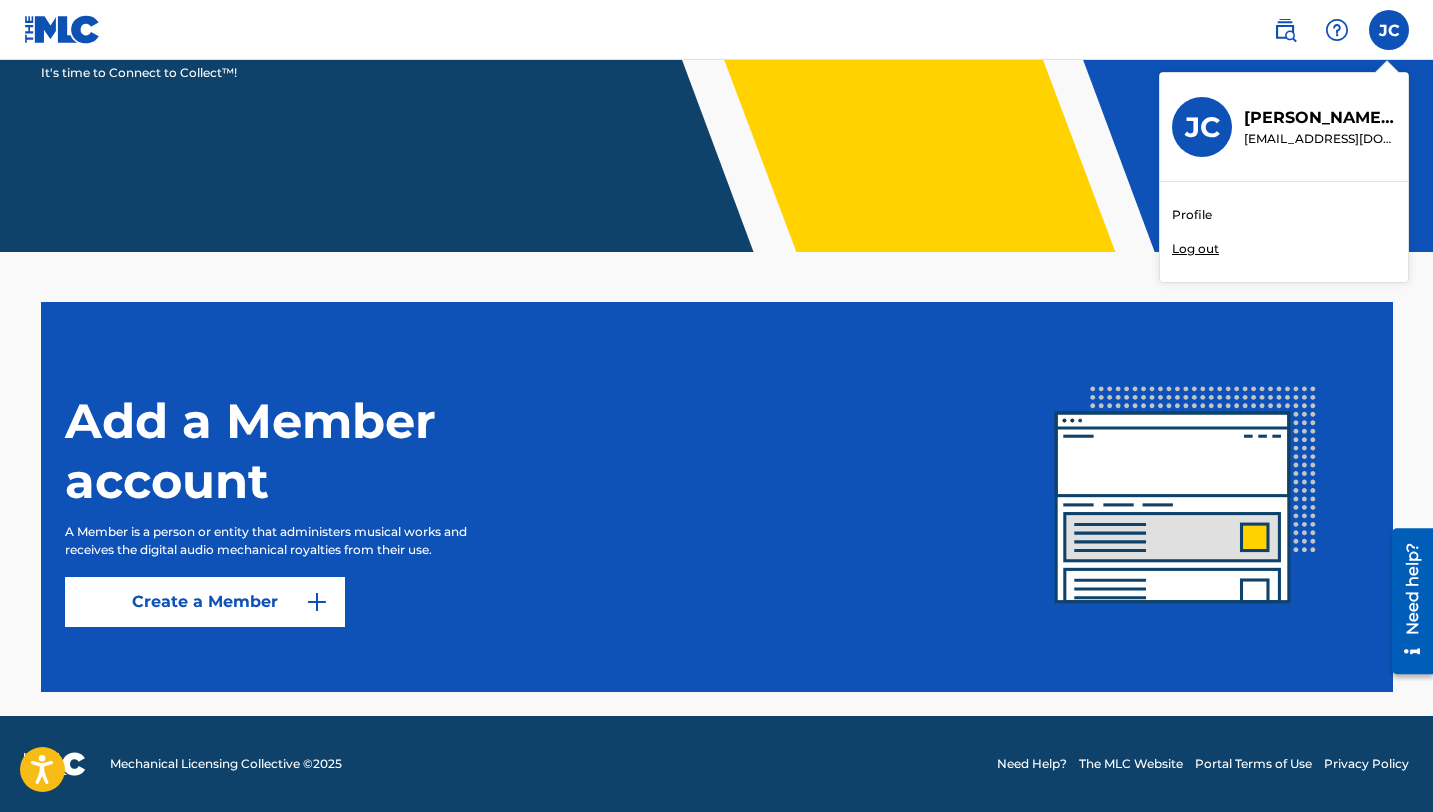 click on "Profile" at bounding box center (1192, 215) 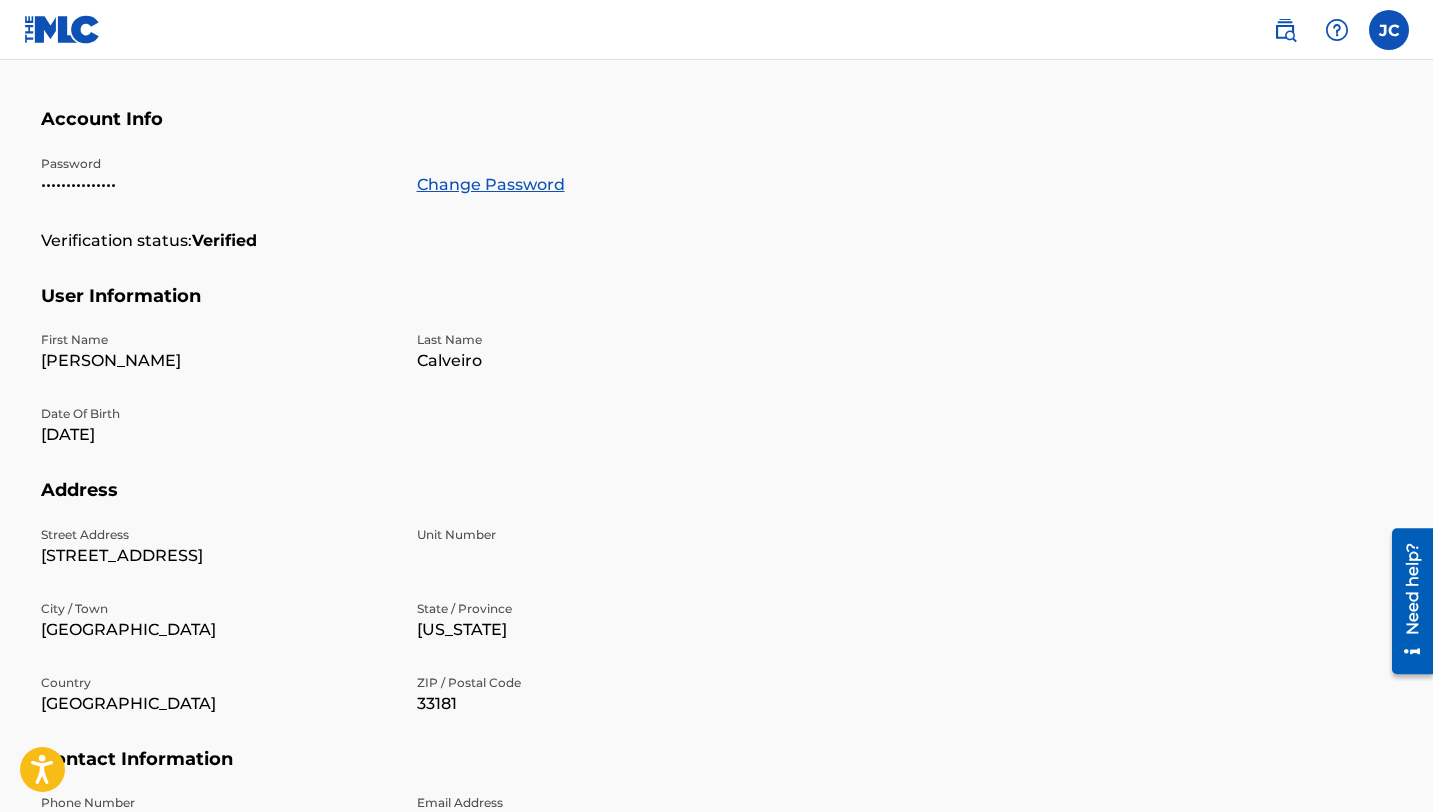 scroll, scrollTop: 0, scrollLeft: 0, axis: both 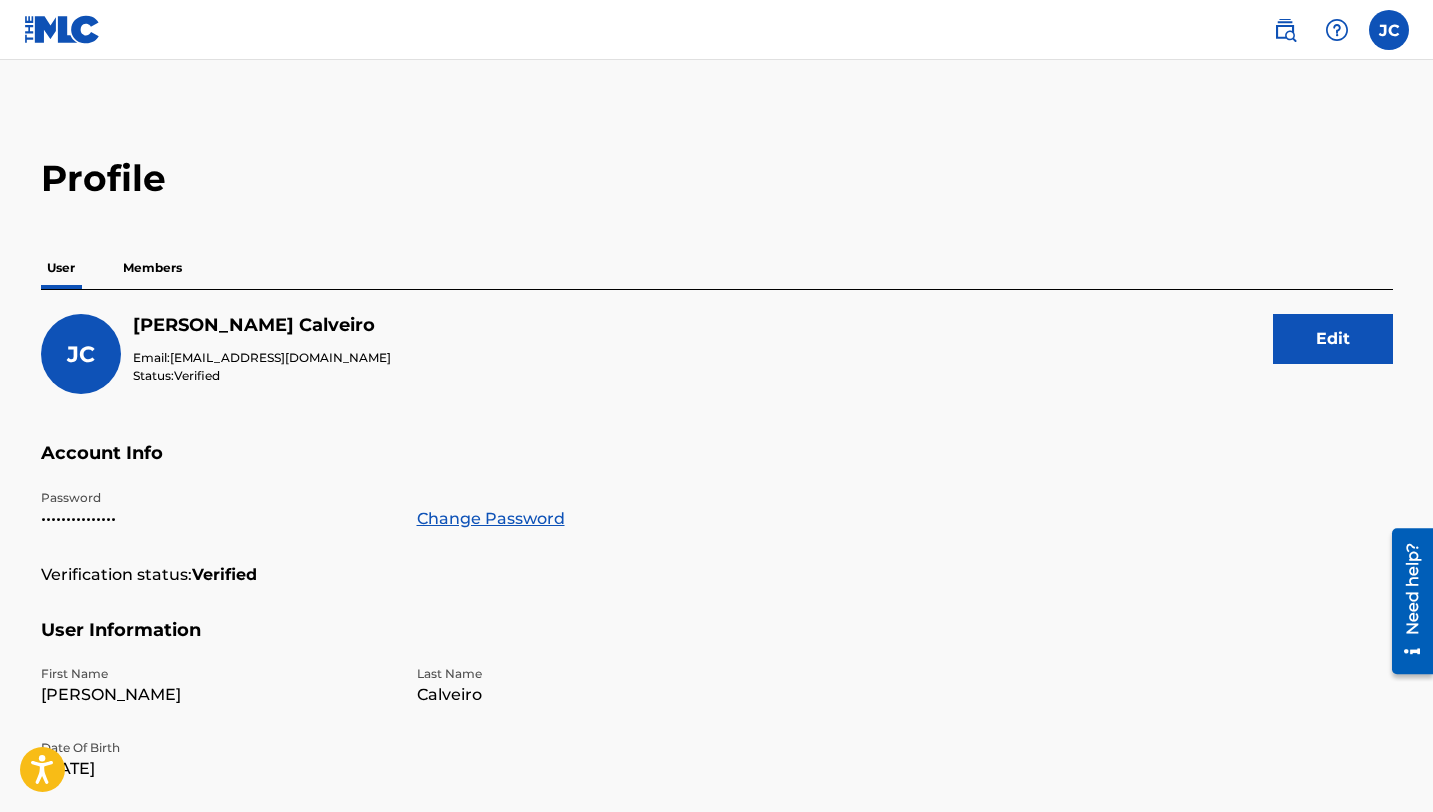 click on "Members" at bounding box center [152, 268] 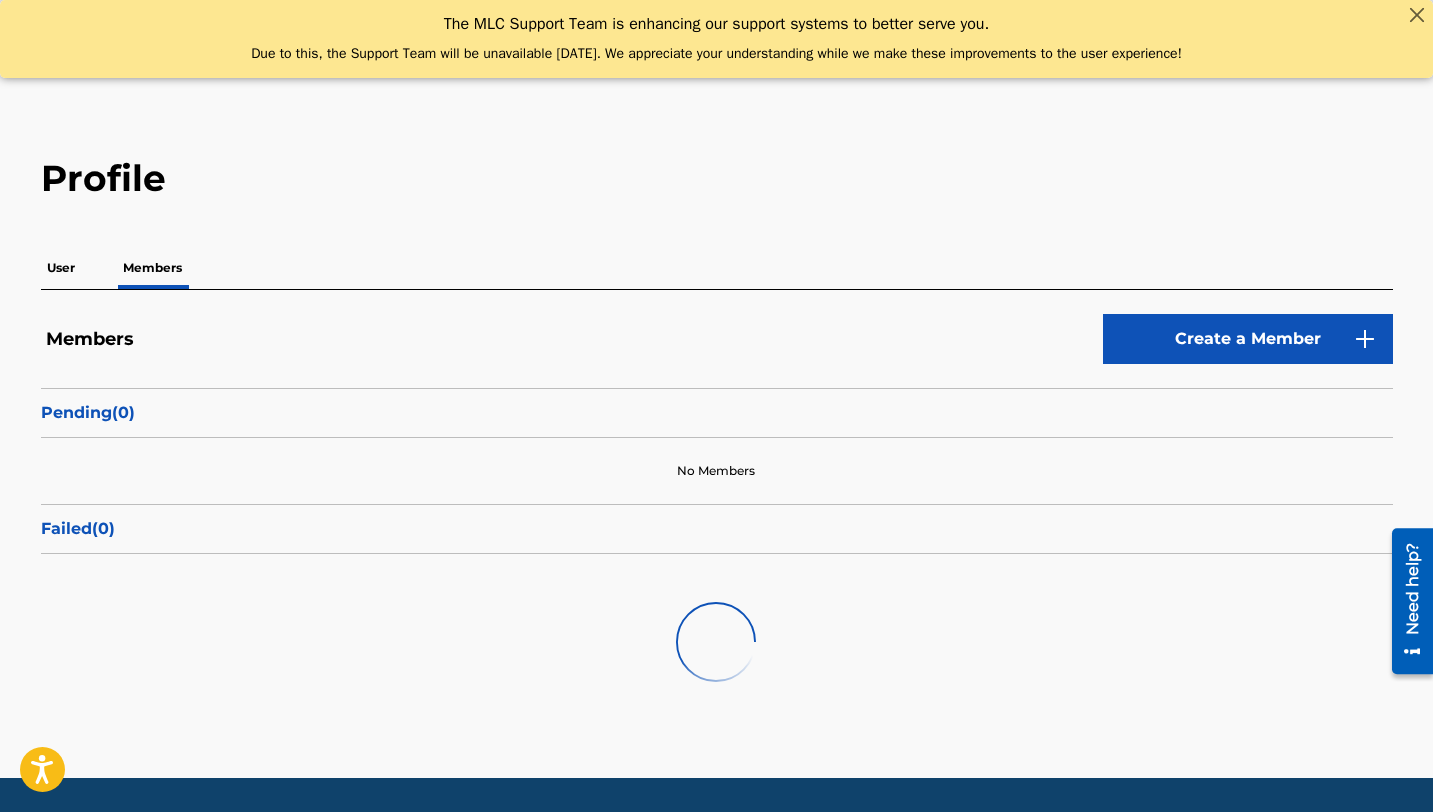 scroll, scrollTop: 0, scrollLeft: 0, axis: both 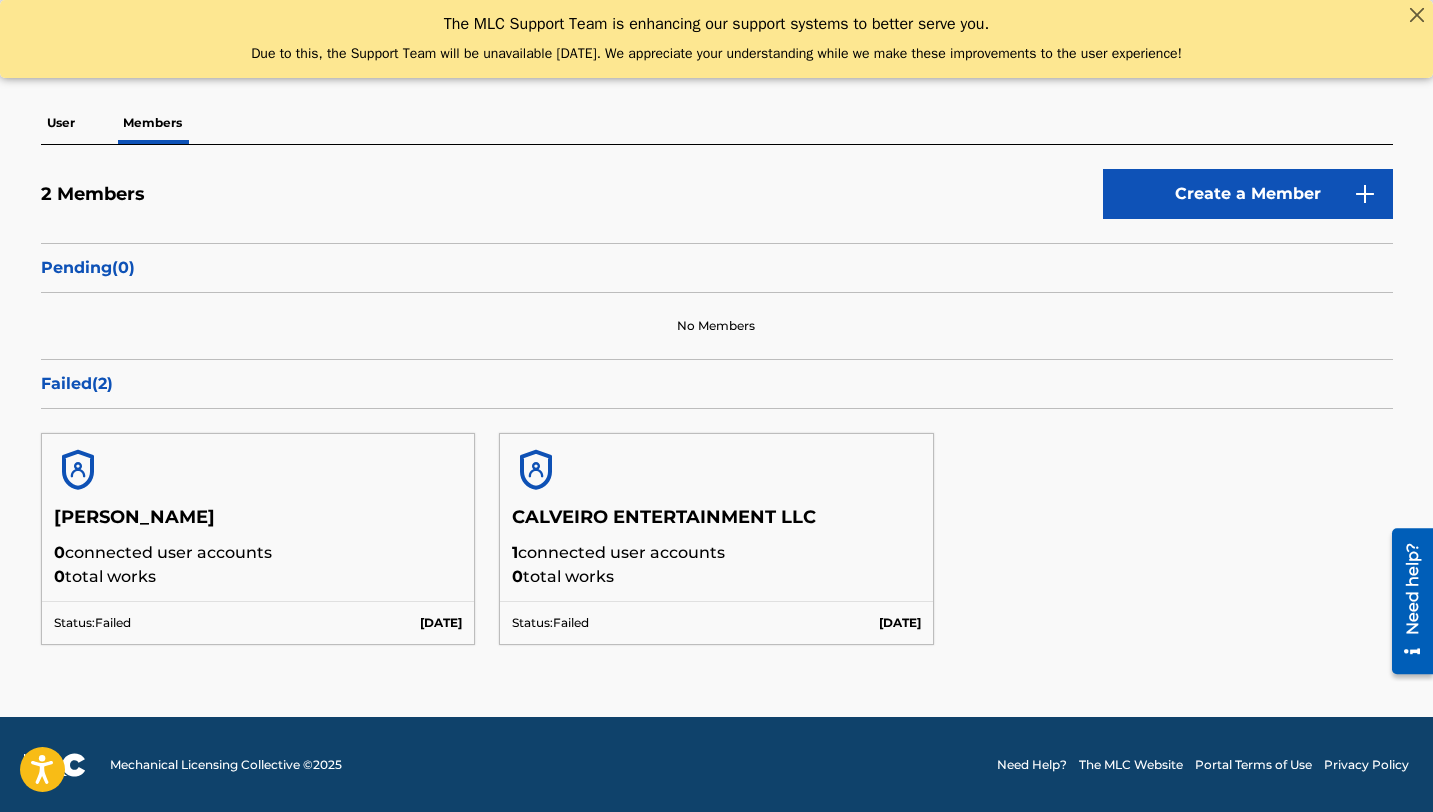 click at bounding box center (258, 470) 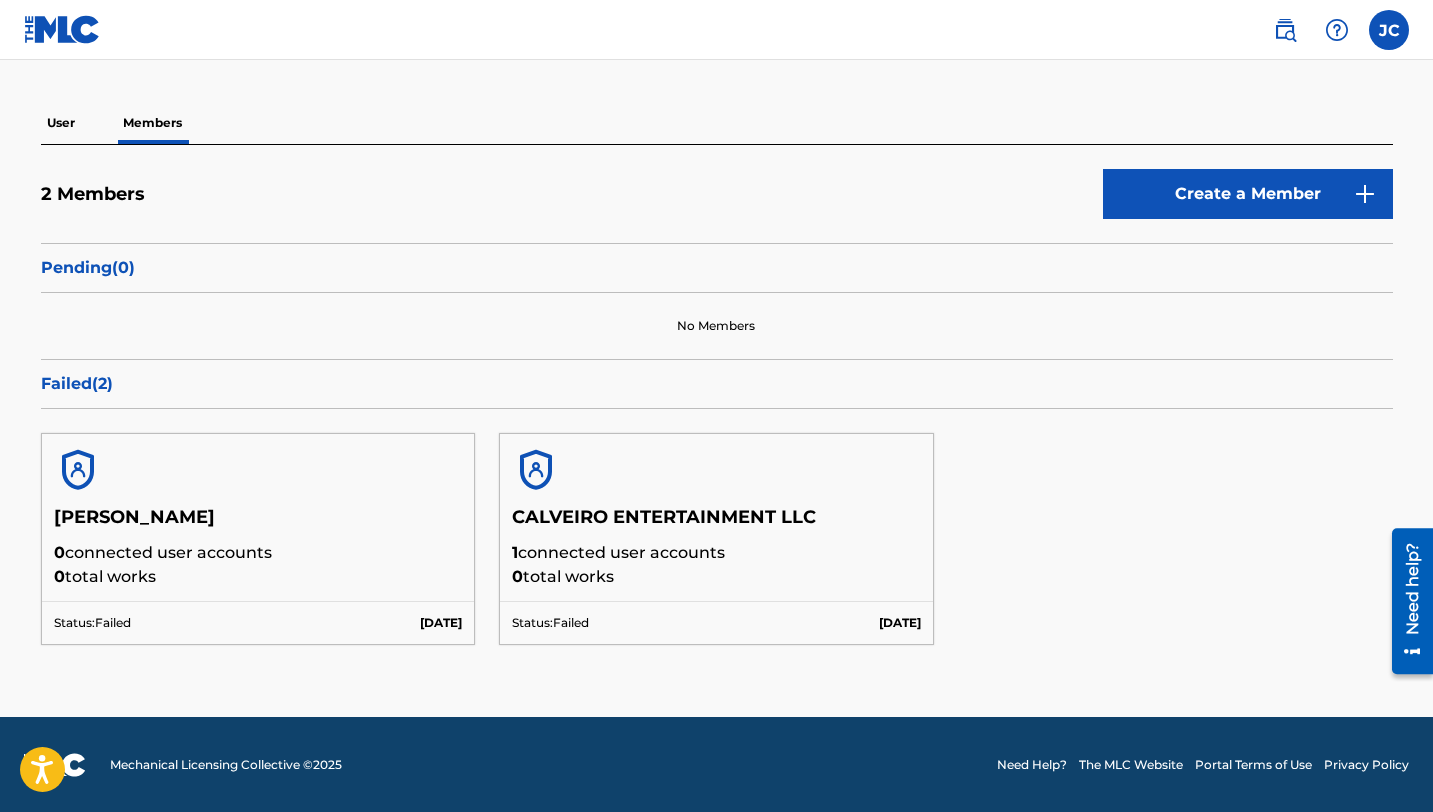 scroll, scrollTop: 0, scrollLeft: 0, axis: both 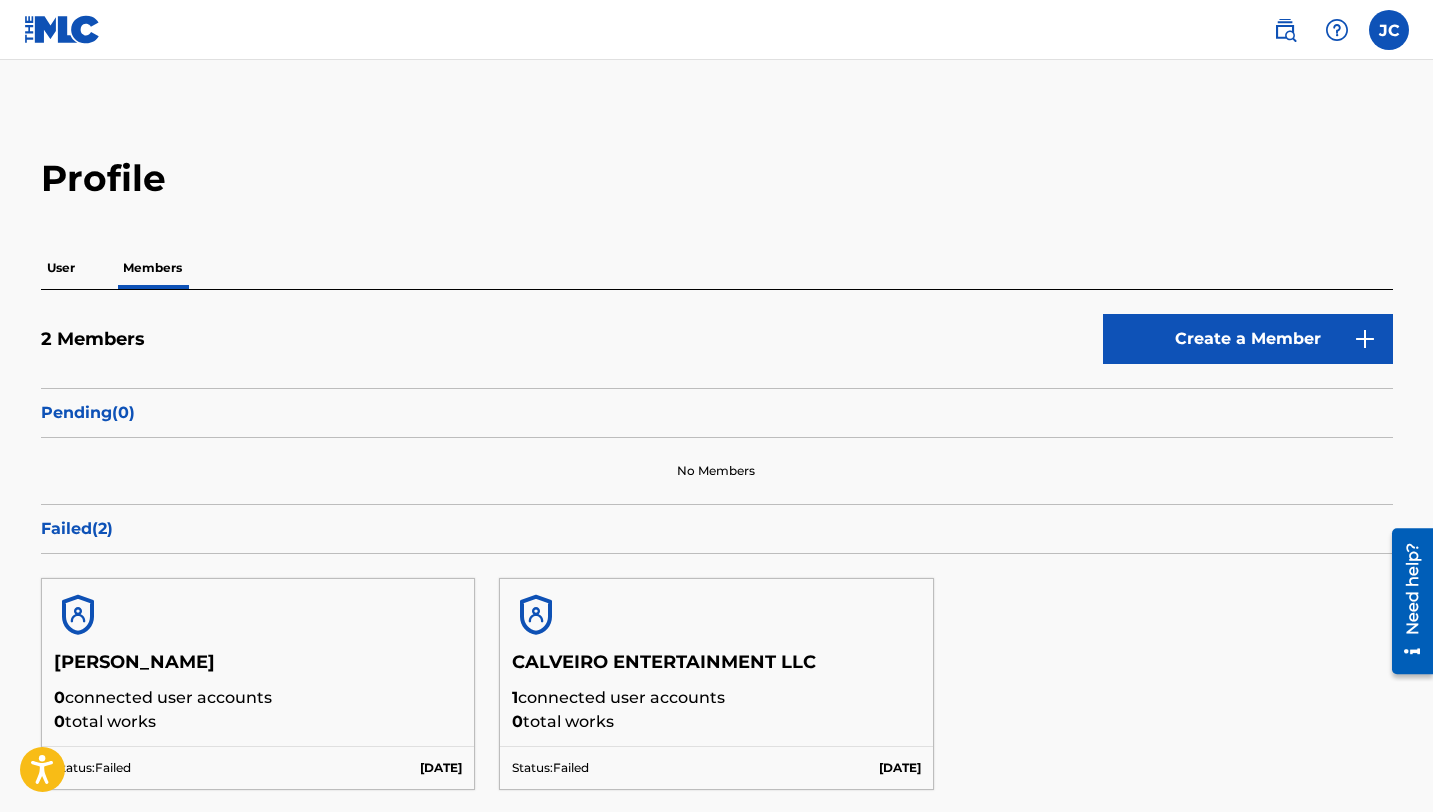 click at bounding box center (1389, 30) 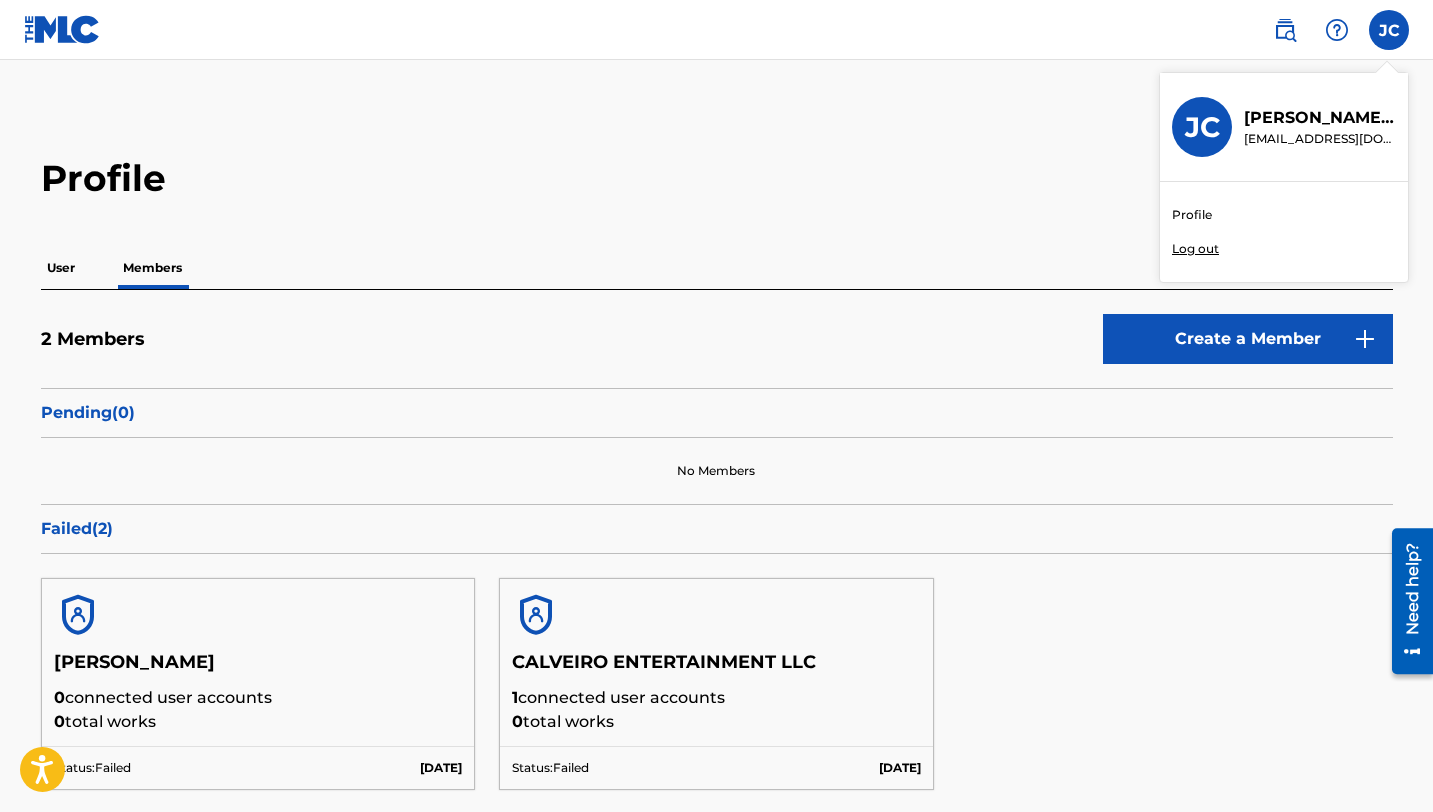 click on "2   Members Create a Member Pending  ( 0 ) No Members Failed  ( 2 ) [PERSON_NAME] 0  connected user accounts 0  total works Status:  Failed [DATE] CALVEIRO ENTERTAINMENT LLC 1  connected user accounts 0  total works Status:  Failed [DATE]" at bounding box center [717, 552] 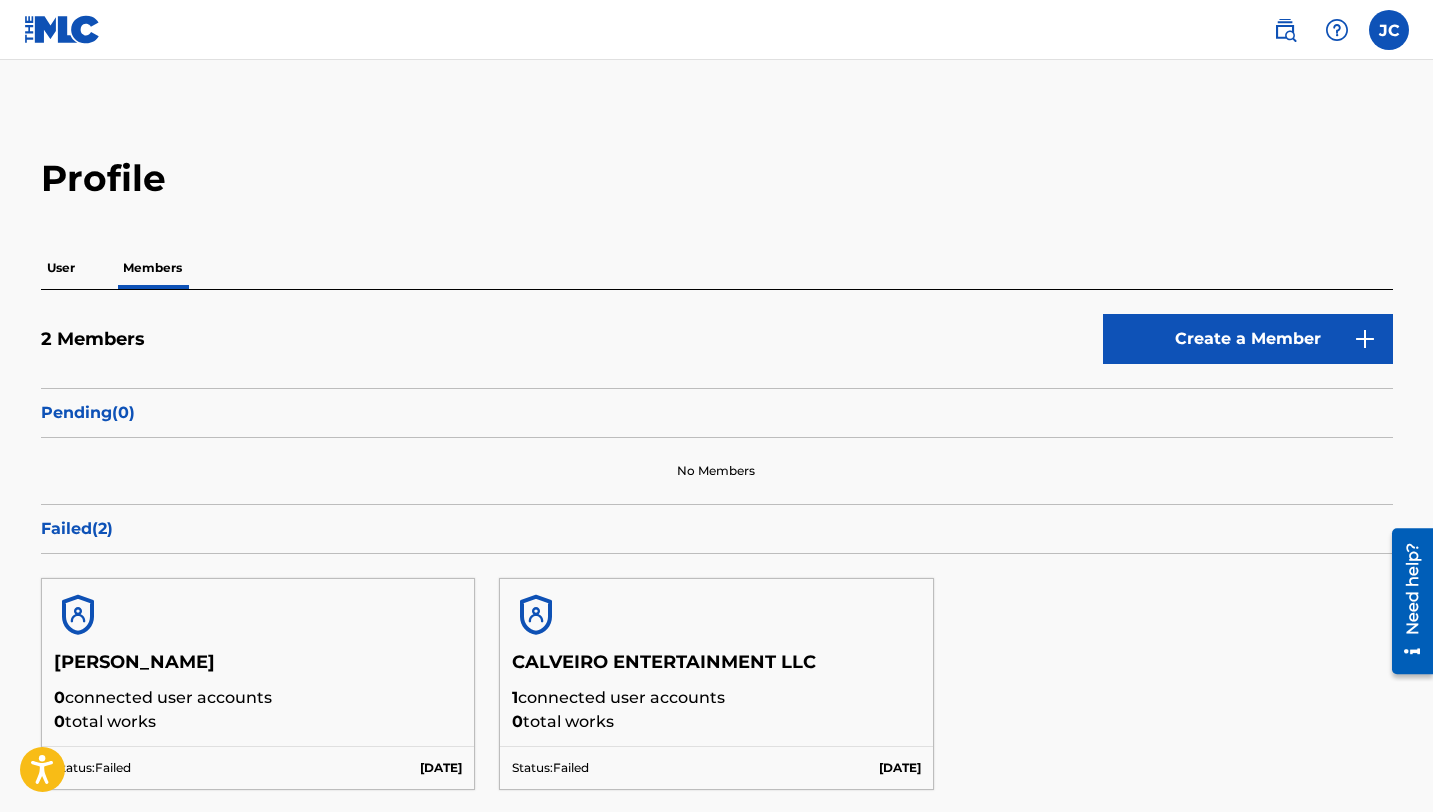 click at bounding box center (1389, 30) 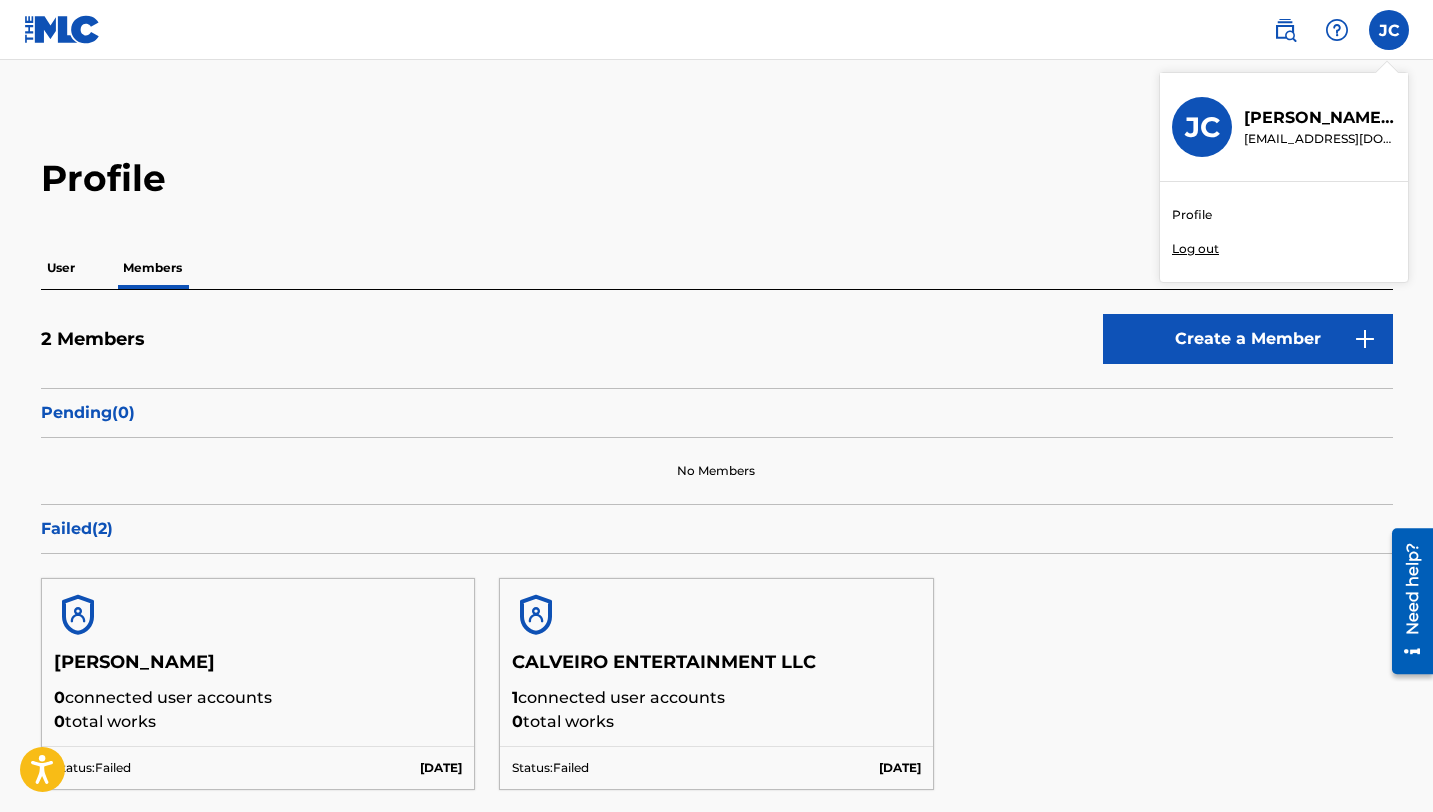 click on "Log out" at bounding box center [1195, 249] 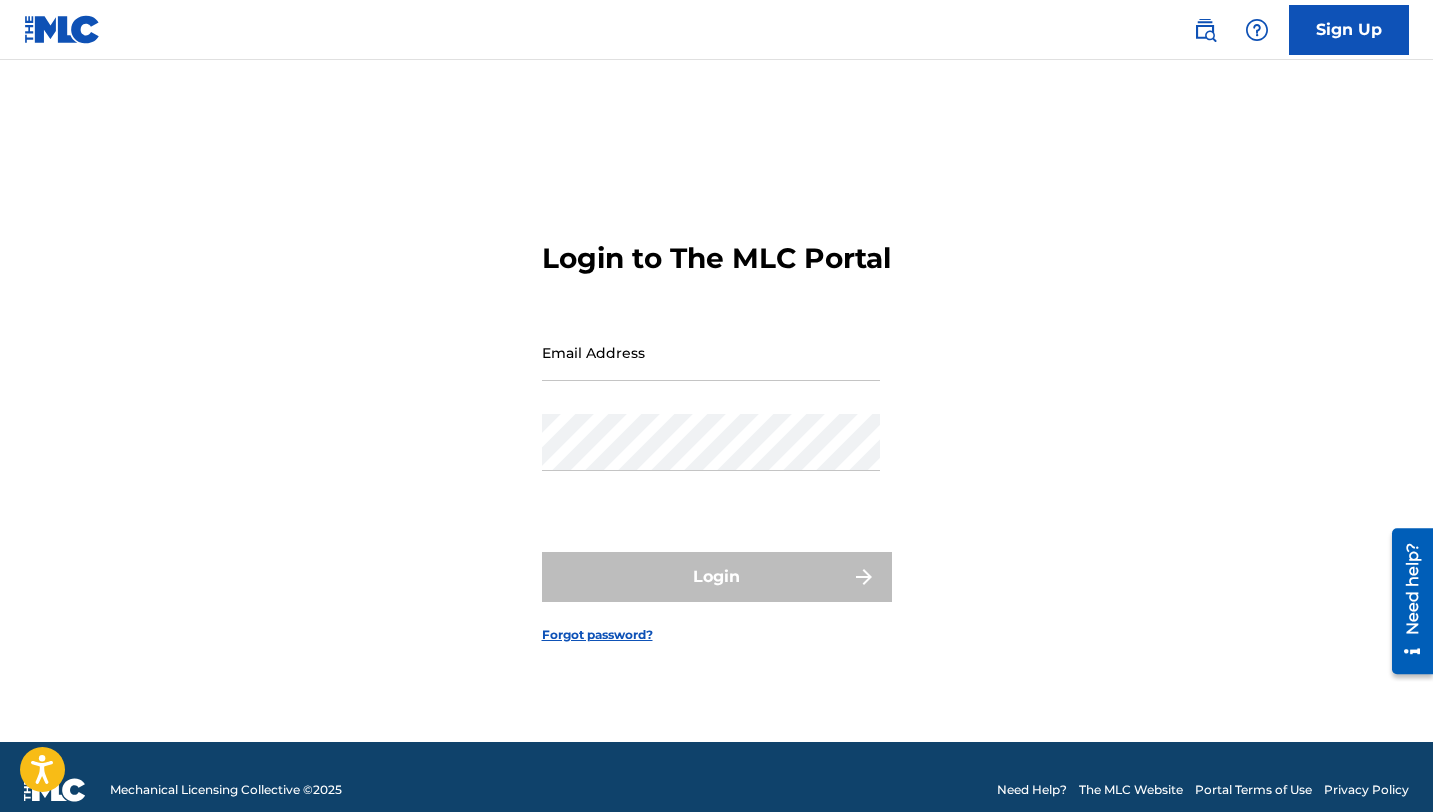 scroll, scrollTop: 0, scrollLeft: 0, axis: both 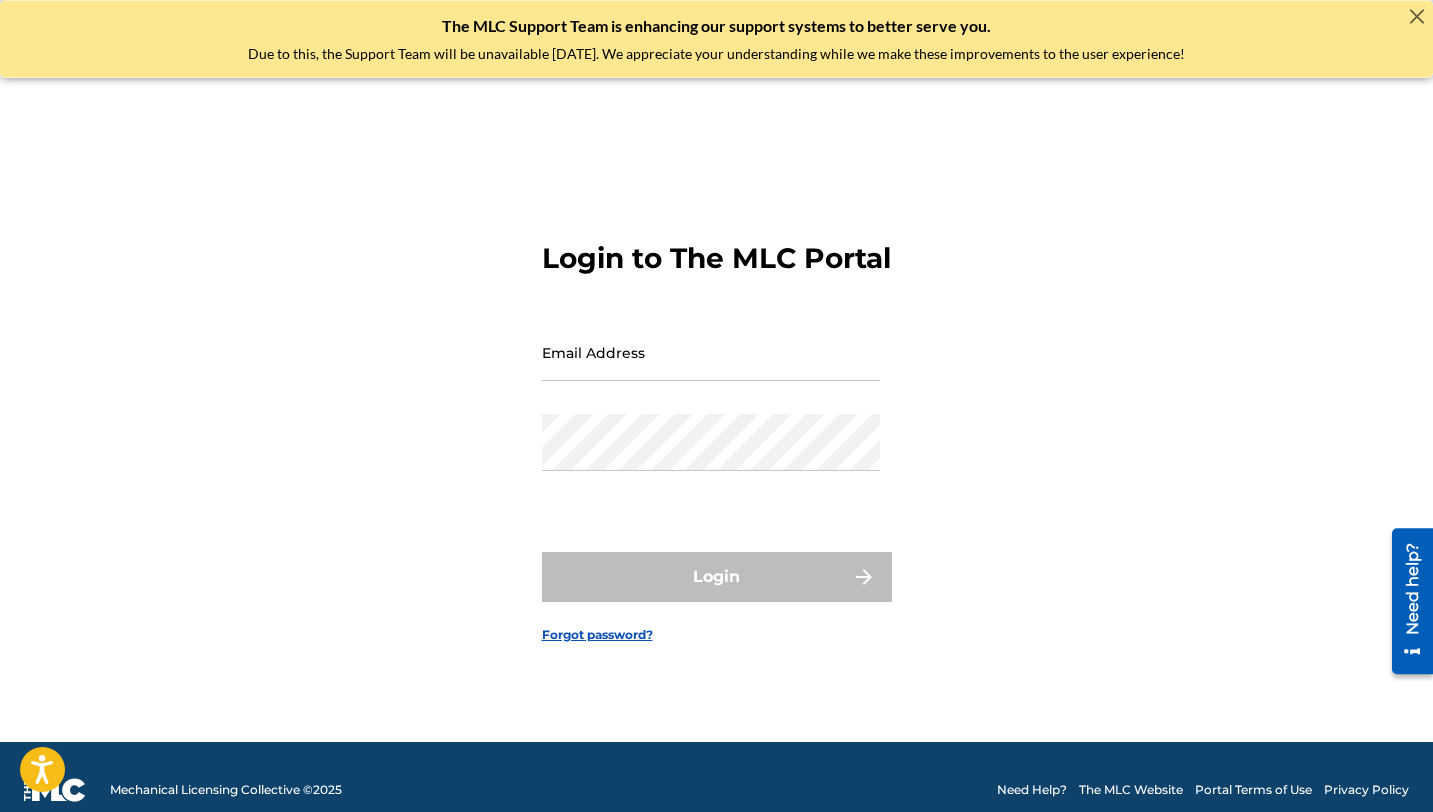 click on "Email Address" at bounding box center (711, 352) 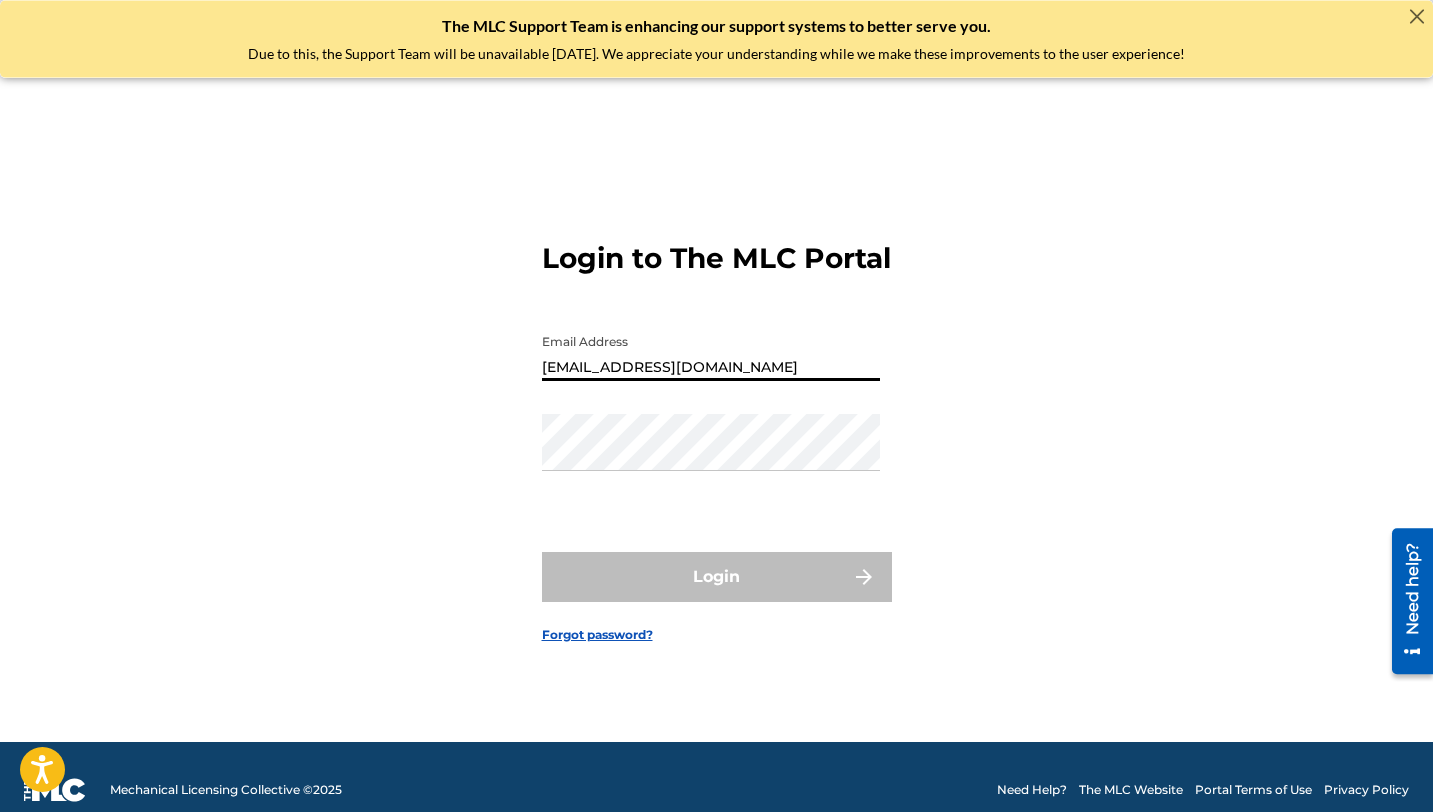 type on "[EMAIL_ADDRESS][DOMAIN_NAME]" 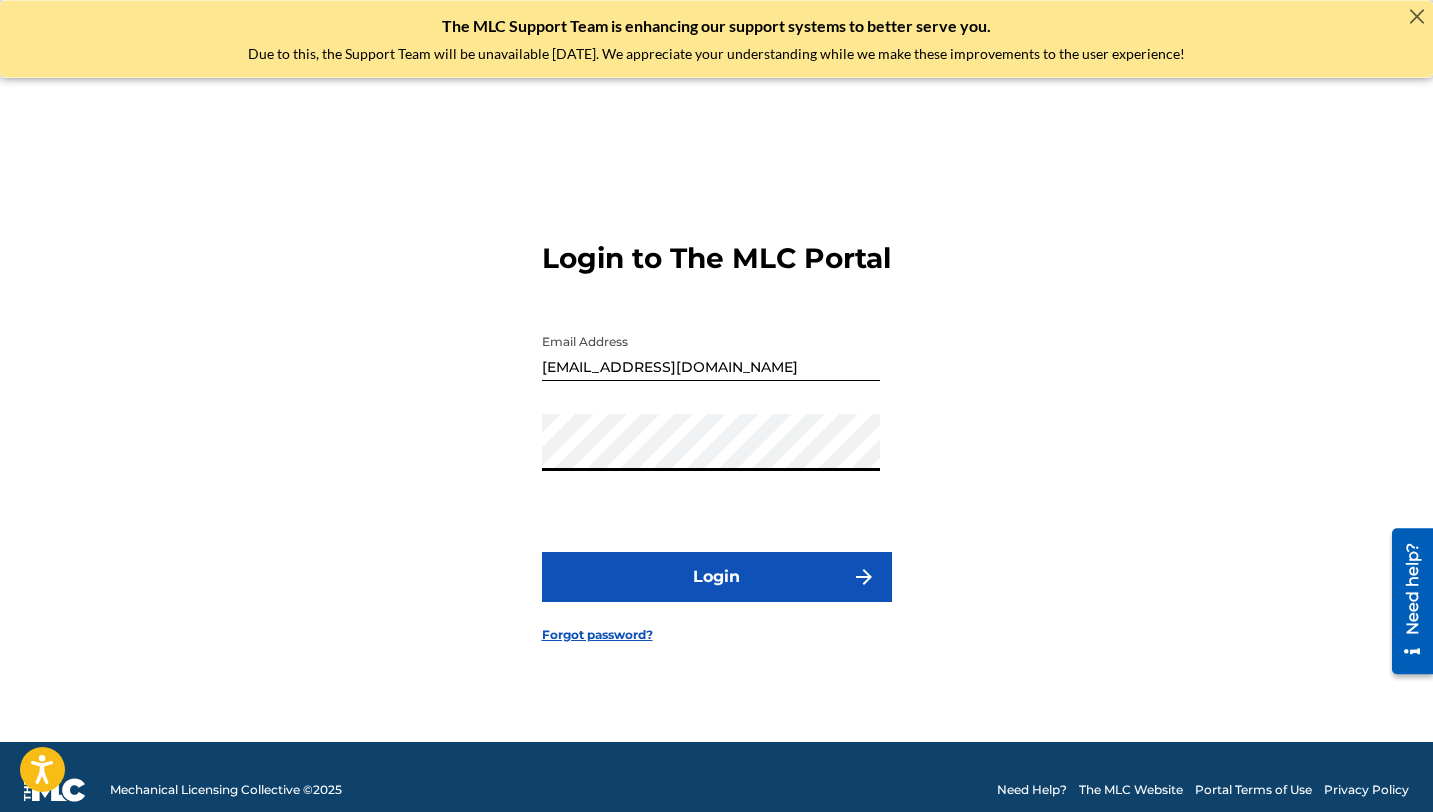 click on "Login" at bounding box center [717, 577] 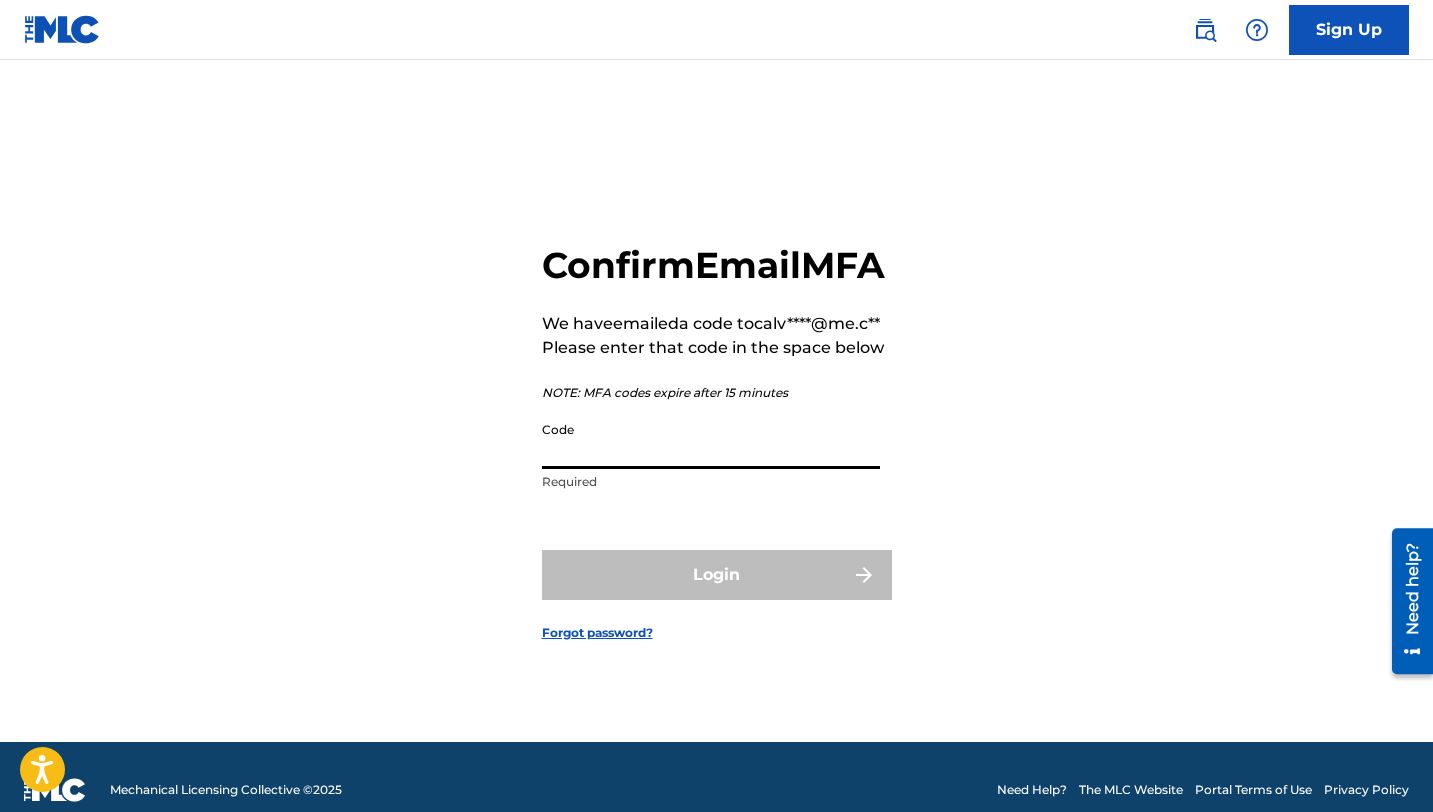 click on "Code" at bounding box center (711, 440) 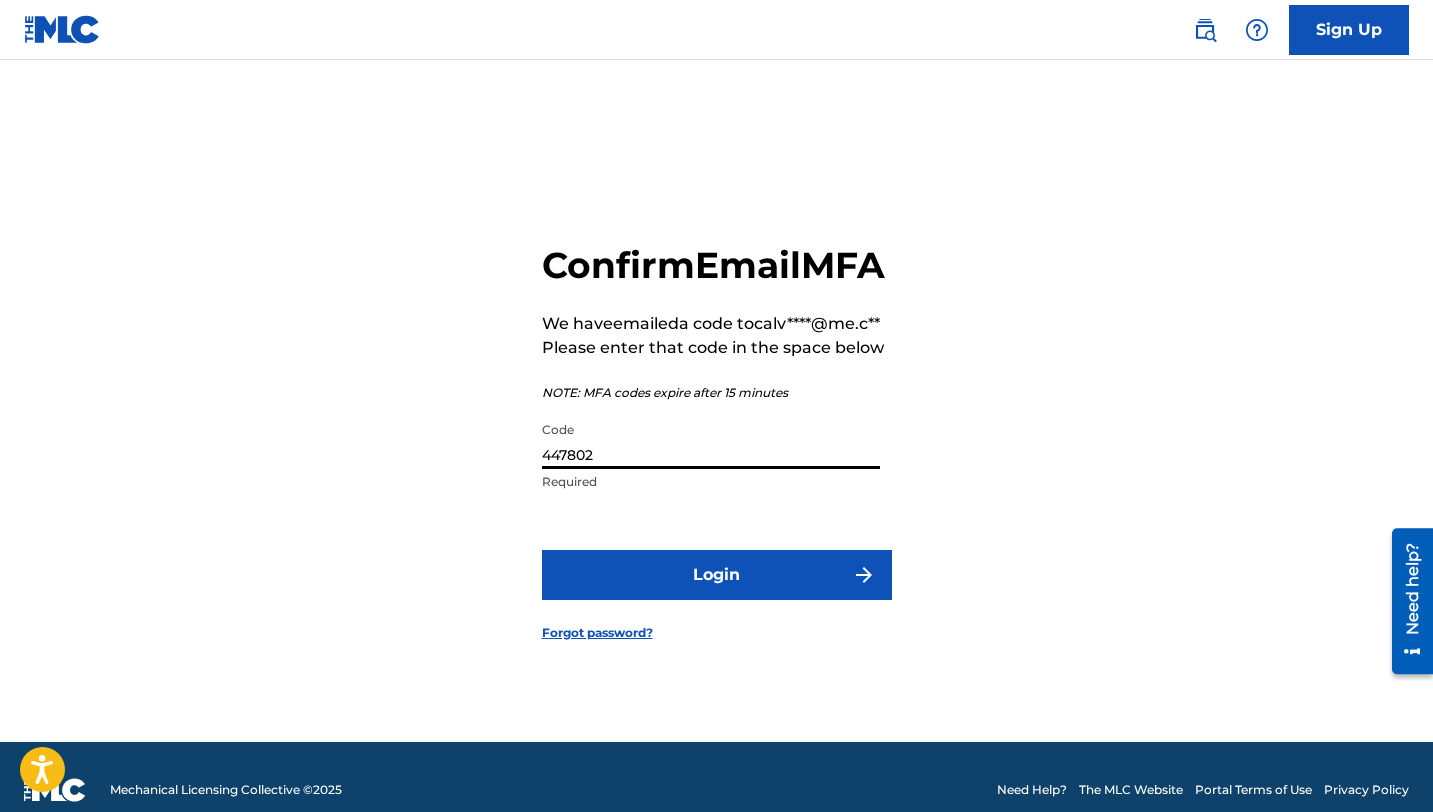 type on "447802" 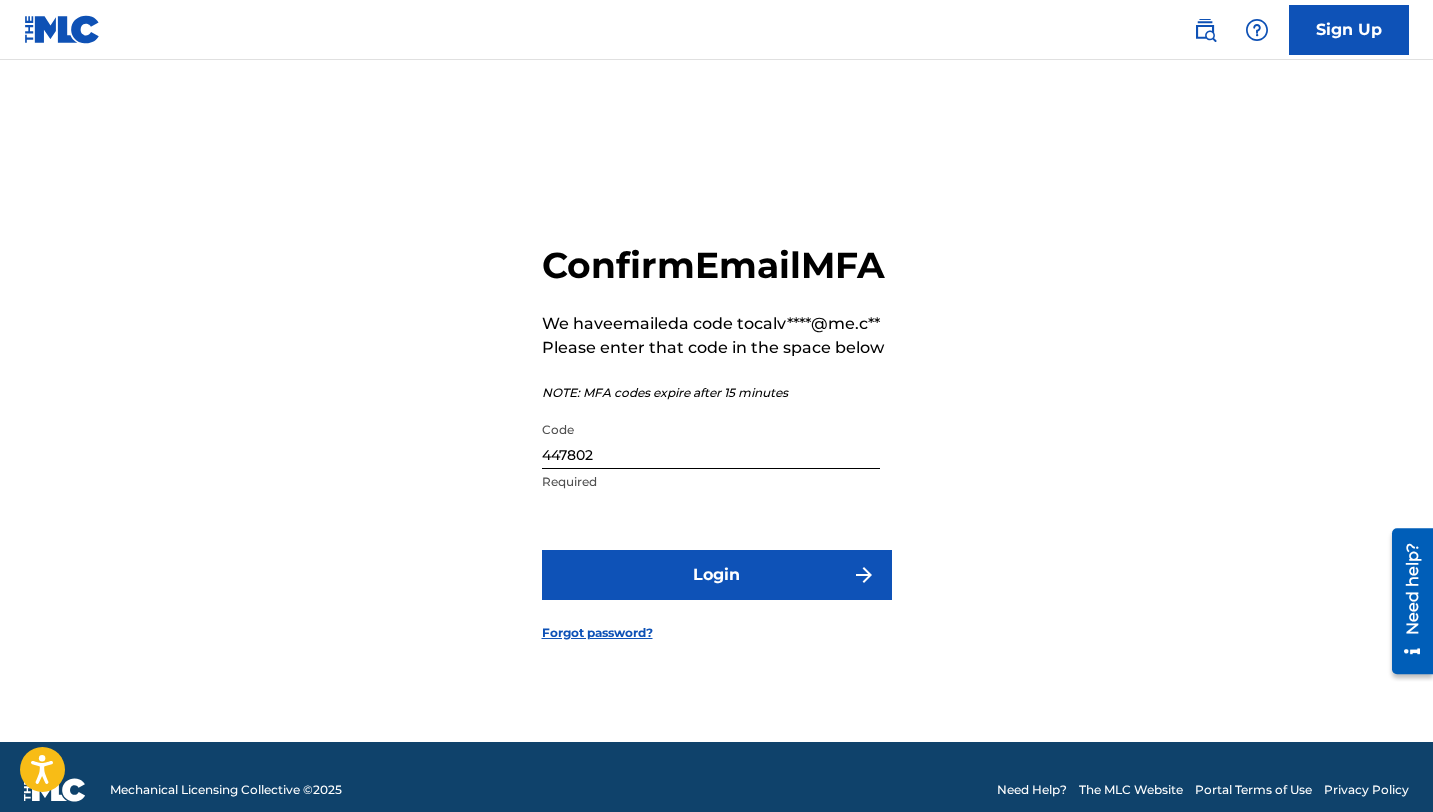 click on "Login" at bounding box center (717, 575) 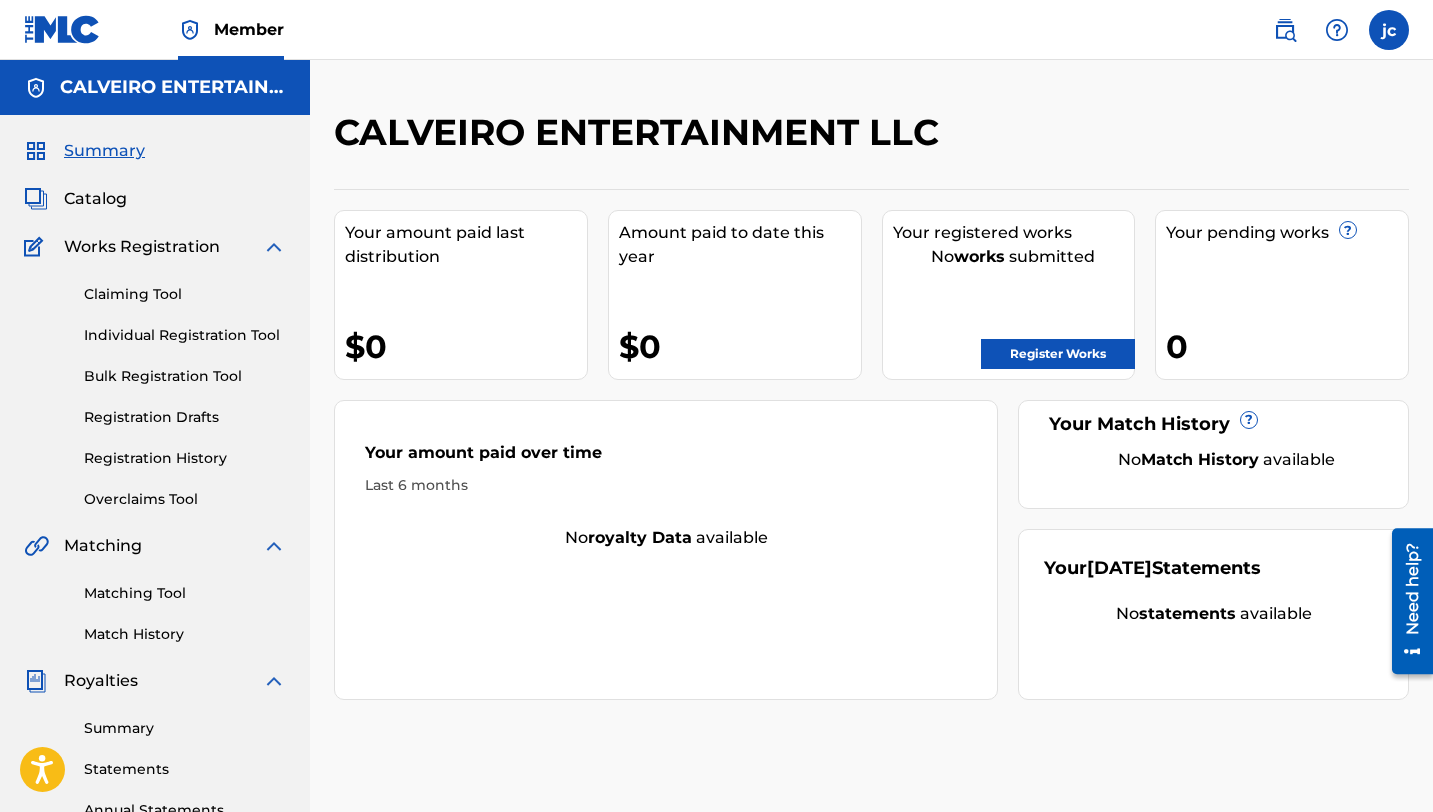 click on "Summary Catalog Works Registration Claiming Tool Individual Registration Tool Bulk Registration Tool Registration Drafts Registration History Overclaims Tool Matching Matching Tool Match History Royalties Summary Statements Annual Statements Rate Sheets Member Settings Banking Information Member Information User Permissions Contact Information Member Benefits" at bounding box center (155, 629) 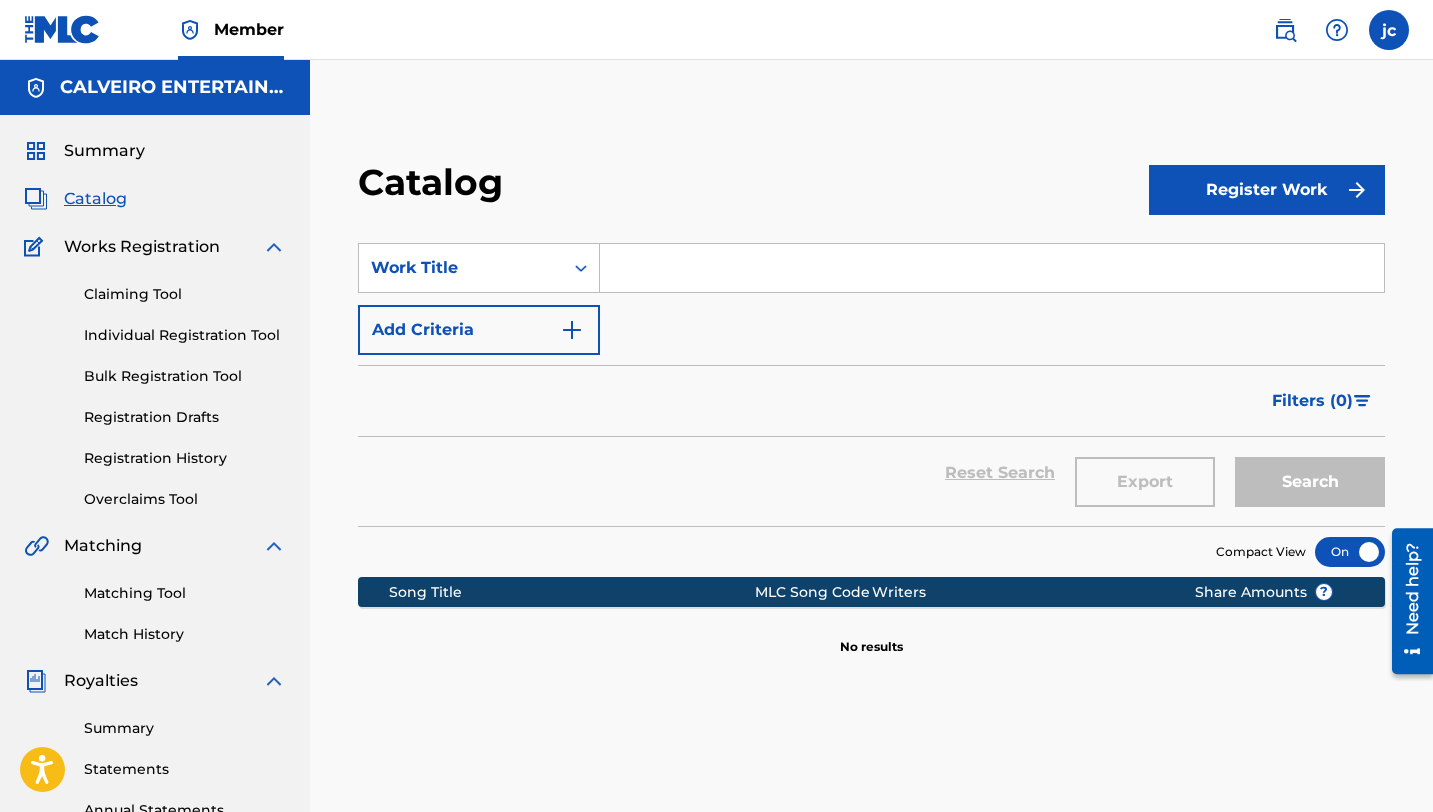 click on "Register Work" at bounding box center [1267, 190] 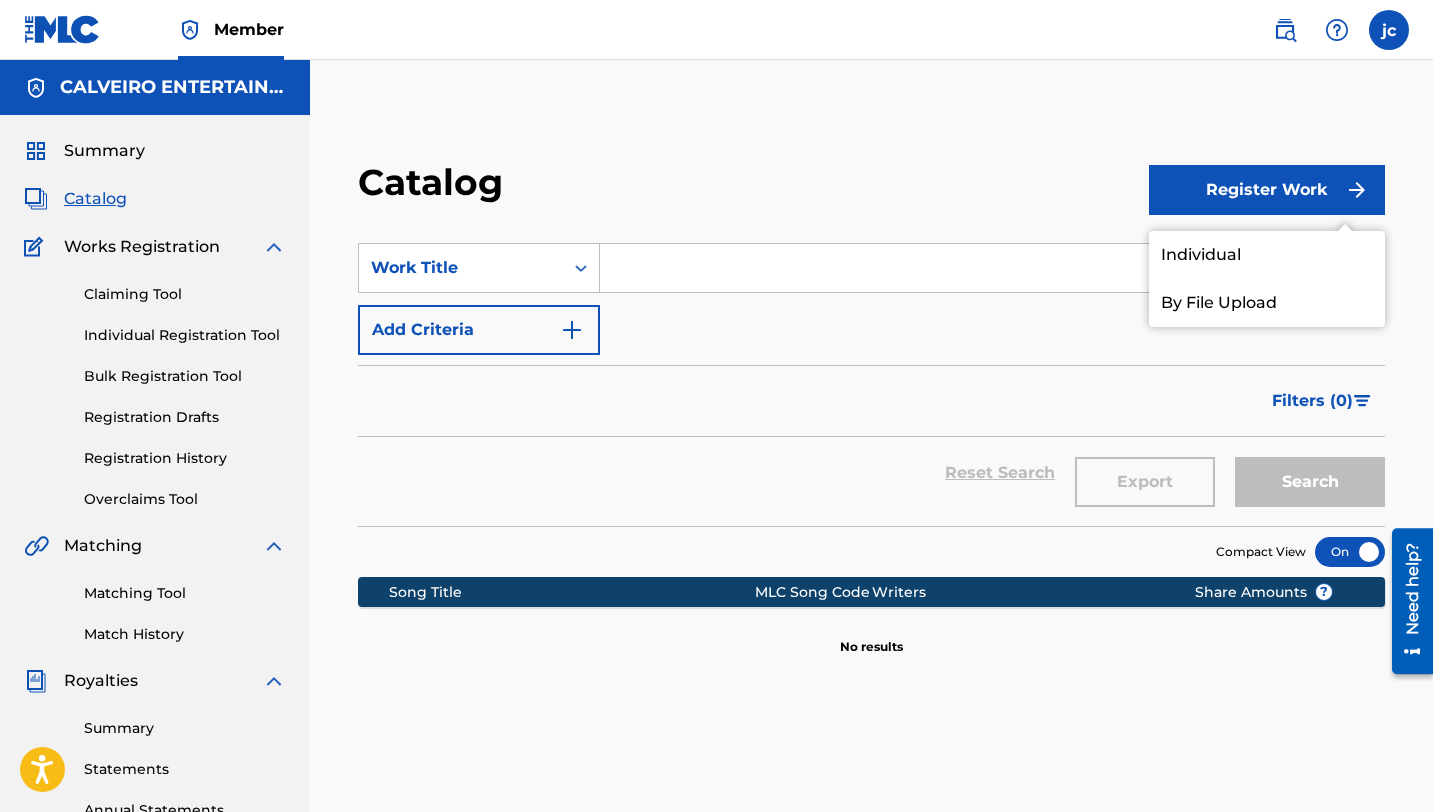 click on "Individual" at bounding box center [1267, 255] 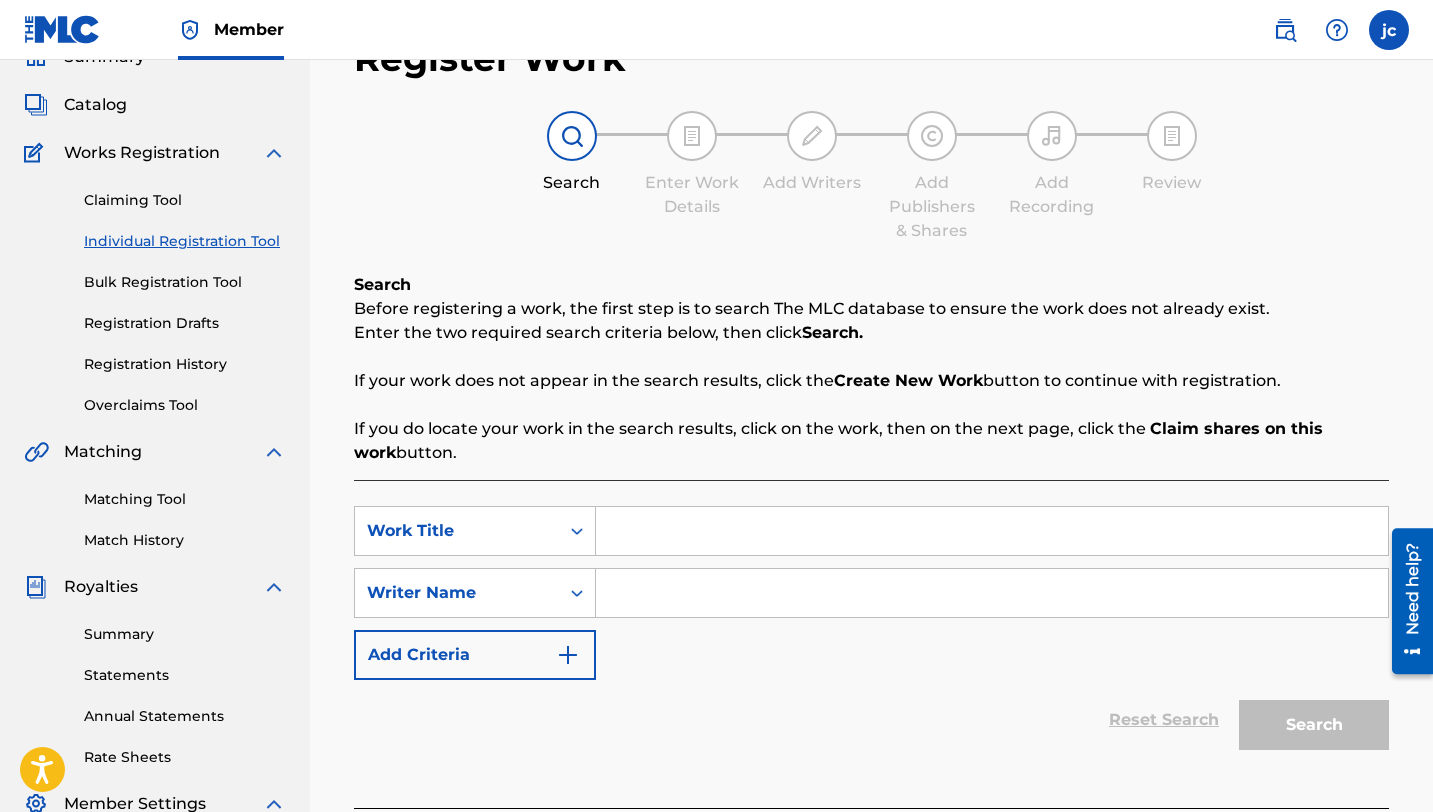 scroll, scrollTop: 118, scrollLeft: 0, axis: vertical 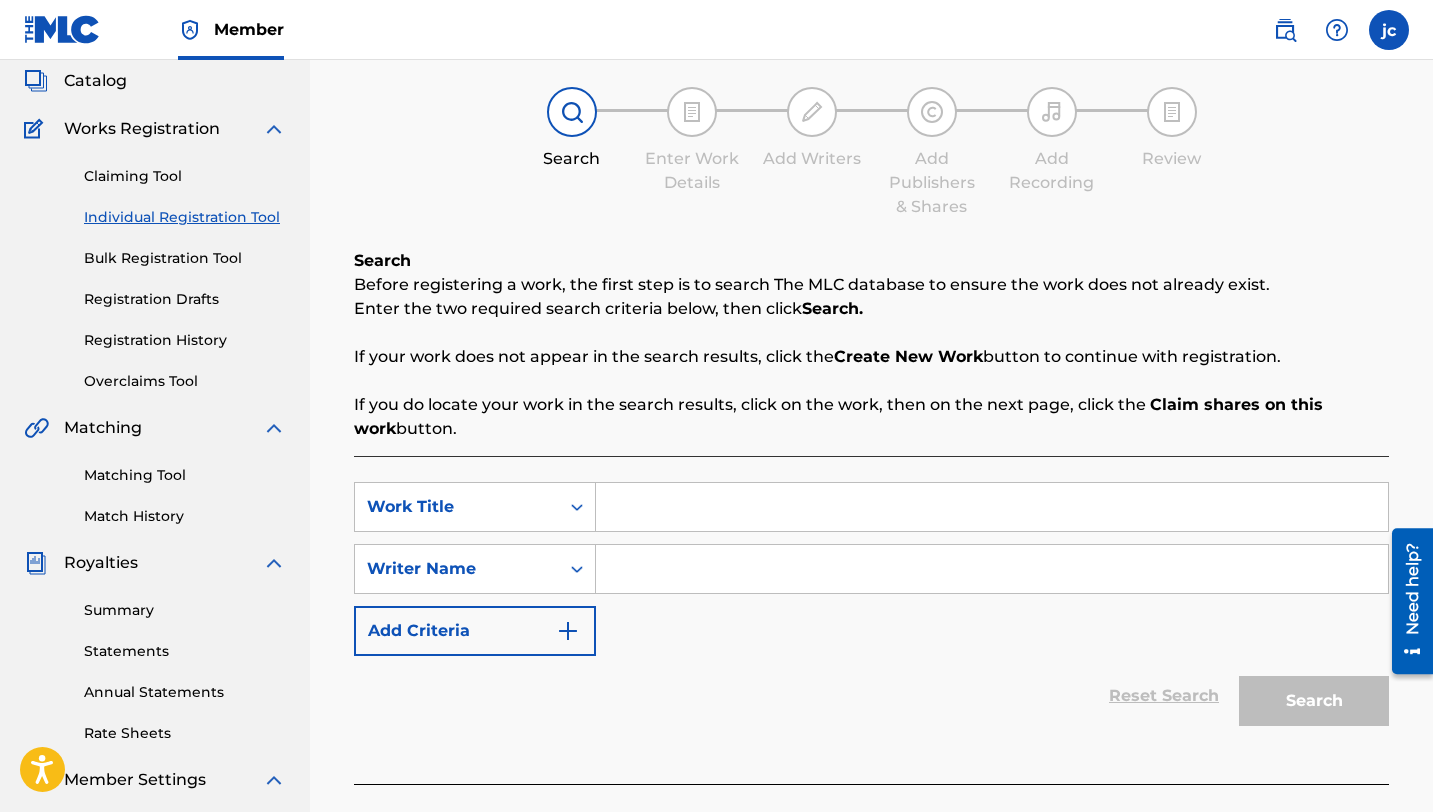 click on "Summary Statements Annual Statements Rate Sheets" at bounding box center [155, 659] 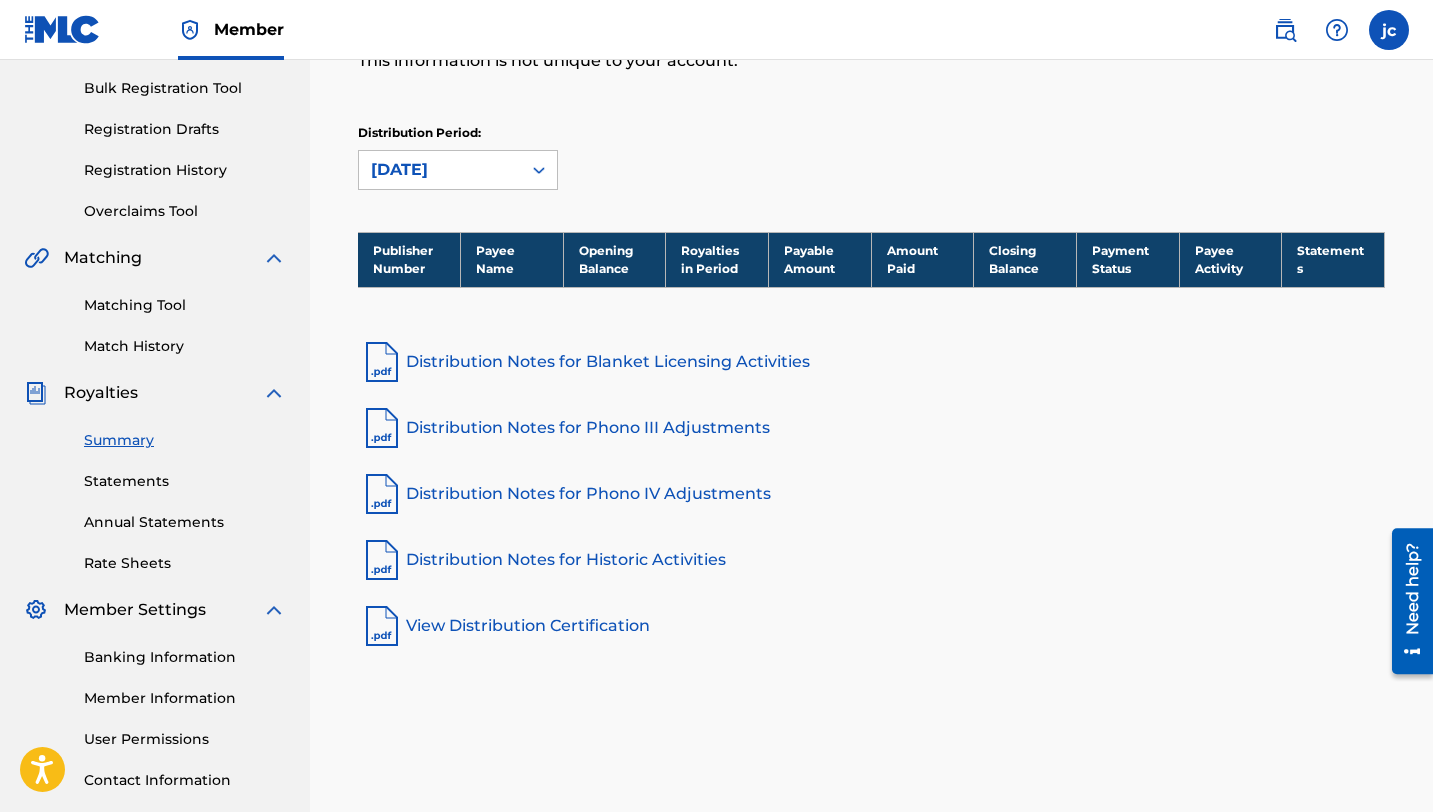 scroll, scrollTop: 0, scrollLeft: 0, axis: both 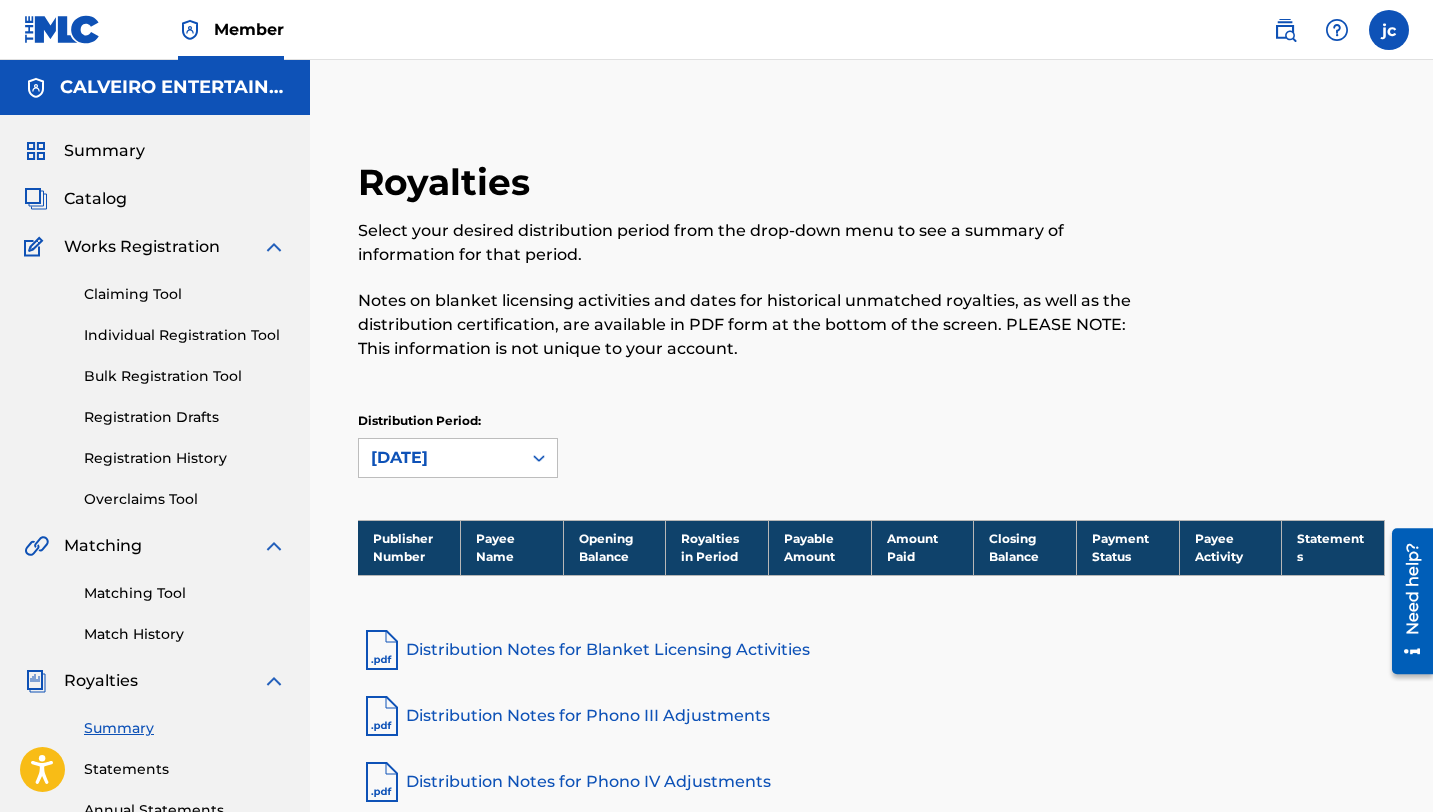 click on "Summary" at bounding box center [104, 151] 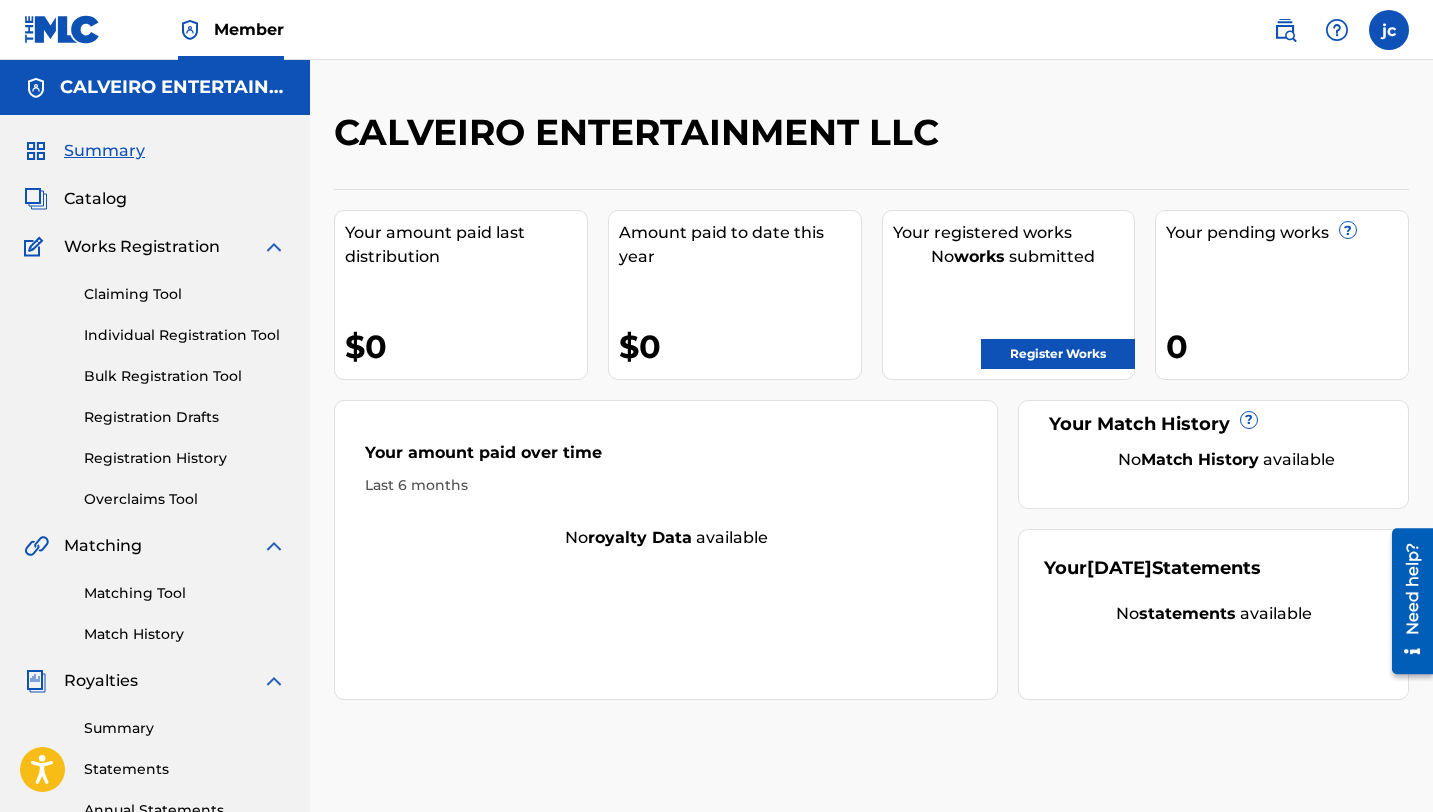 click on "Register Works" at bounding box center (1058, 354) 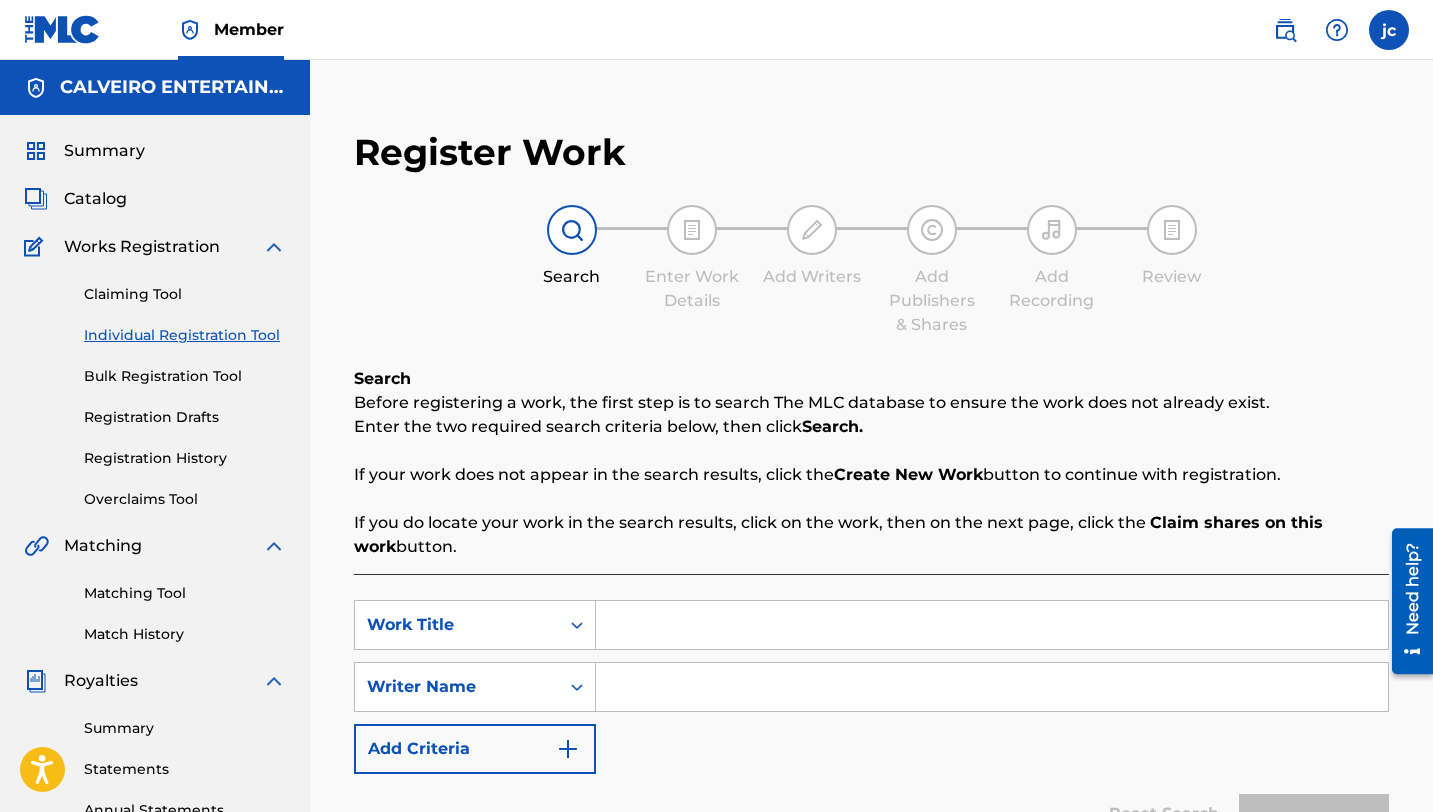 click at bounding box center [992, 625] 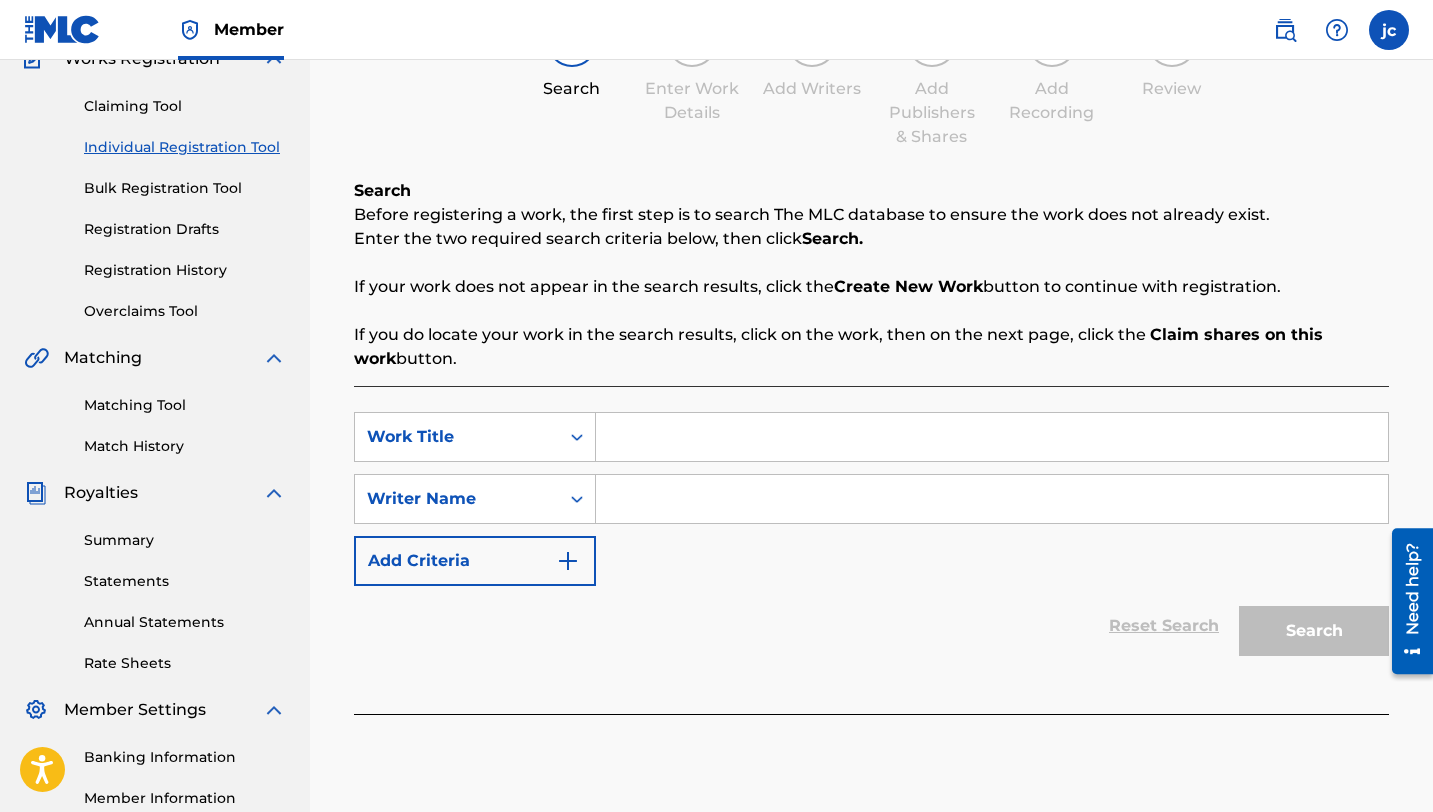 scroll, scrollTop: 187, scrollLeft: 0, axis: vertical 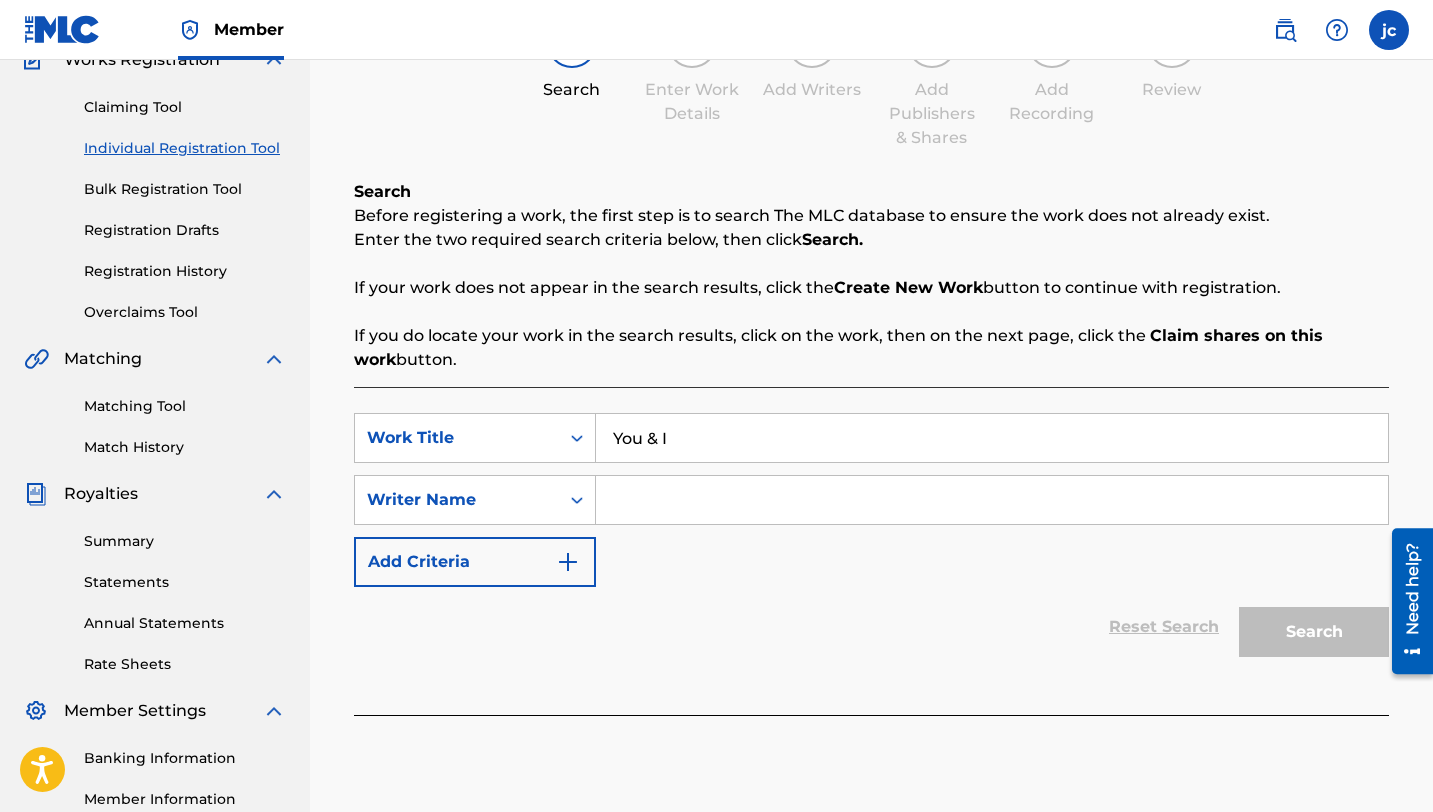 type on "You & I" 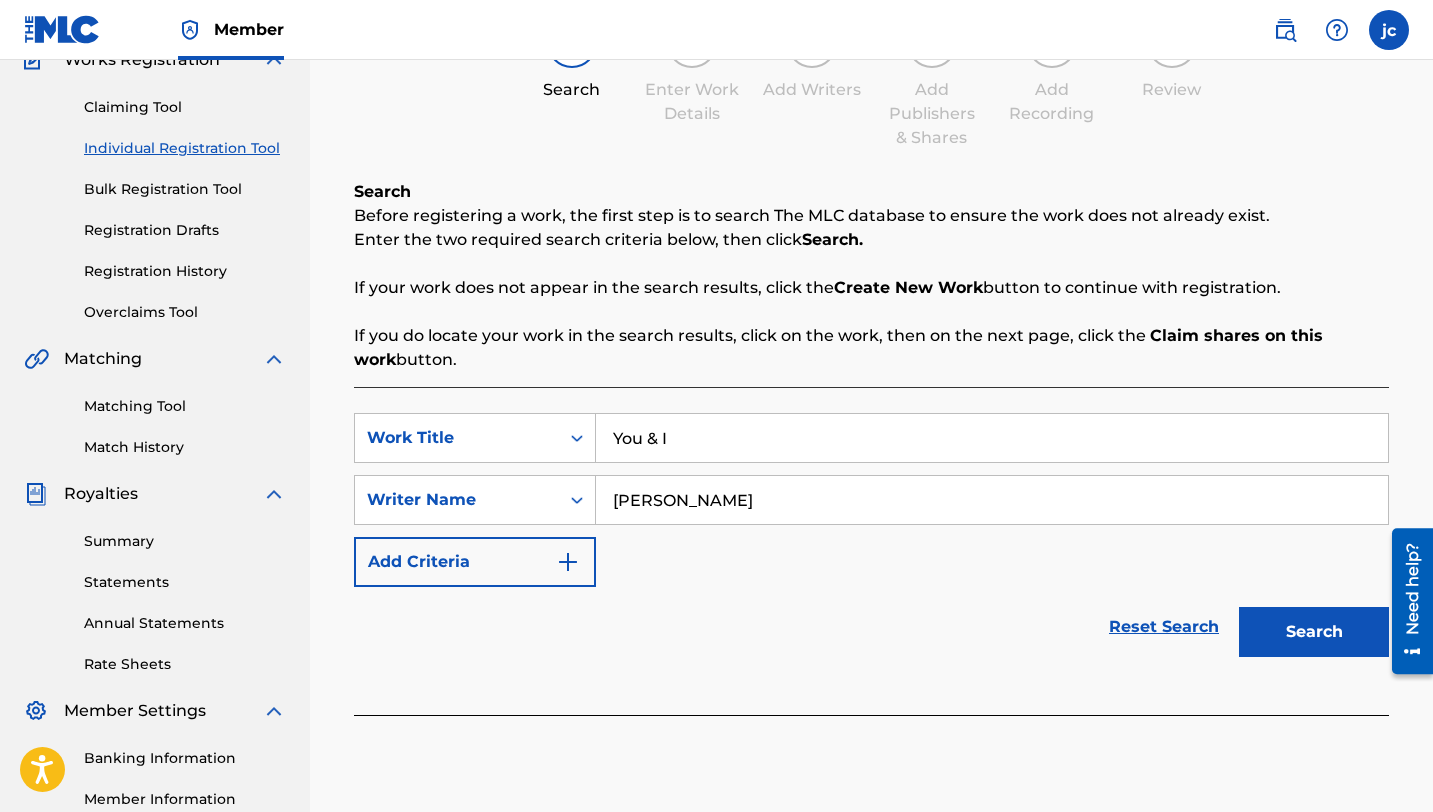 type on "[PERSON_NAME]" 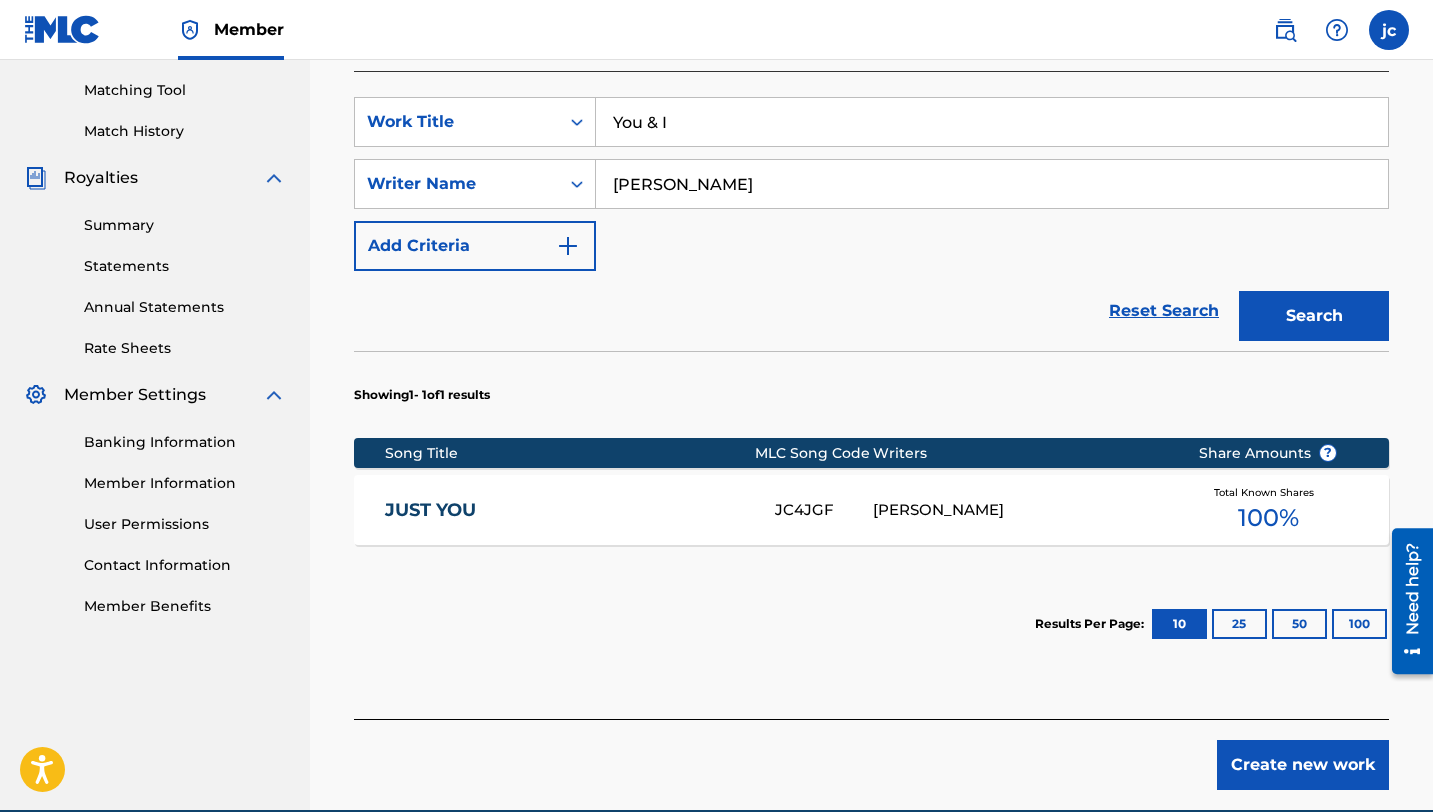 scroll, scrollTop: 538, scrollLeft: 0, axis: vertical 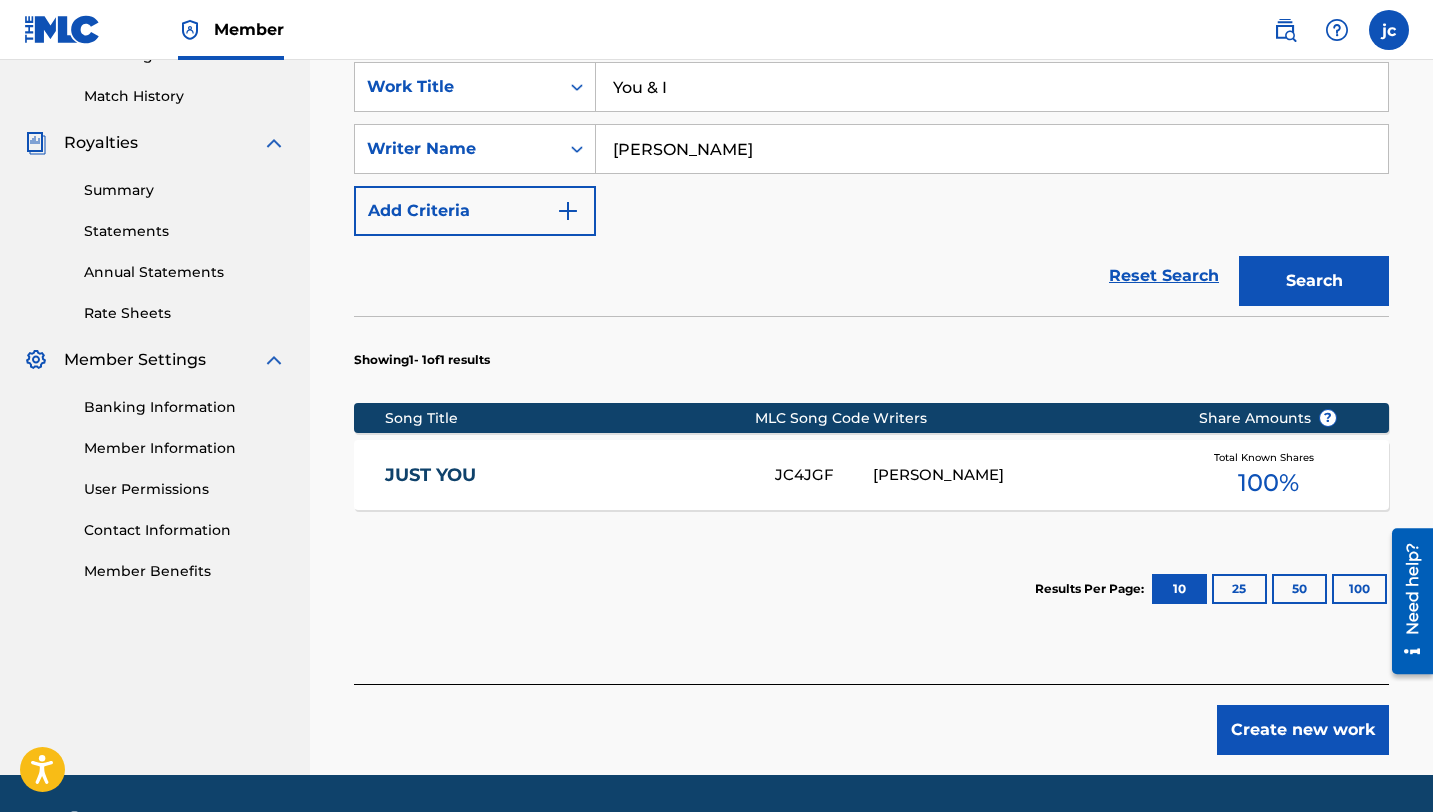 click on "[PERSON_NAME]" at bounding box center (1020, 475) 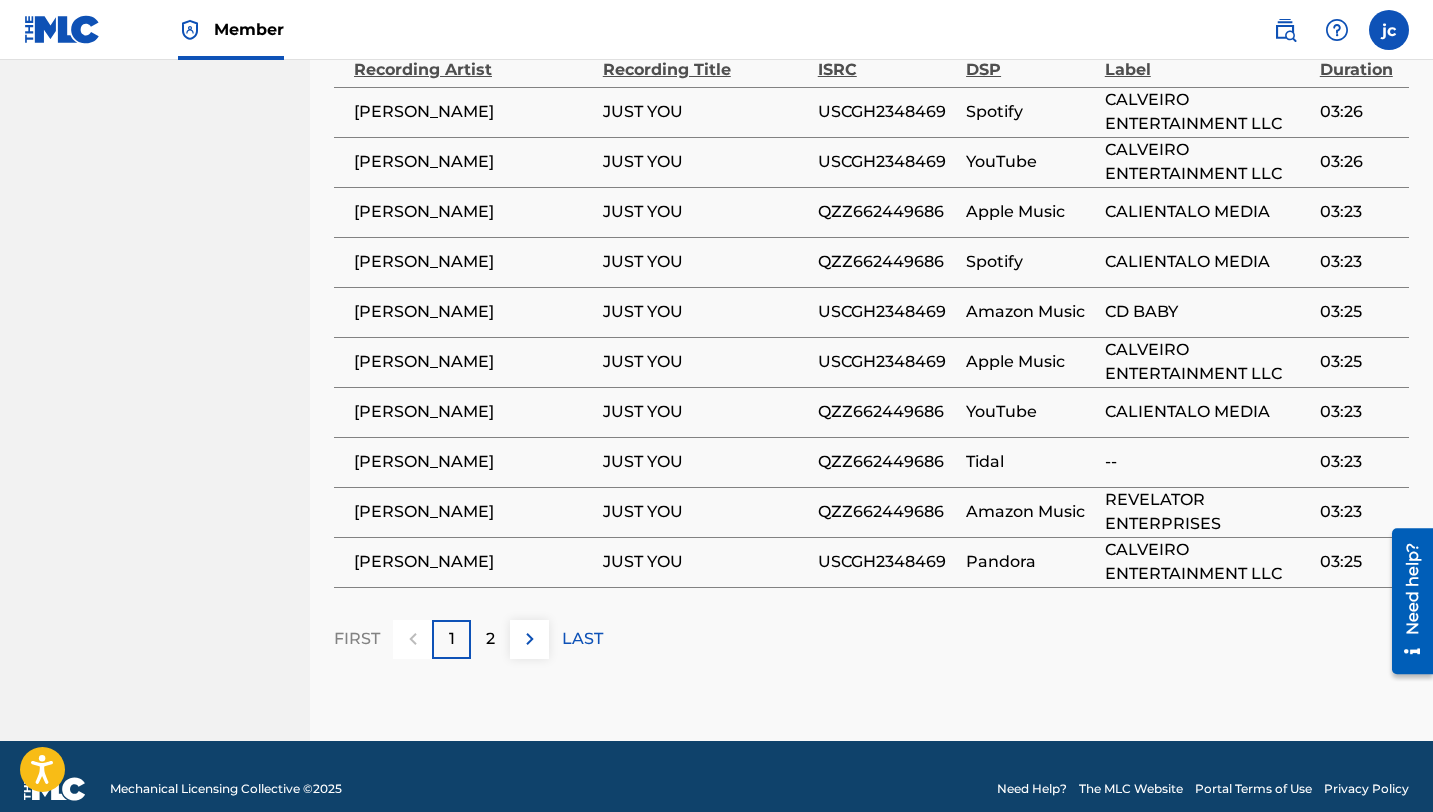 scroll, scrollTop: 1279, scrollLeft: 0, axis: vertical 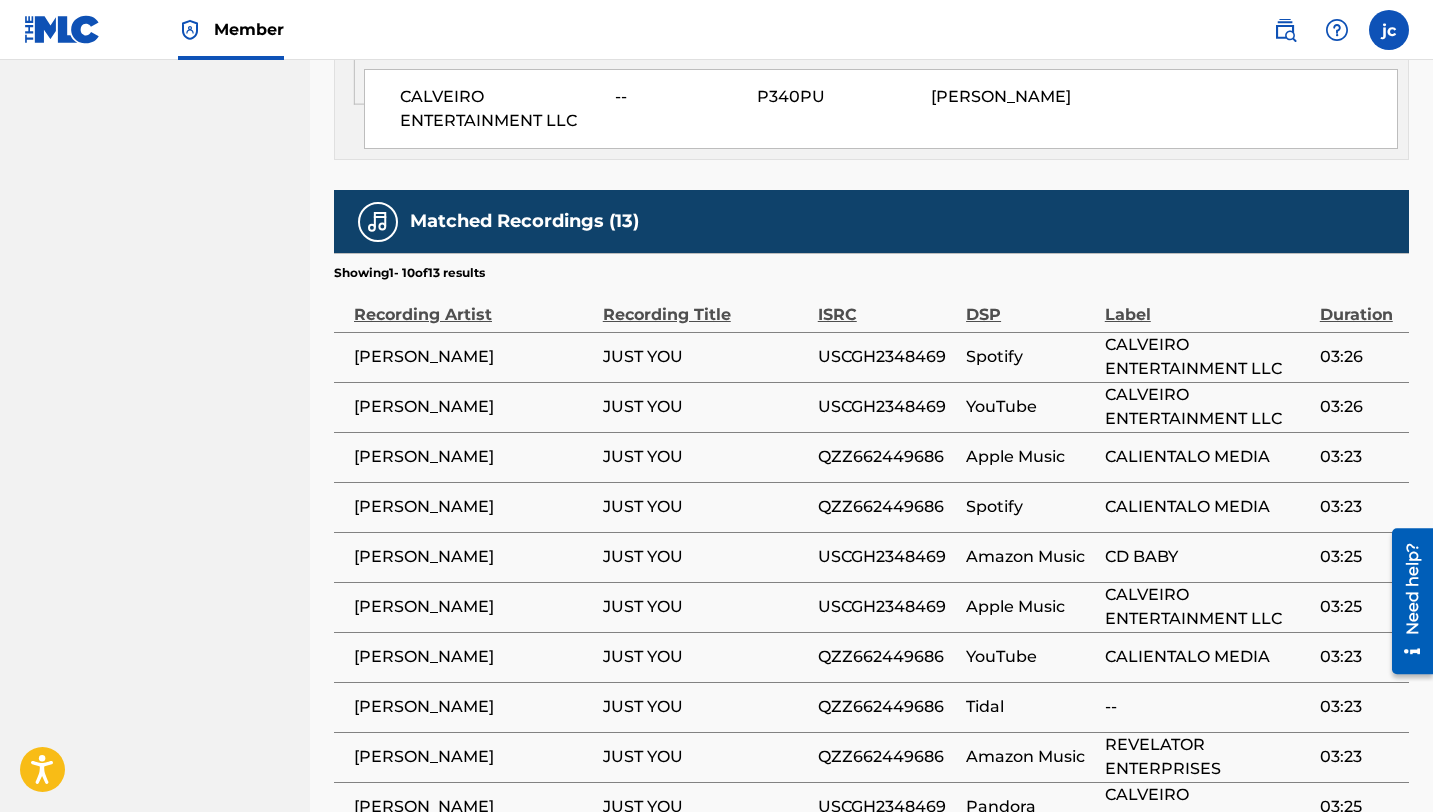 click on "YouTube" at bounding box center (1030, 407) 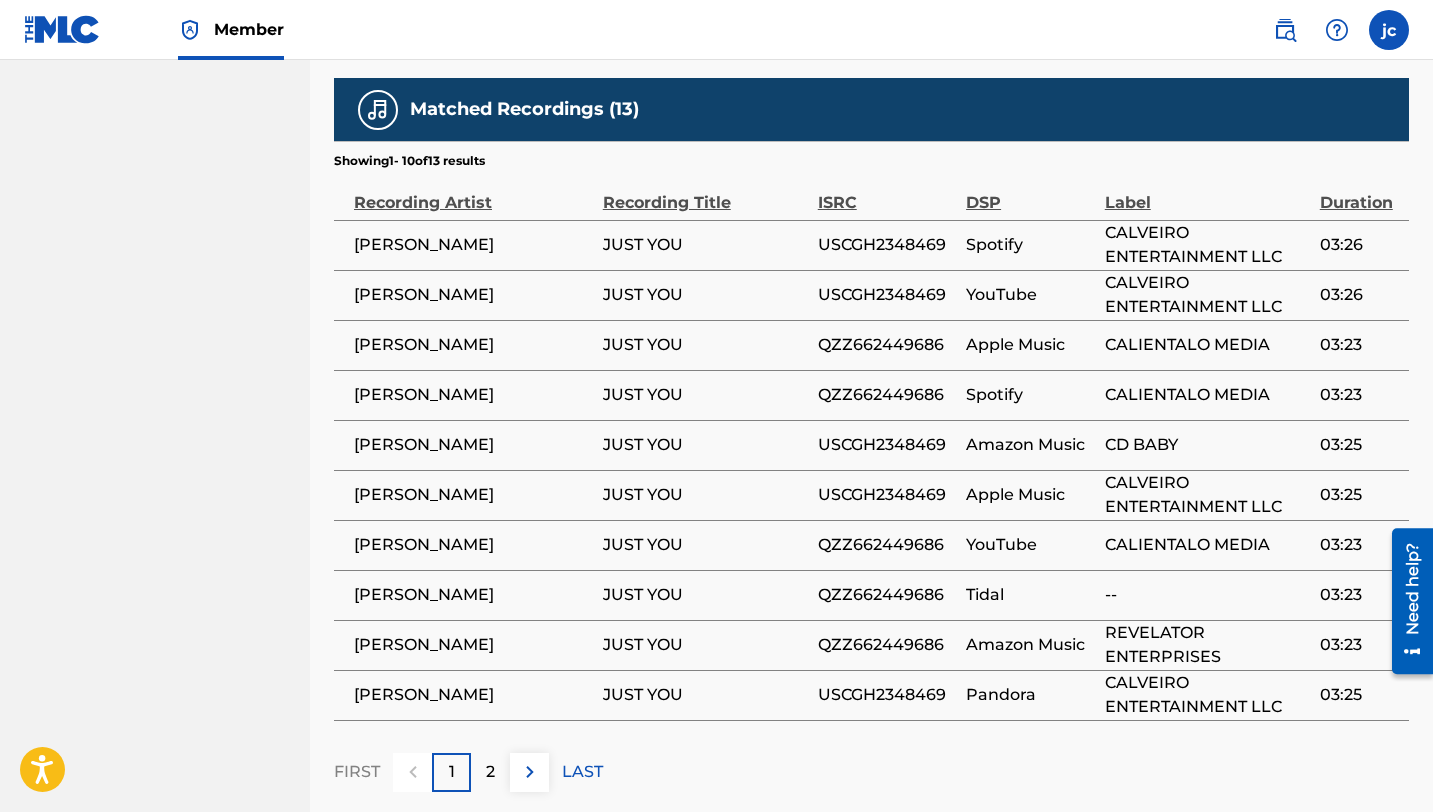 scroll, scrollTop: 1406, scrollLeft: 0, axis: vertical 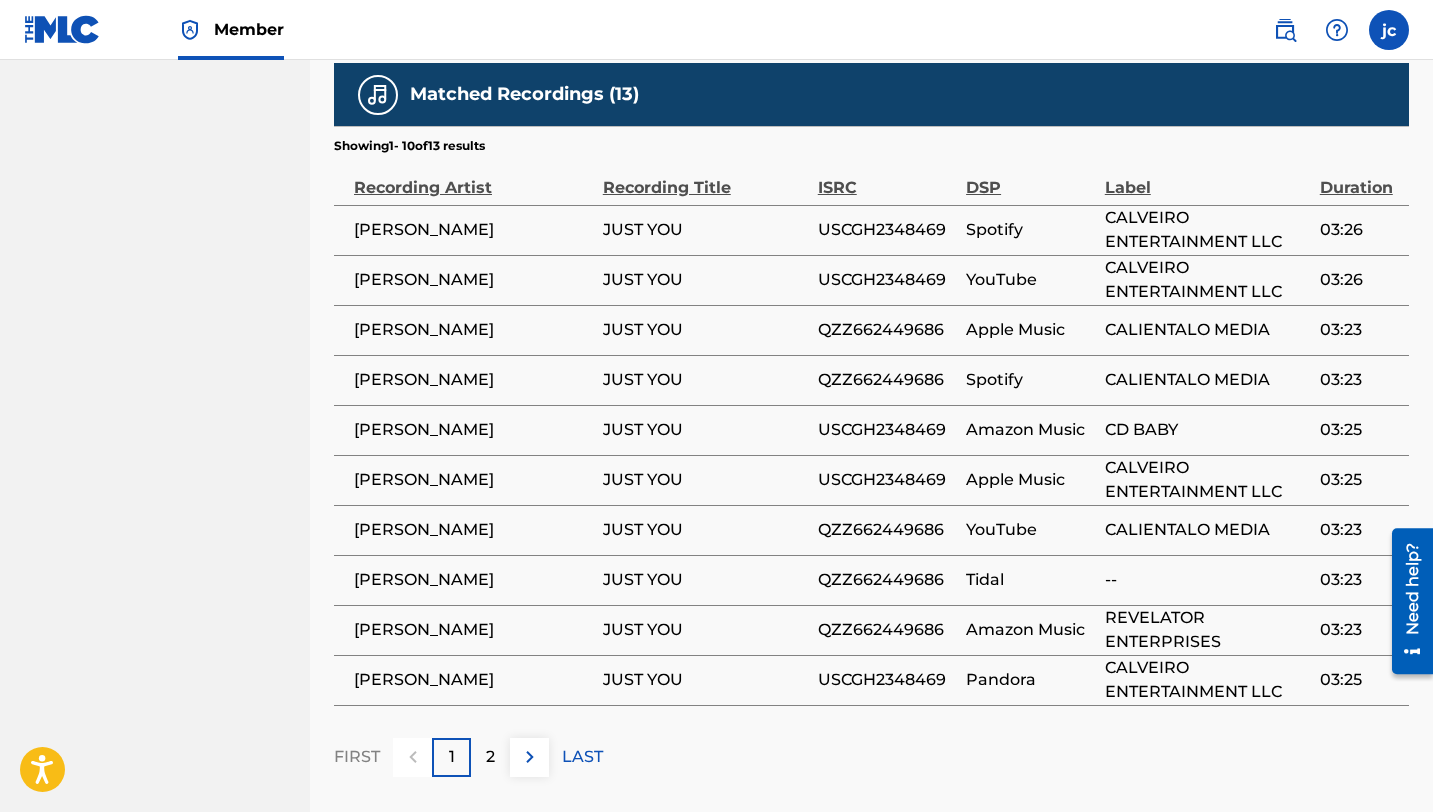 click at bounding box center [530, 757] 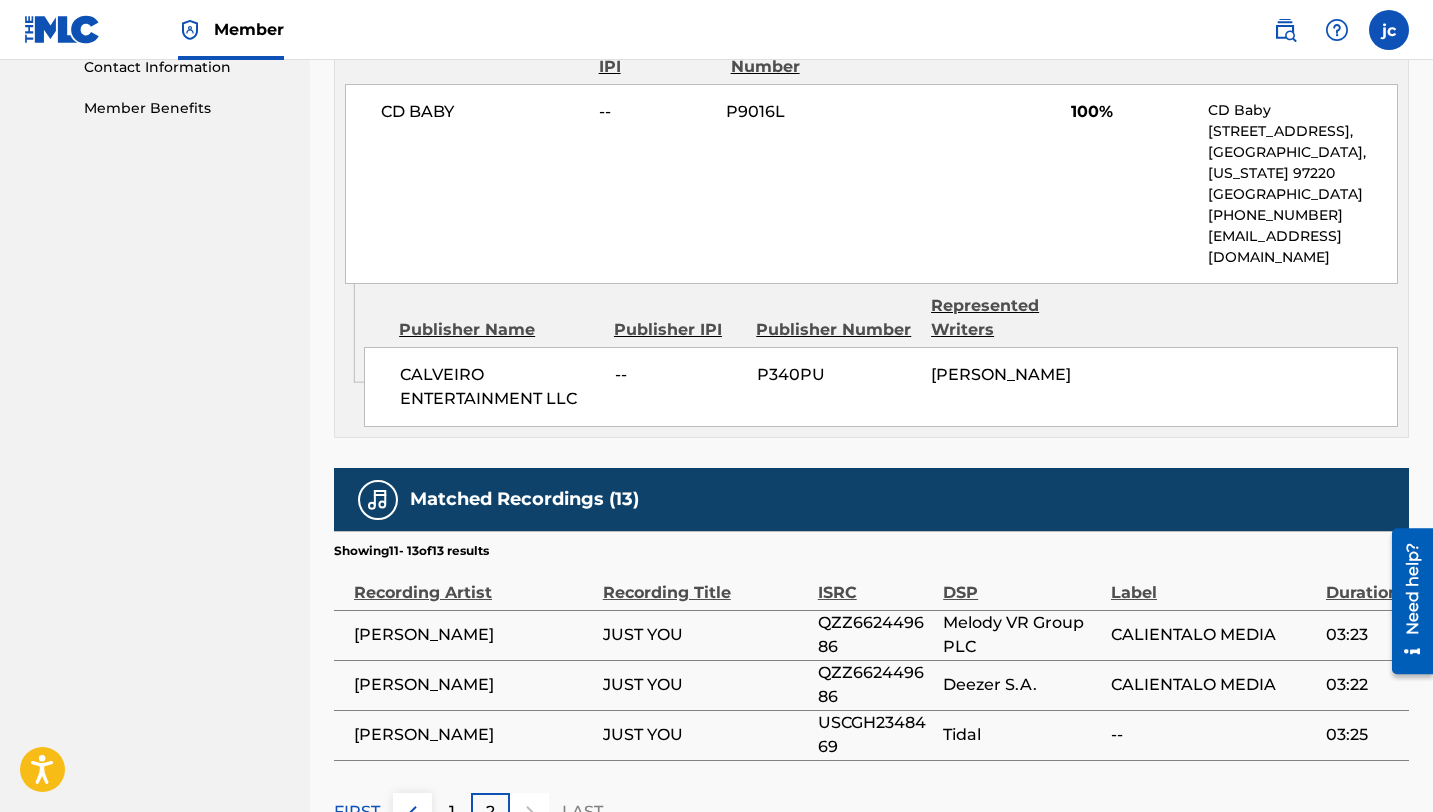 scroll, scrollTop: 1175, scrollLeft: 0, axis: vertical 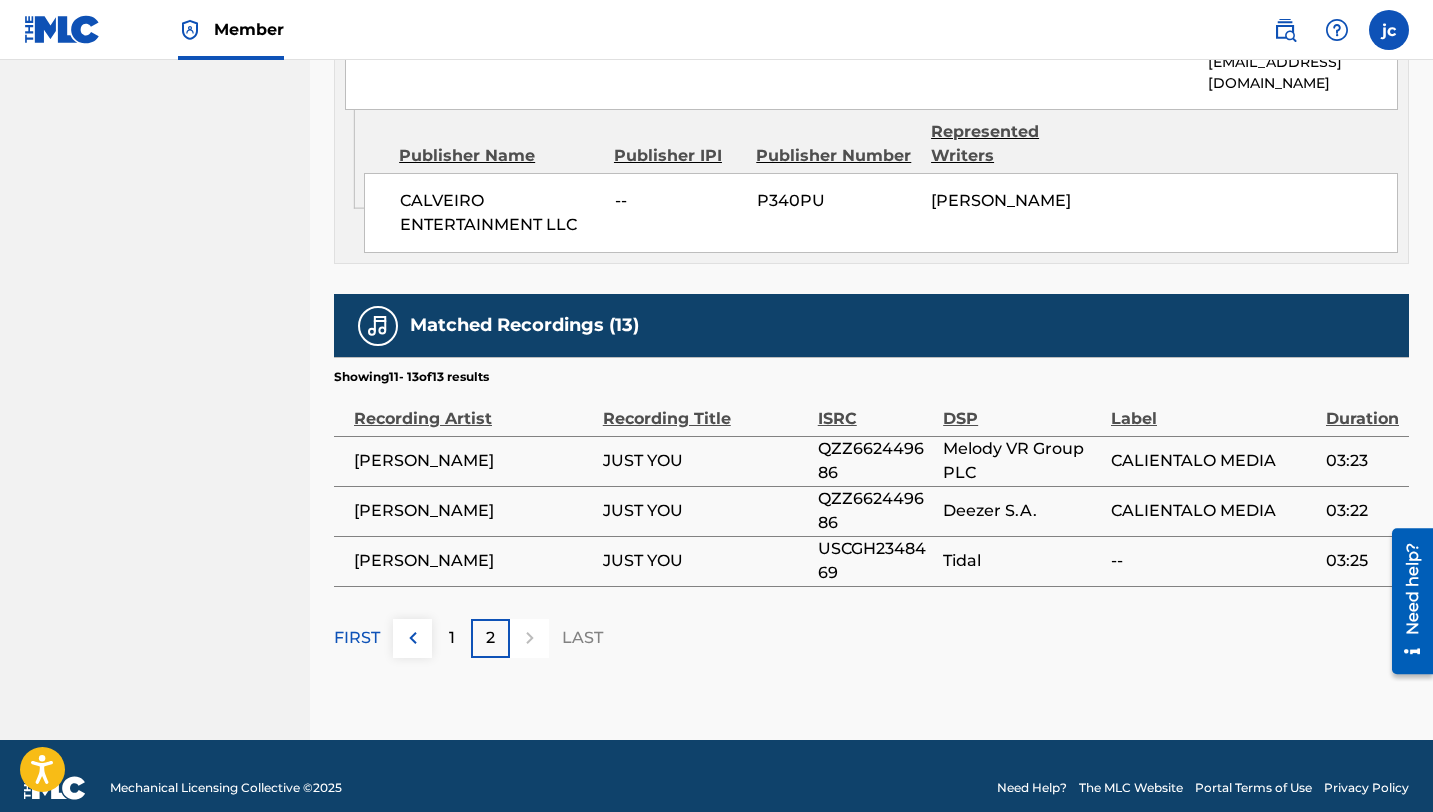 click at bounding box center [413, 638] 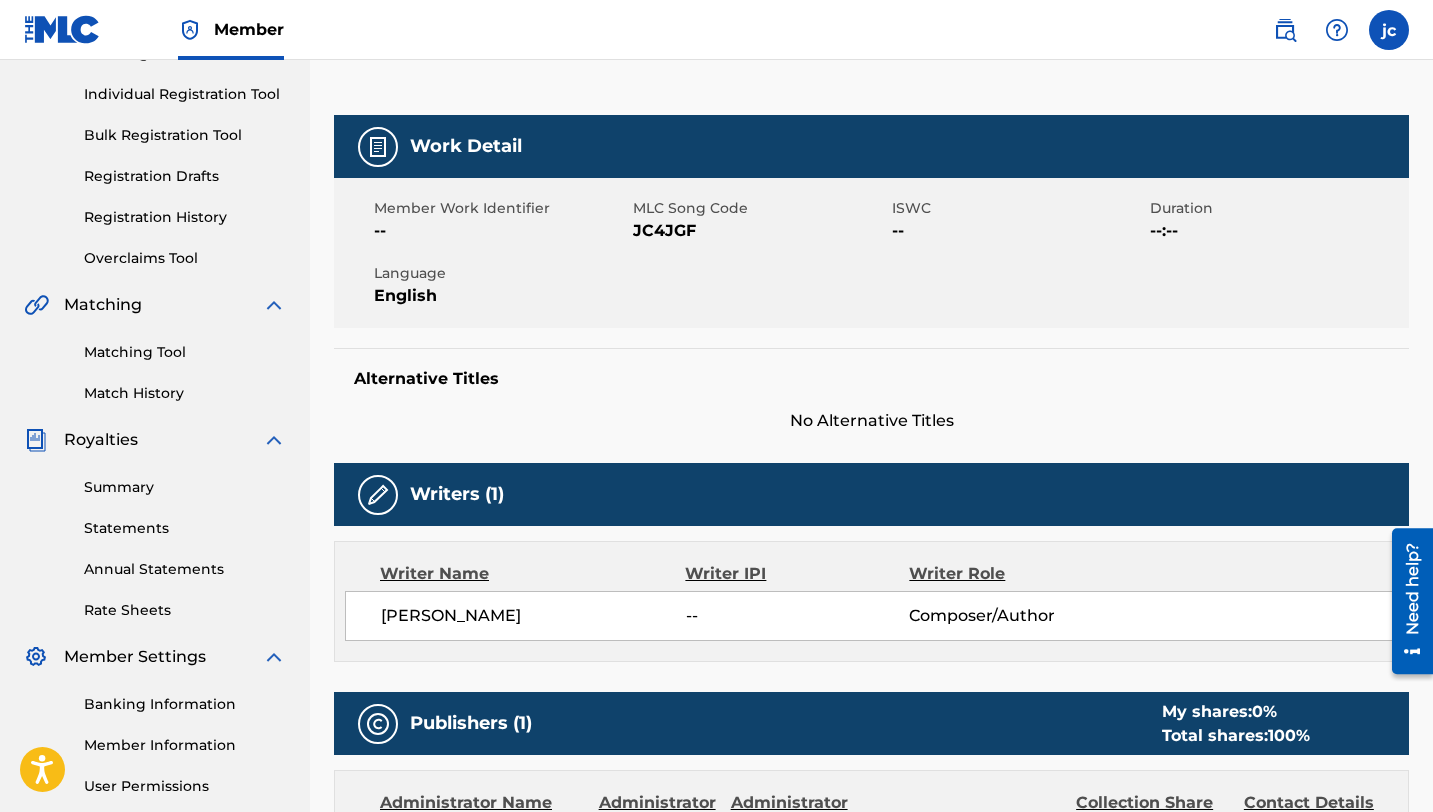 scroll, scrollTop: 133, scrollLeft: 0, axis: vertical 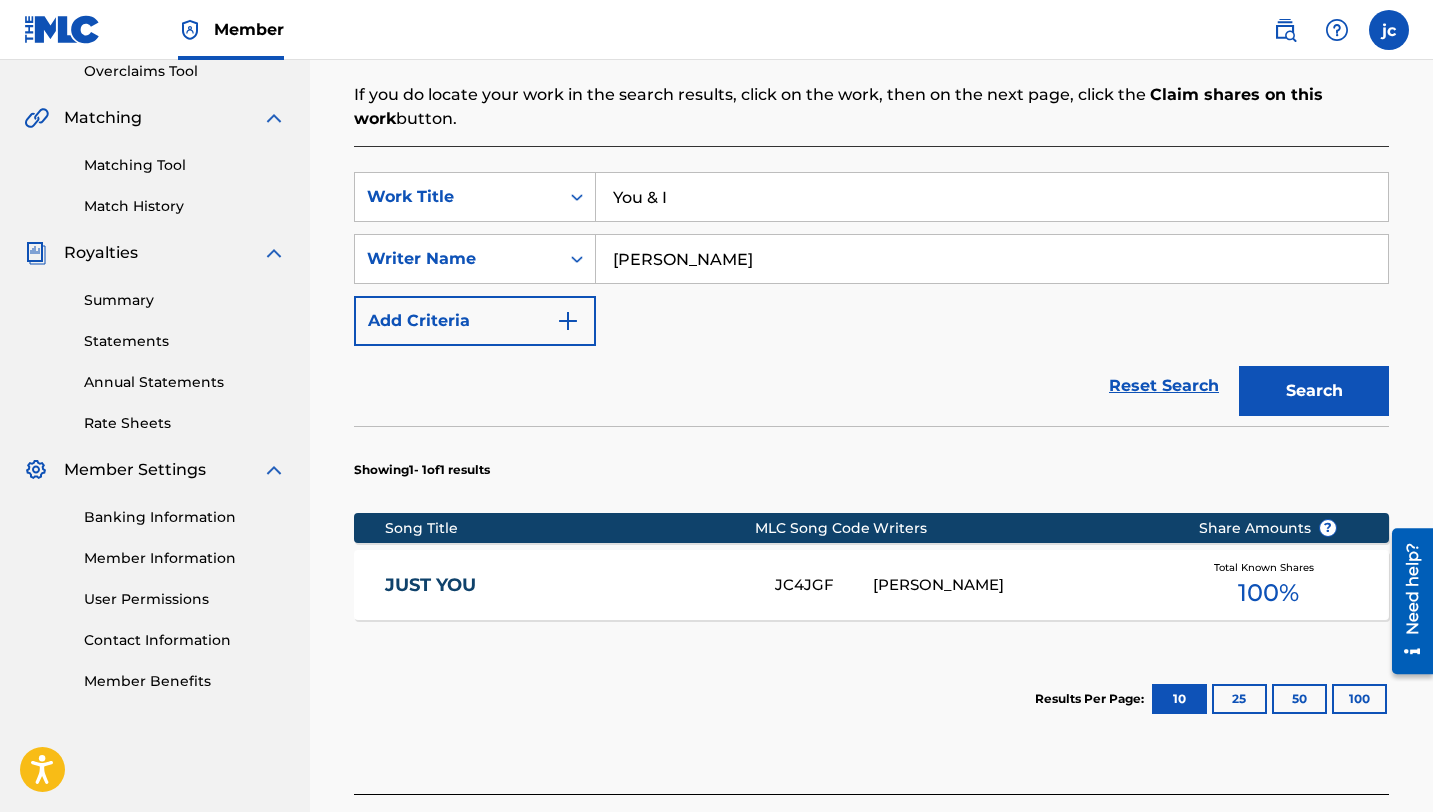 drag, startPoint x: 763, startPoint y: 259, endPoint x: 465, endPoint y: 228, distance: 299.60806 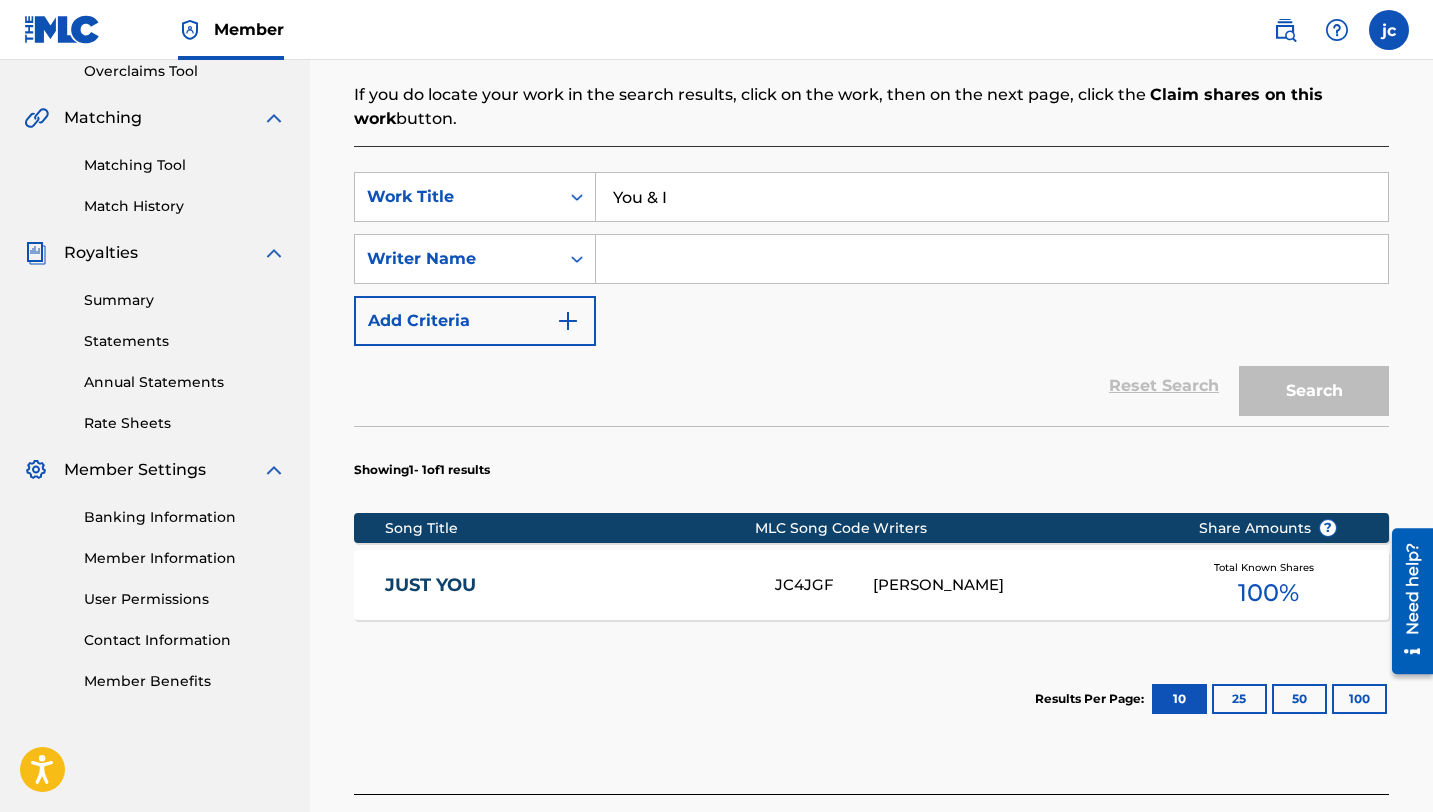 type 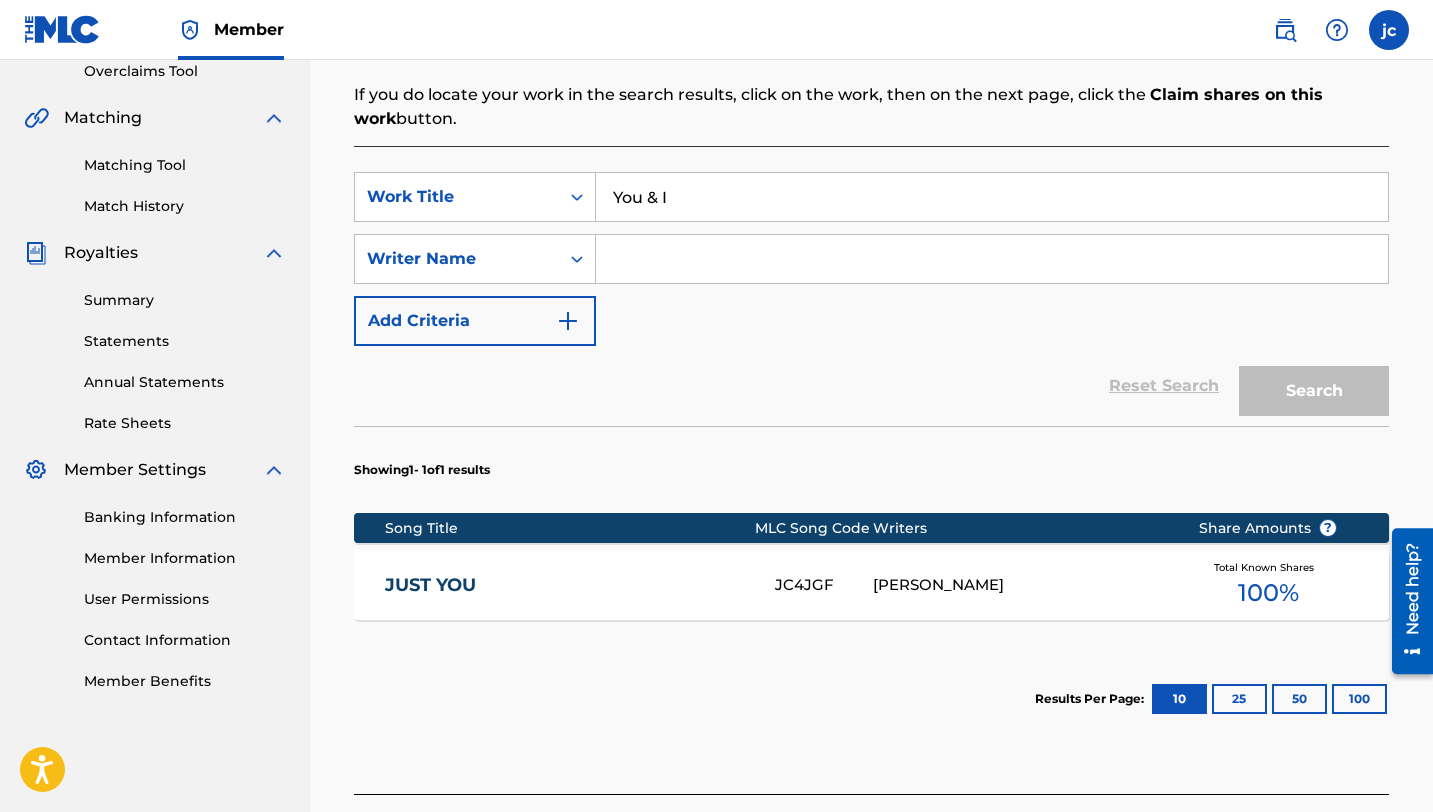 click on "Total Known Shares 100 %" at bounding box center [1268, 585] 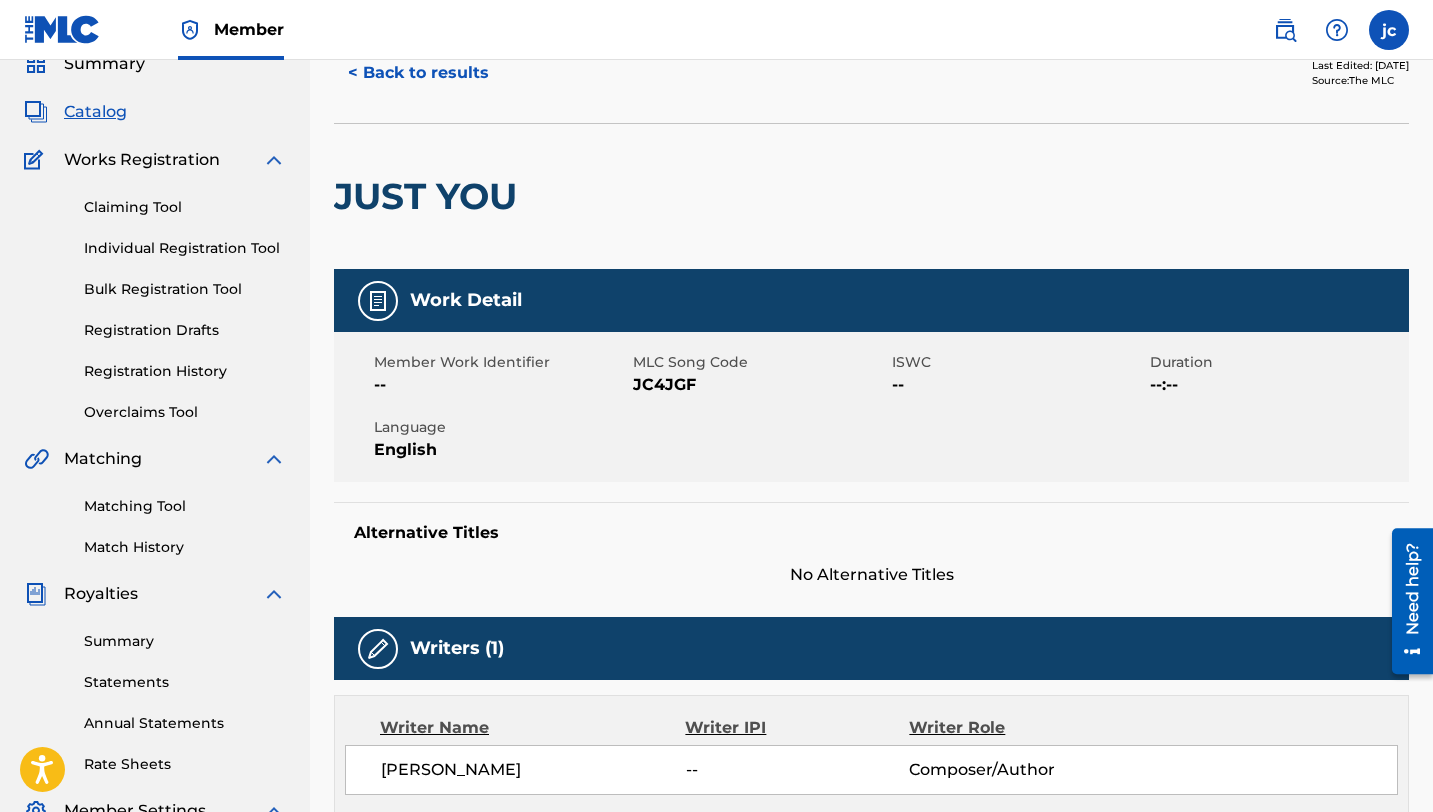 scroll, scrollTop: 0, scrollLeft: 0, axis: both 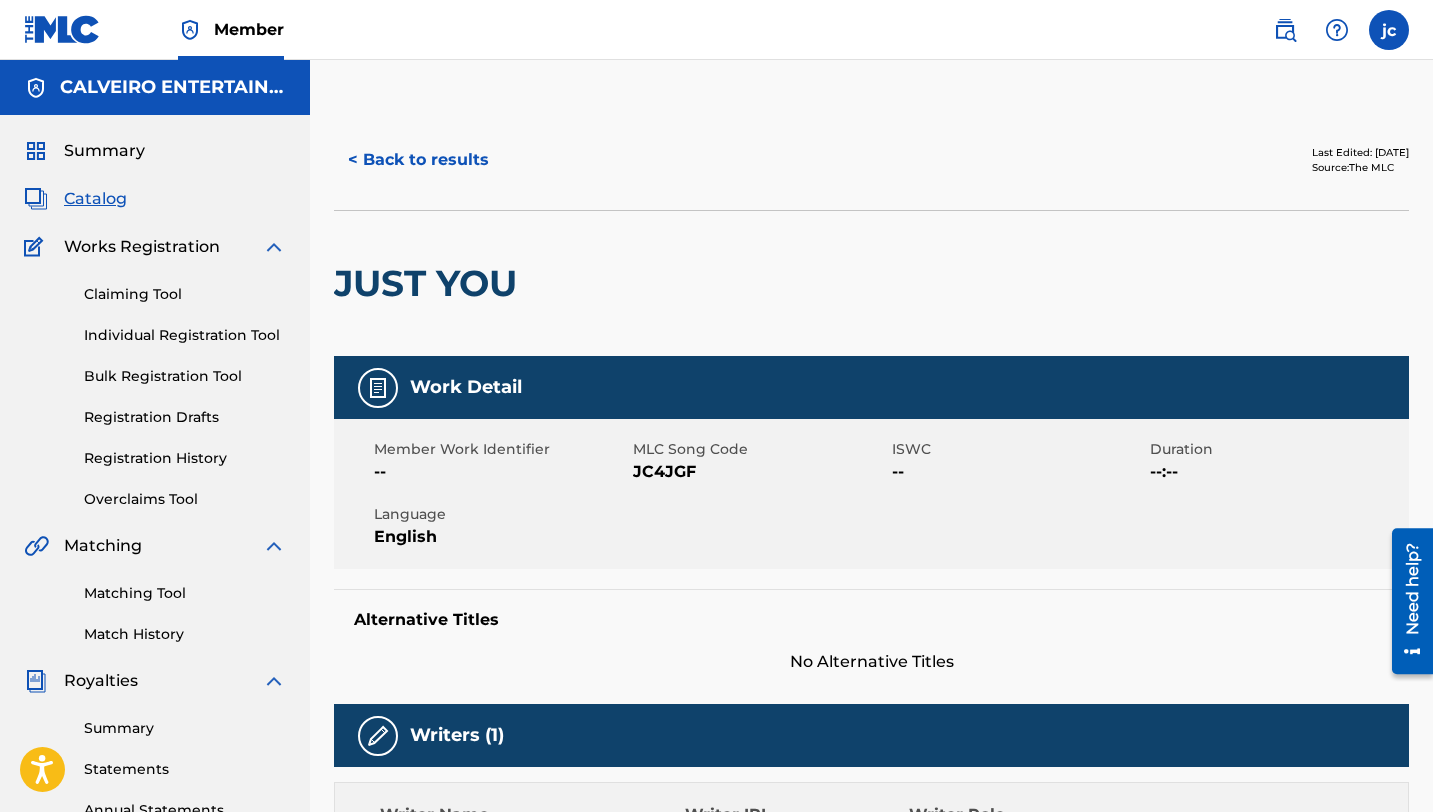 click on "Catalog" at bounding box center (95, 199) 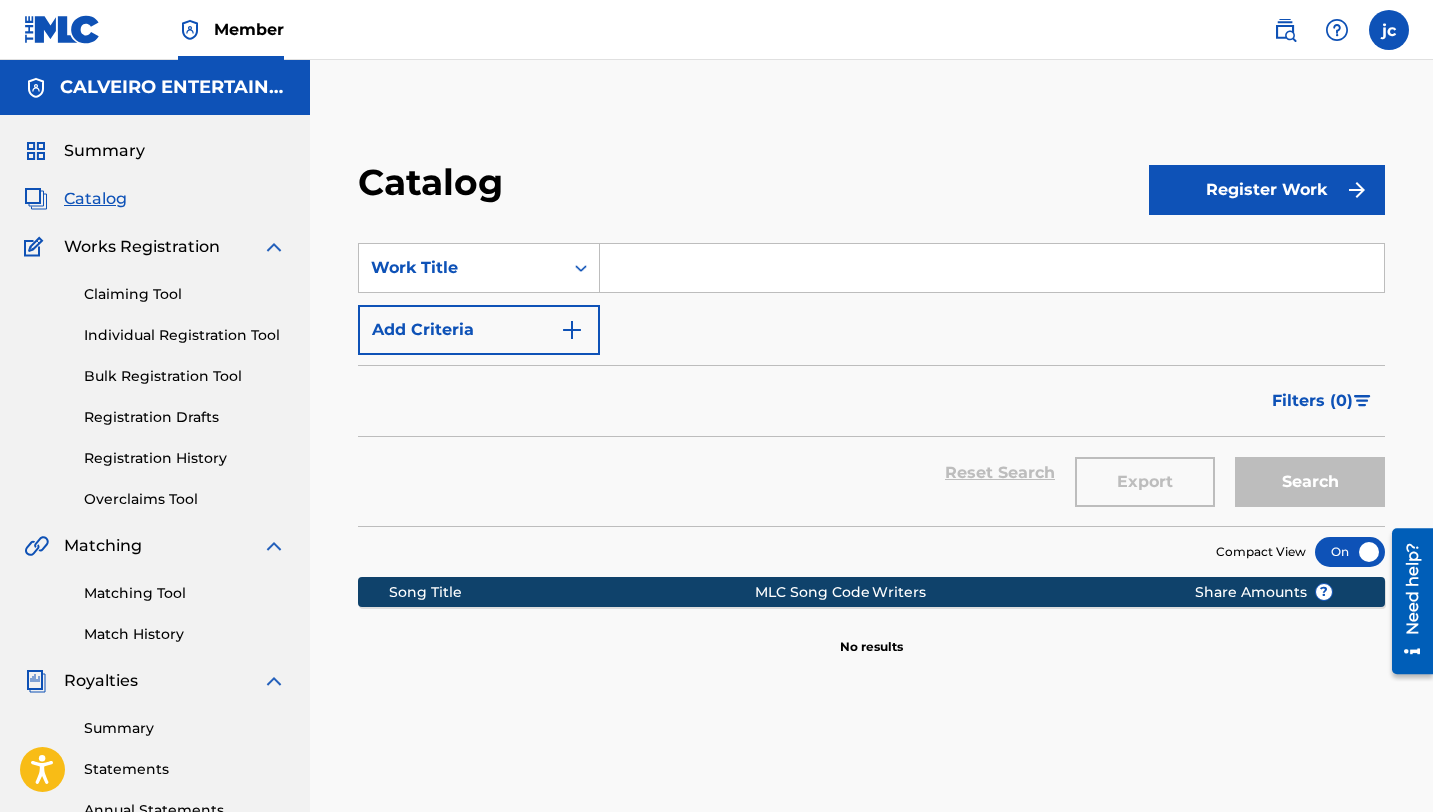 click at bounding box center (992, 268) 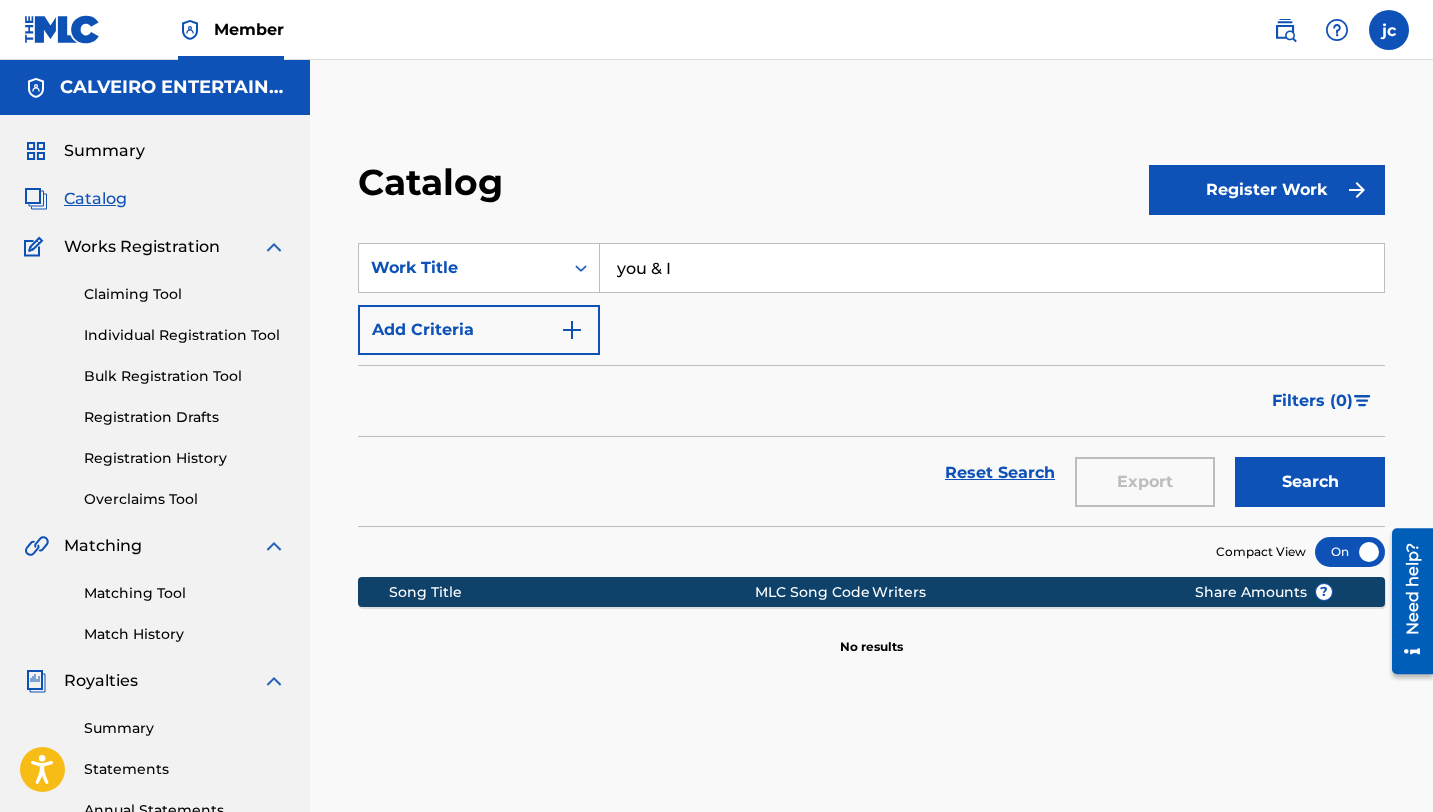 type on "you & I" 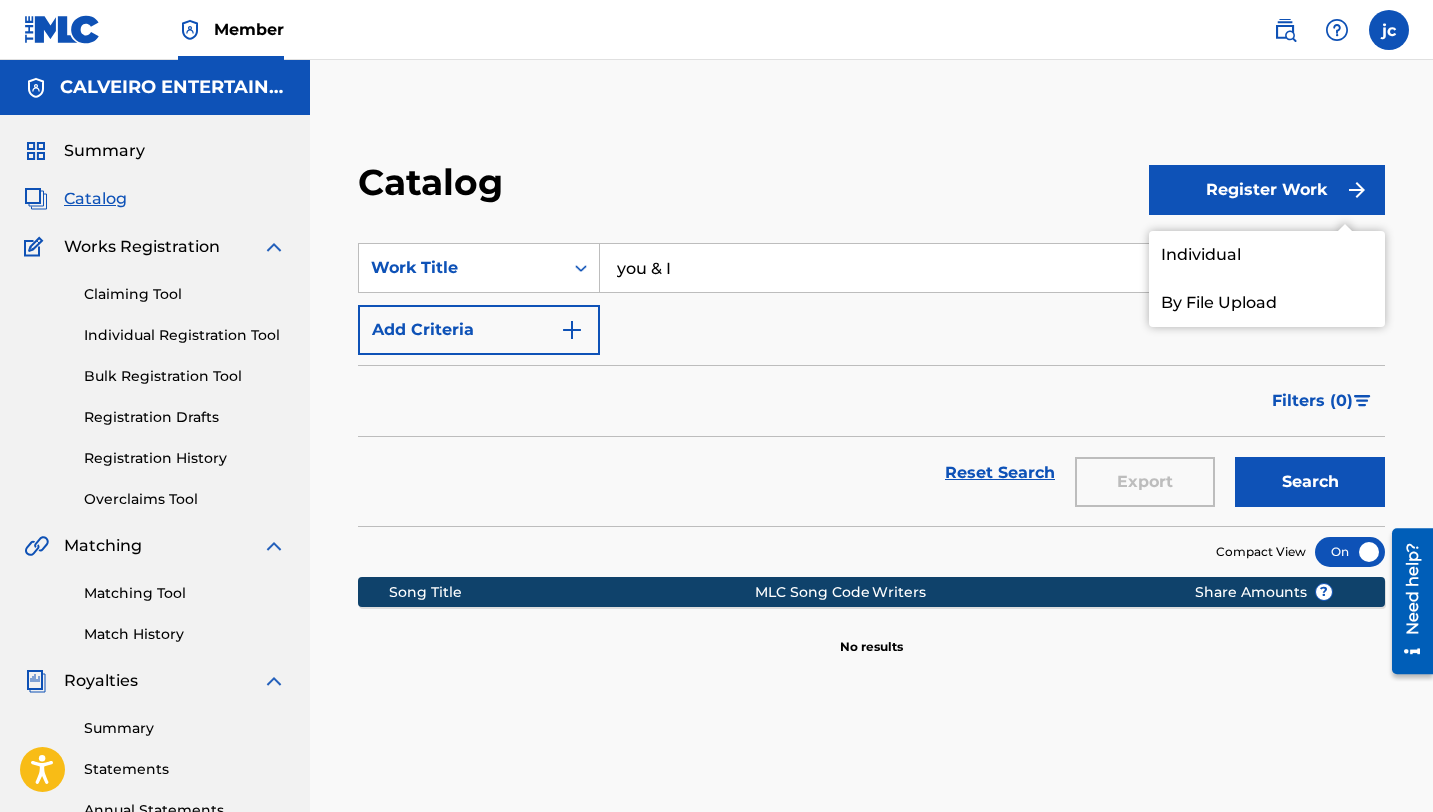click on "By File Upload" at bounding box center [1267, 303] 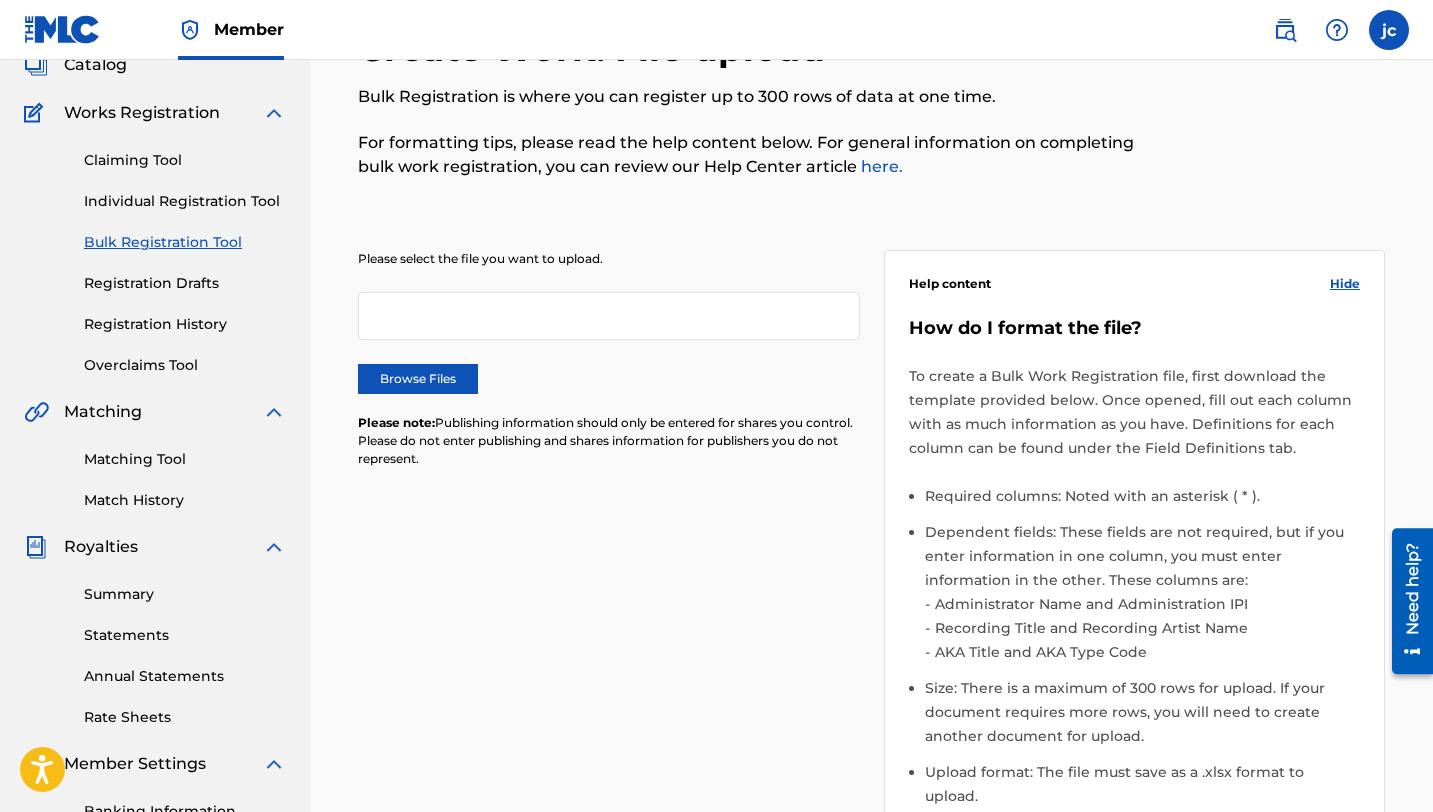 scroll, scrollTop: 0, scrollLeft: 0, axis: both 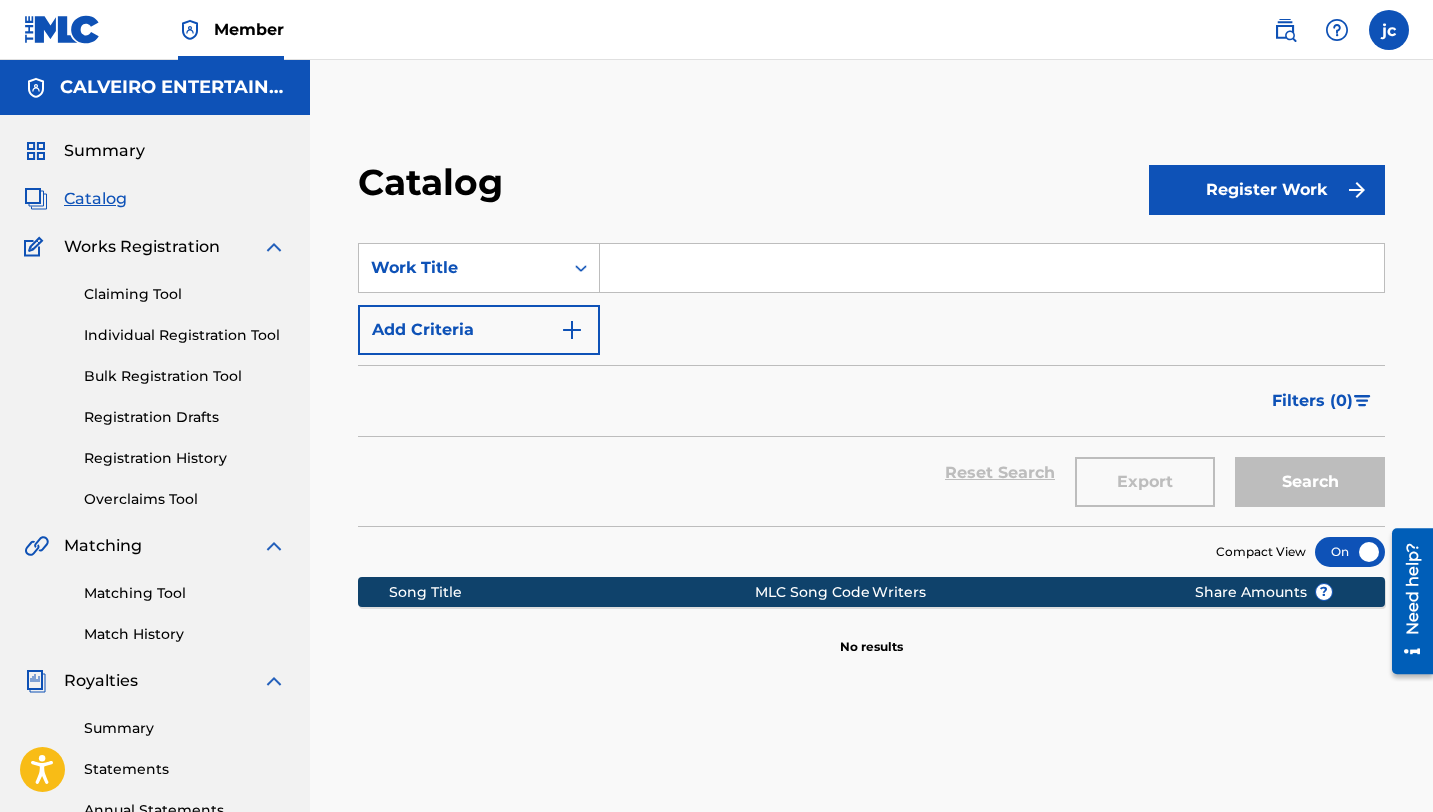 click at bounding box center [992, 268] 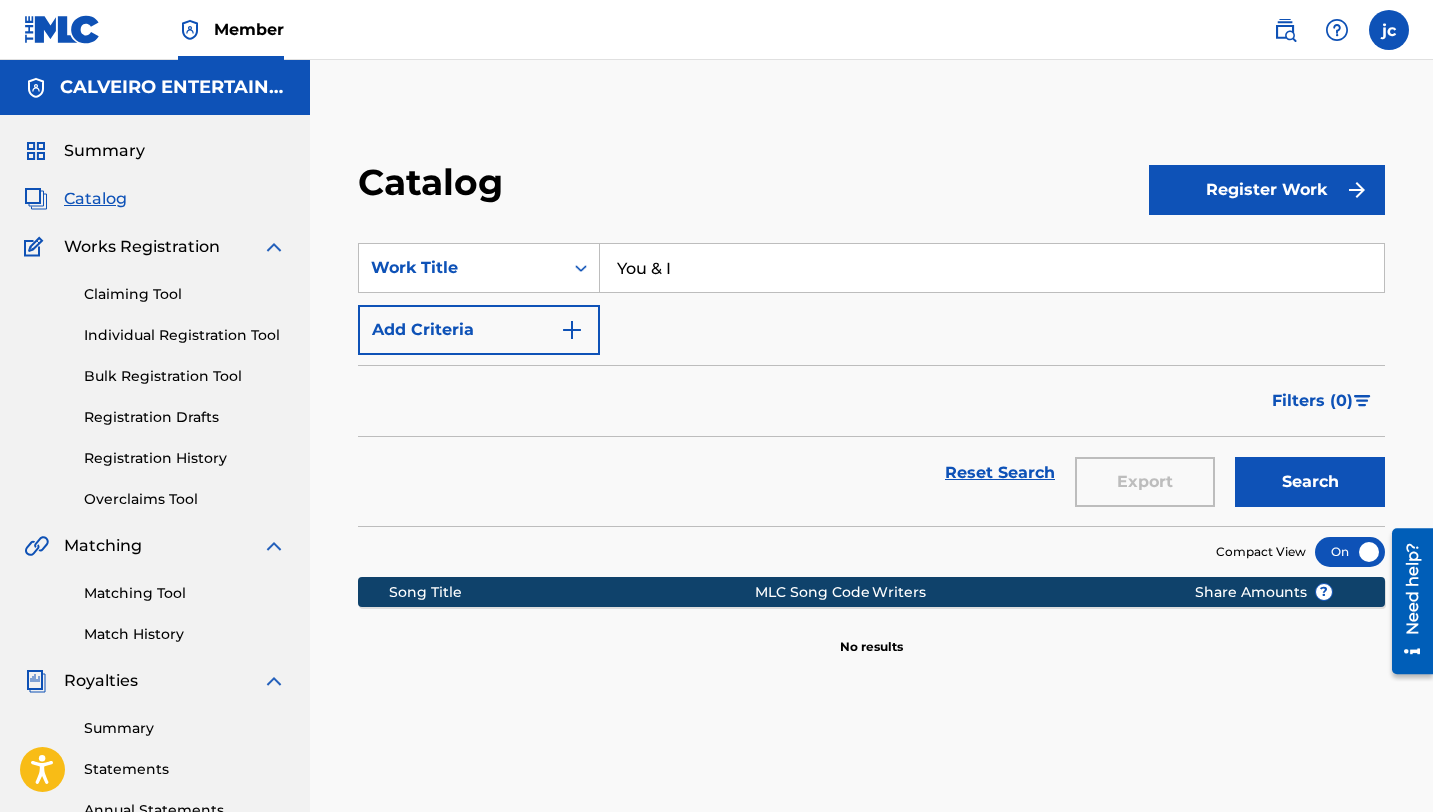 type on "You & I" 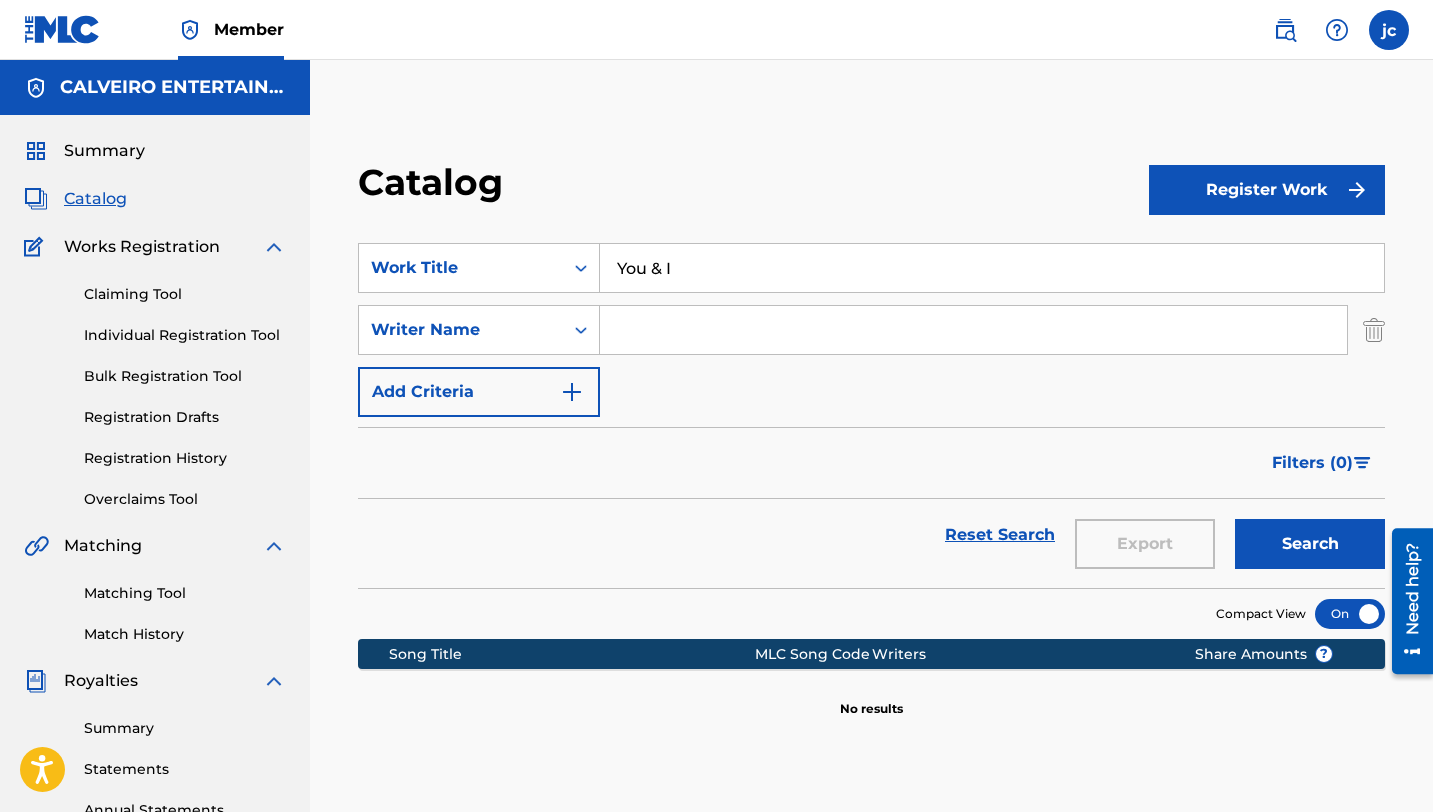 click at bounding box center [973, 330] 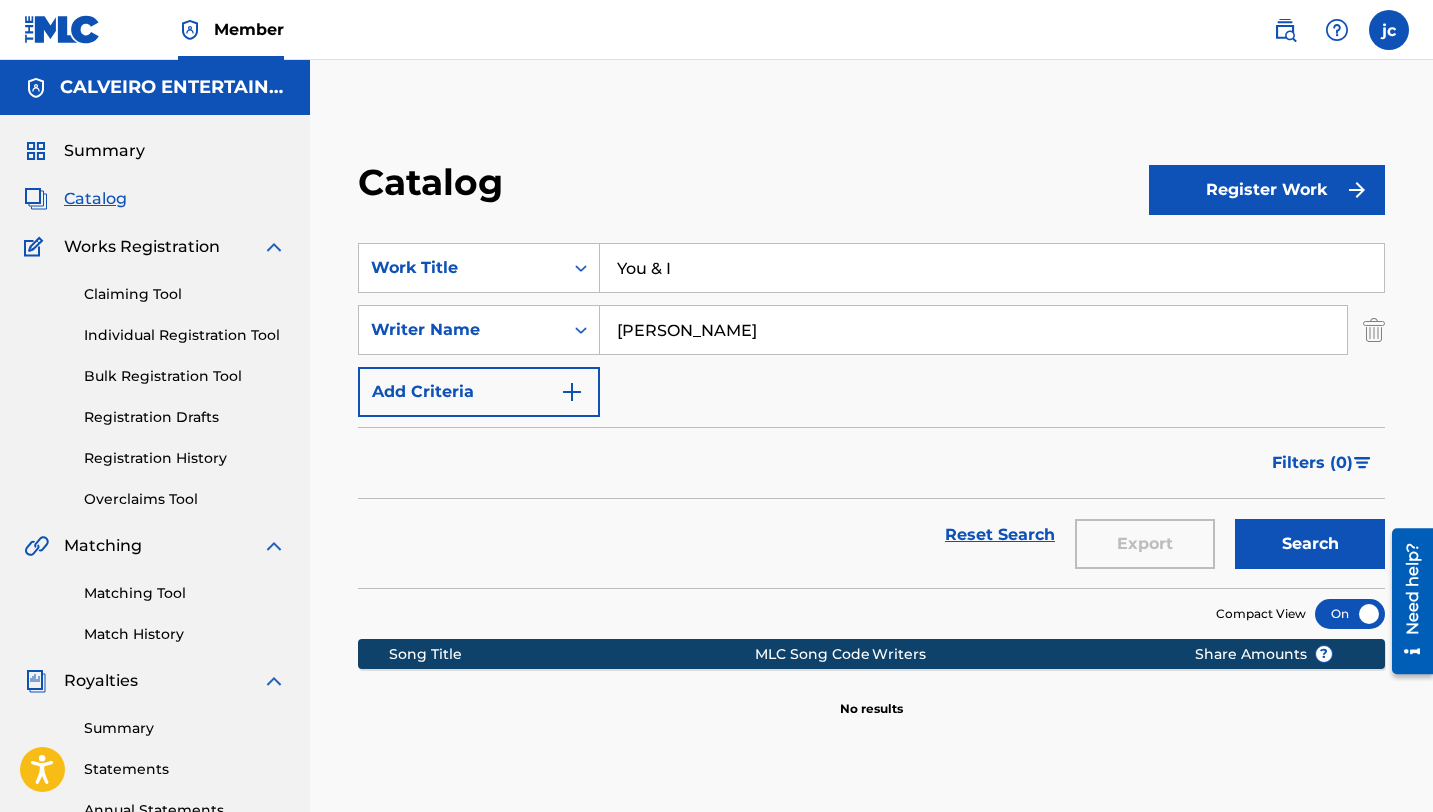 type on "[PERSON_NAME]" 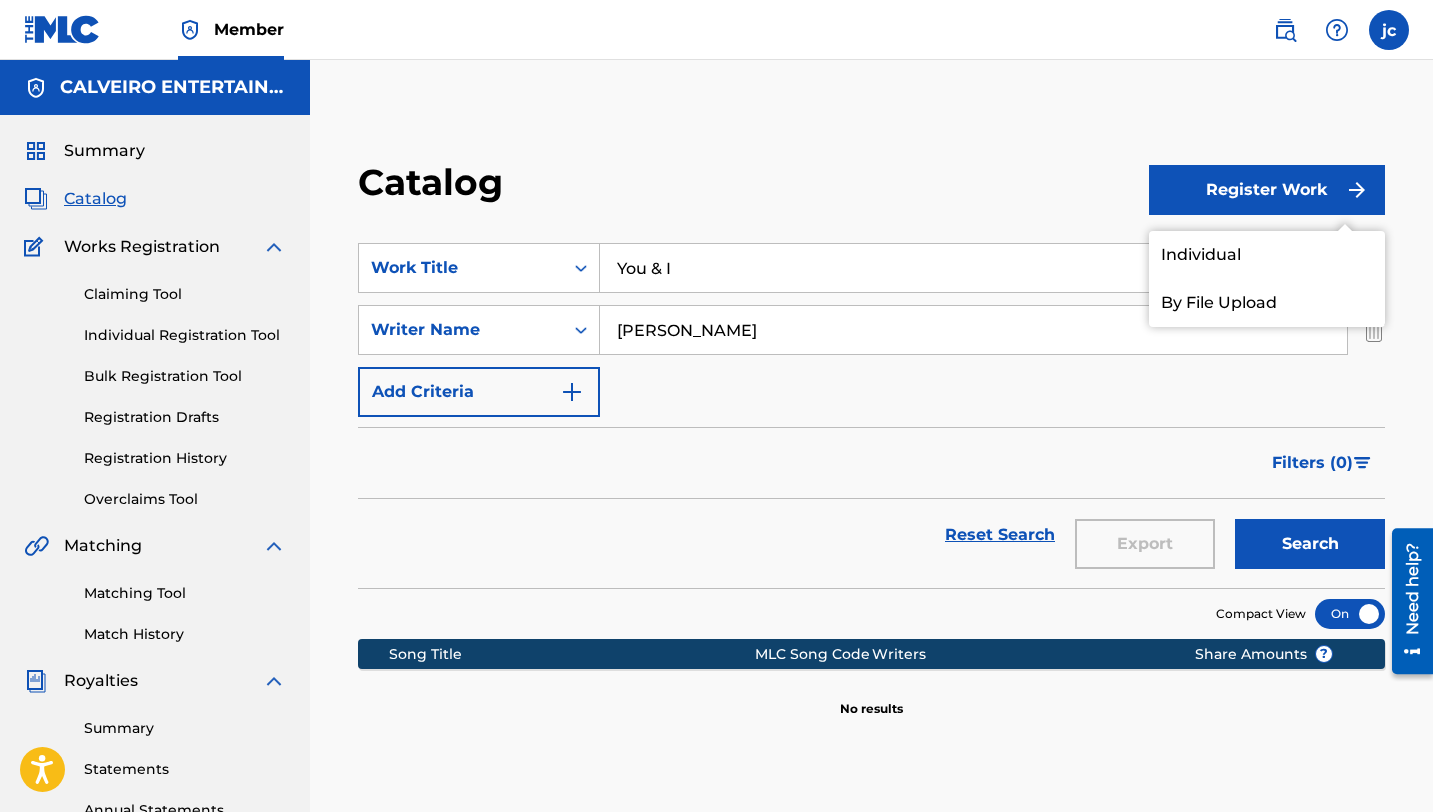 click on "Individual" at bounding box center (1267, 255) 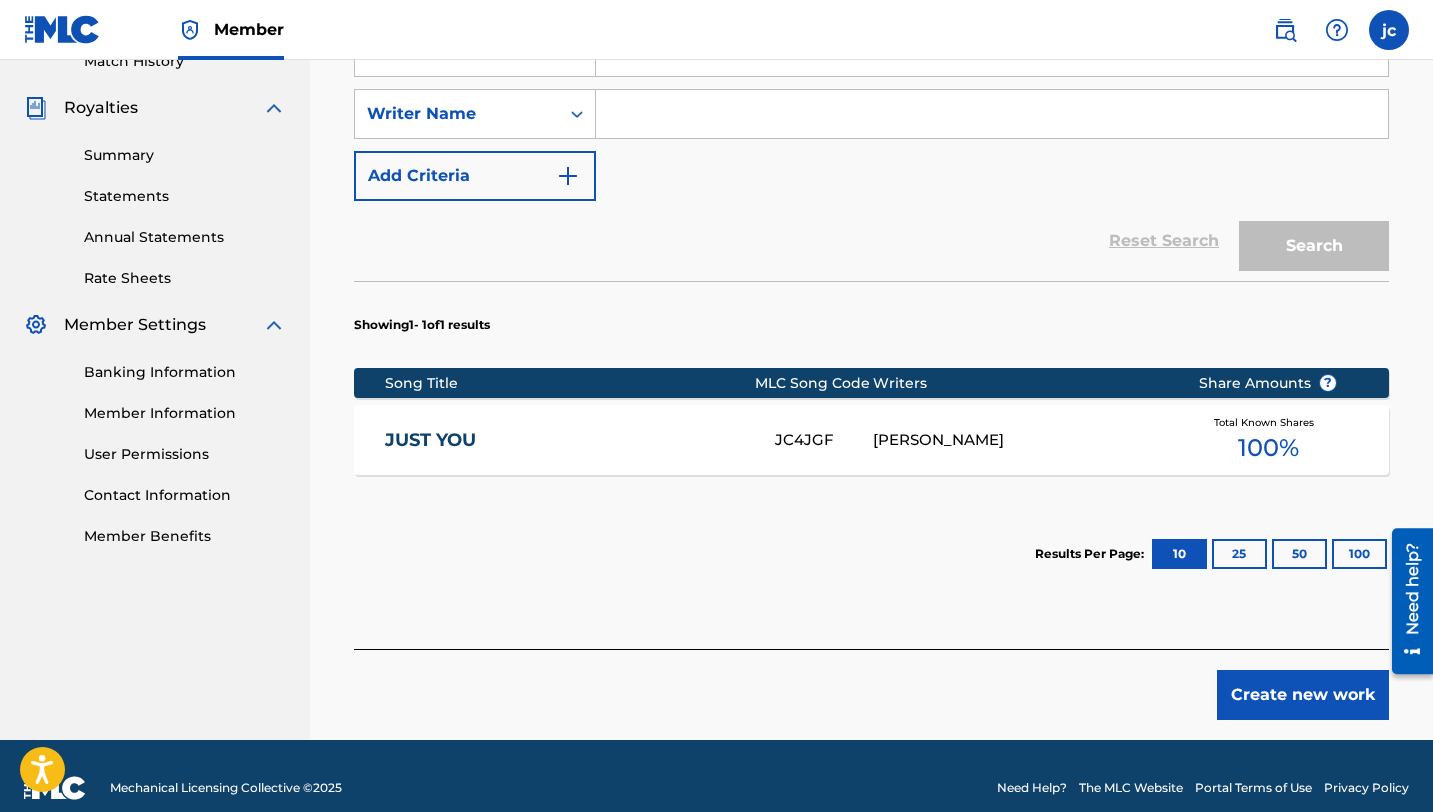 scroll, scrollTop: 115, scrollLeft: 0, axis: vertical 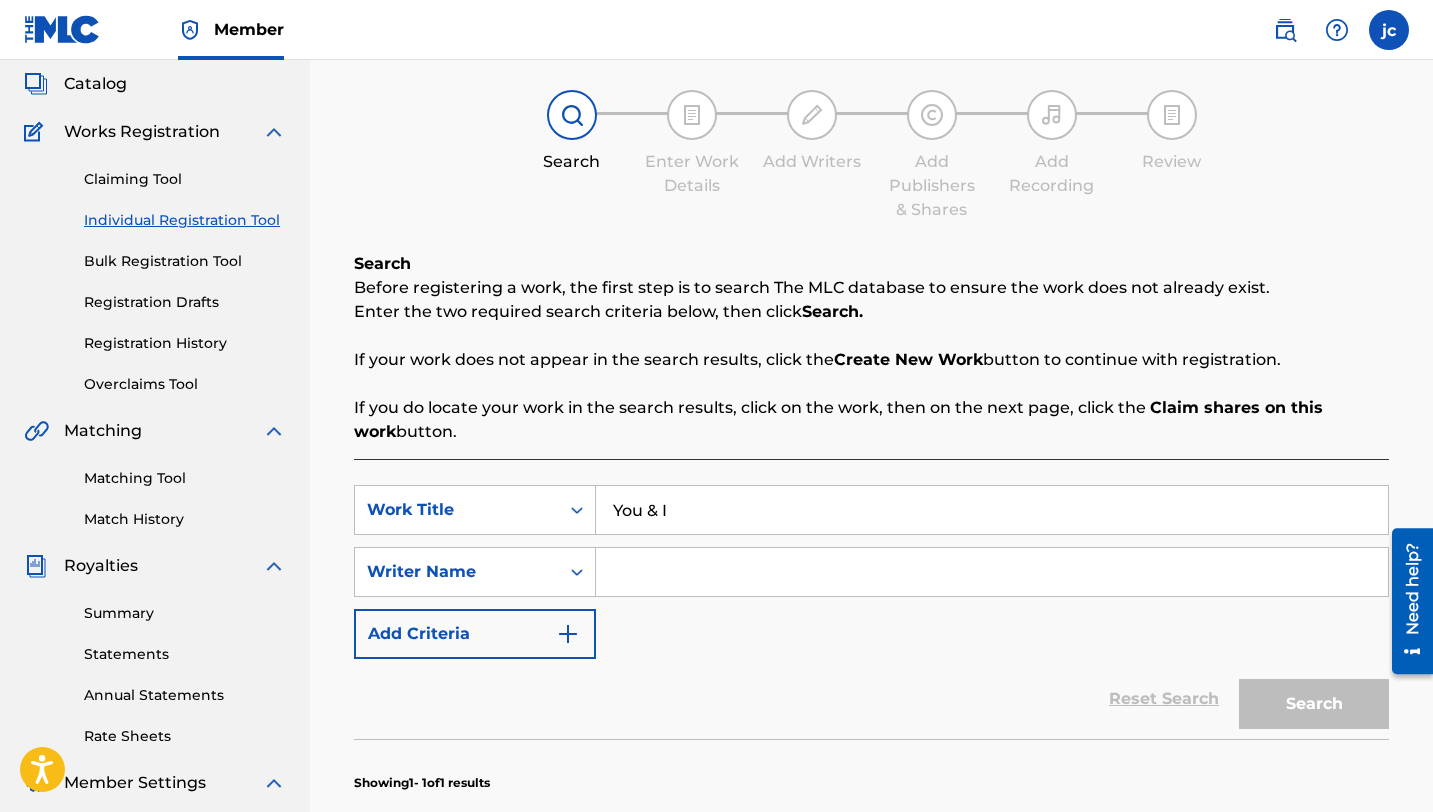 click at bounding box center [992, 572] 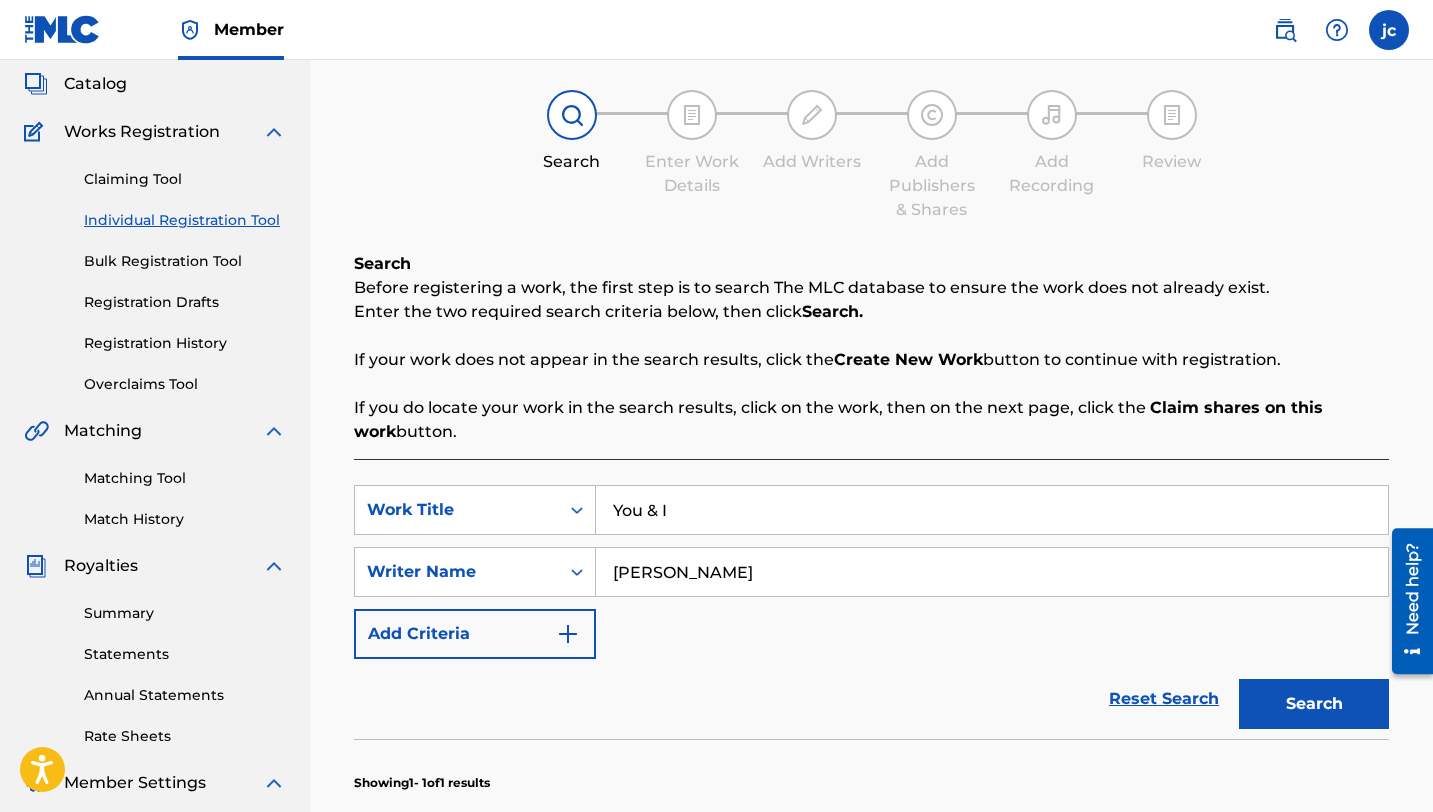 type on "[PERSON_NAME]" 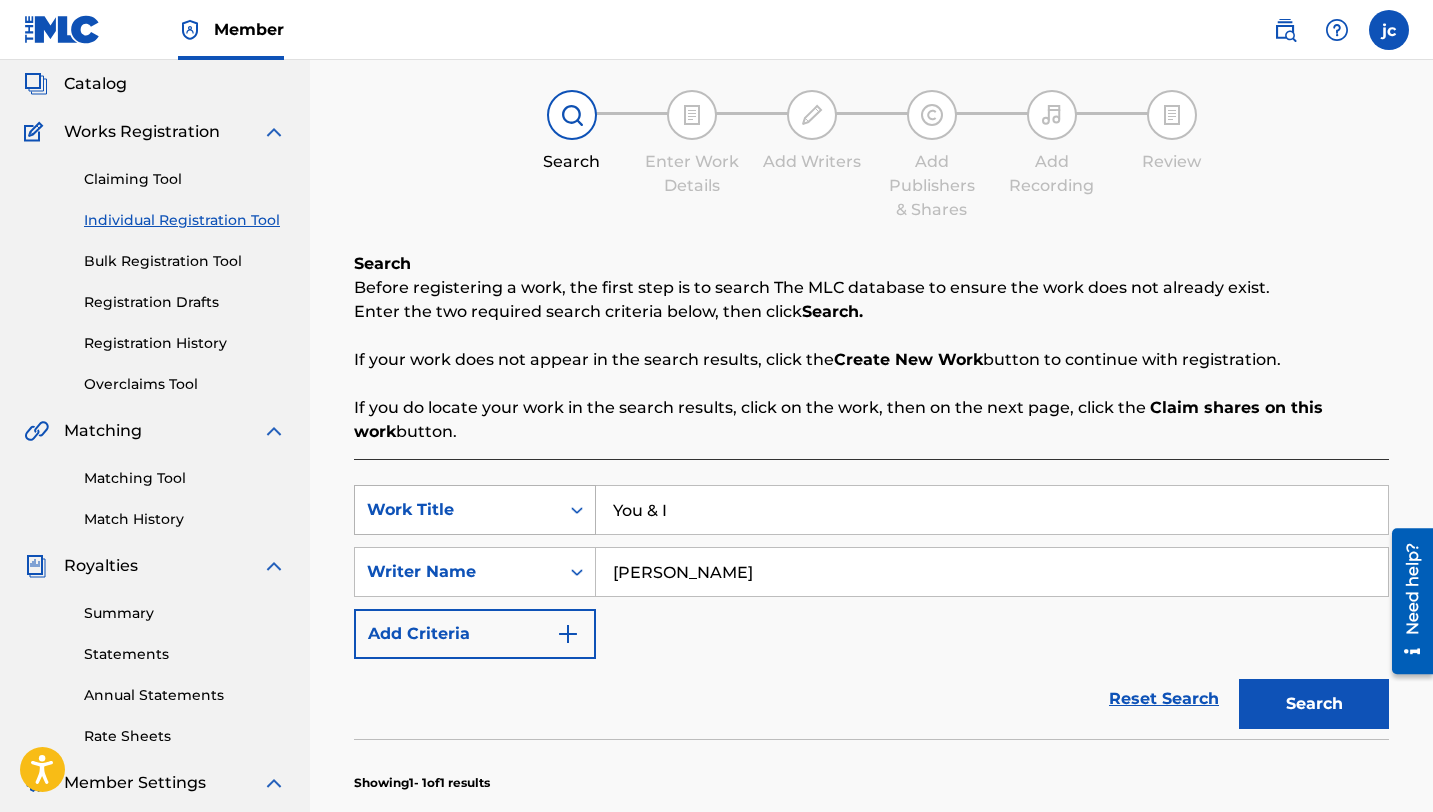 drag, startPoint x: 739, startPoint y: 523, endPoint x: 456, endPoint y: 519, distance: 283.02826 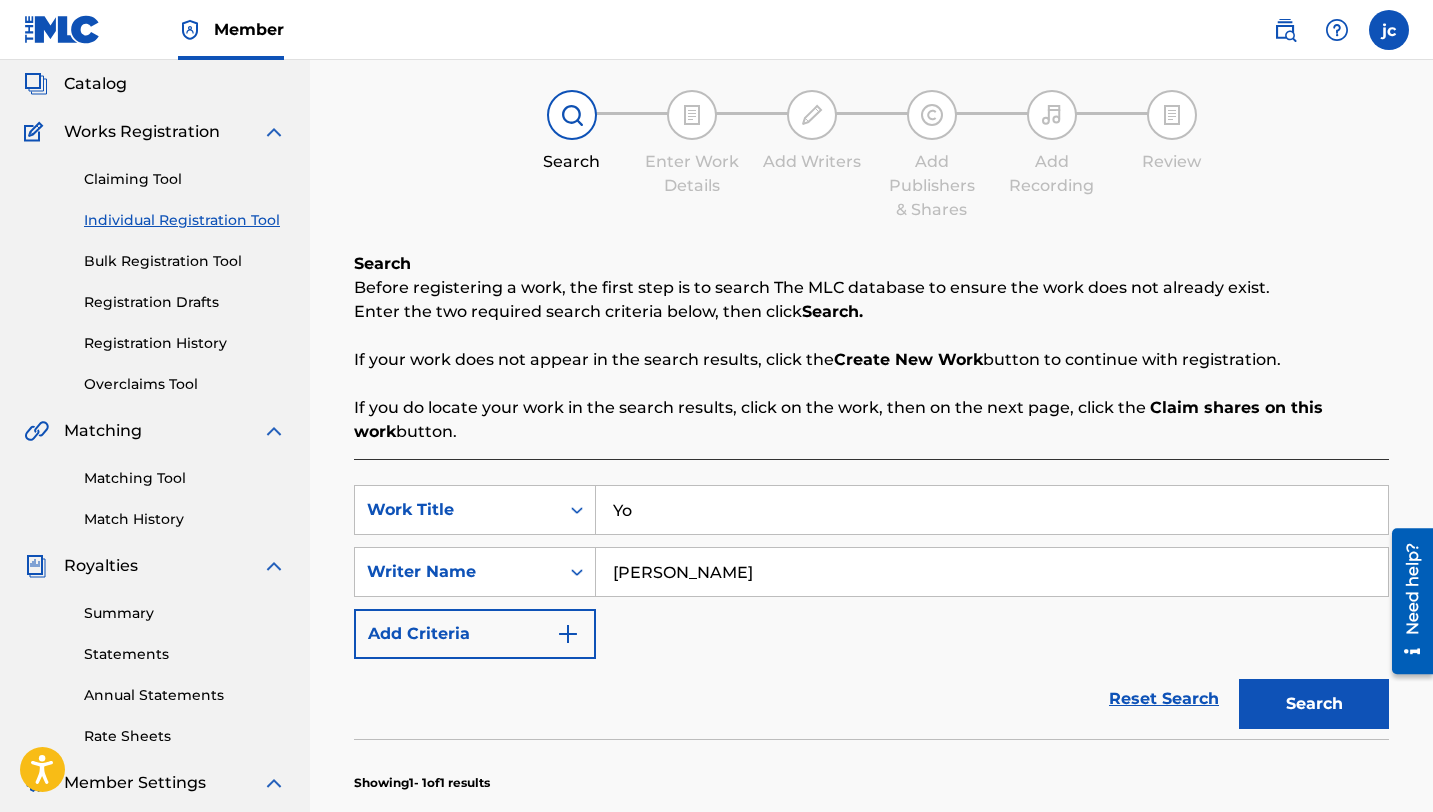 type on "Y" 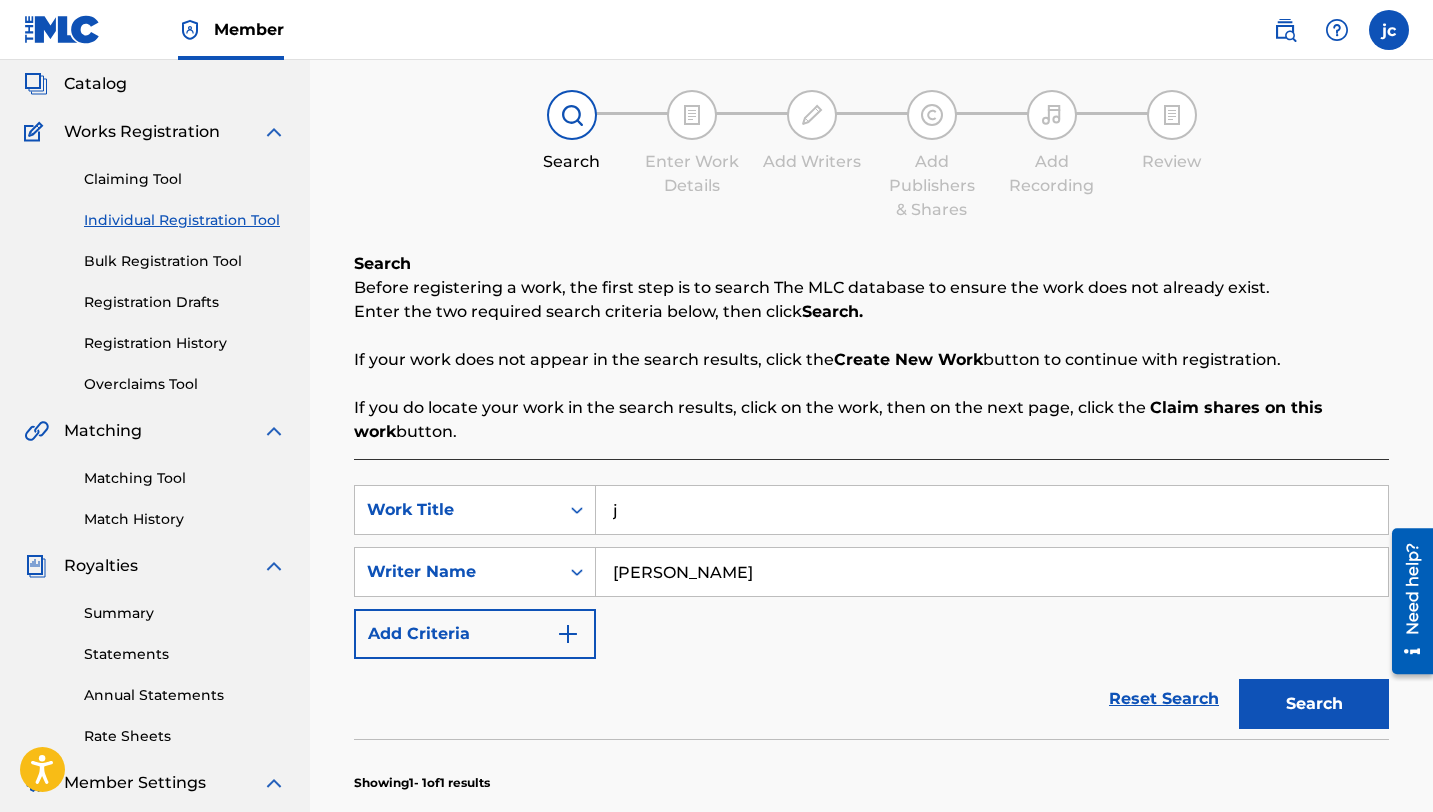 type on "j" 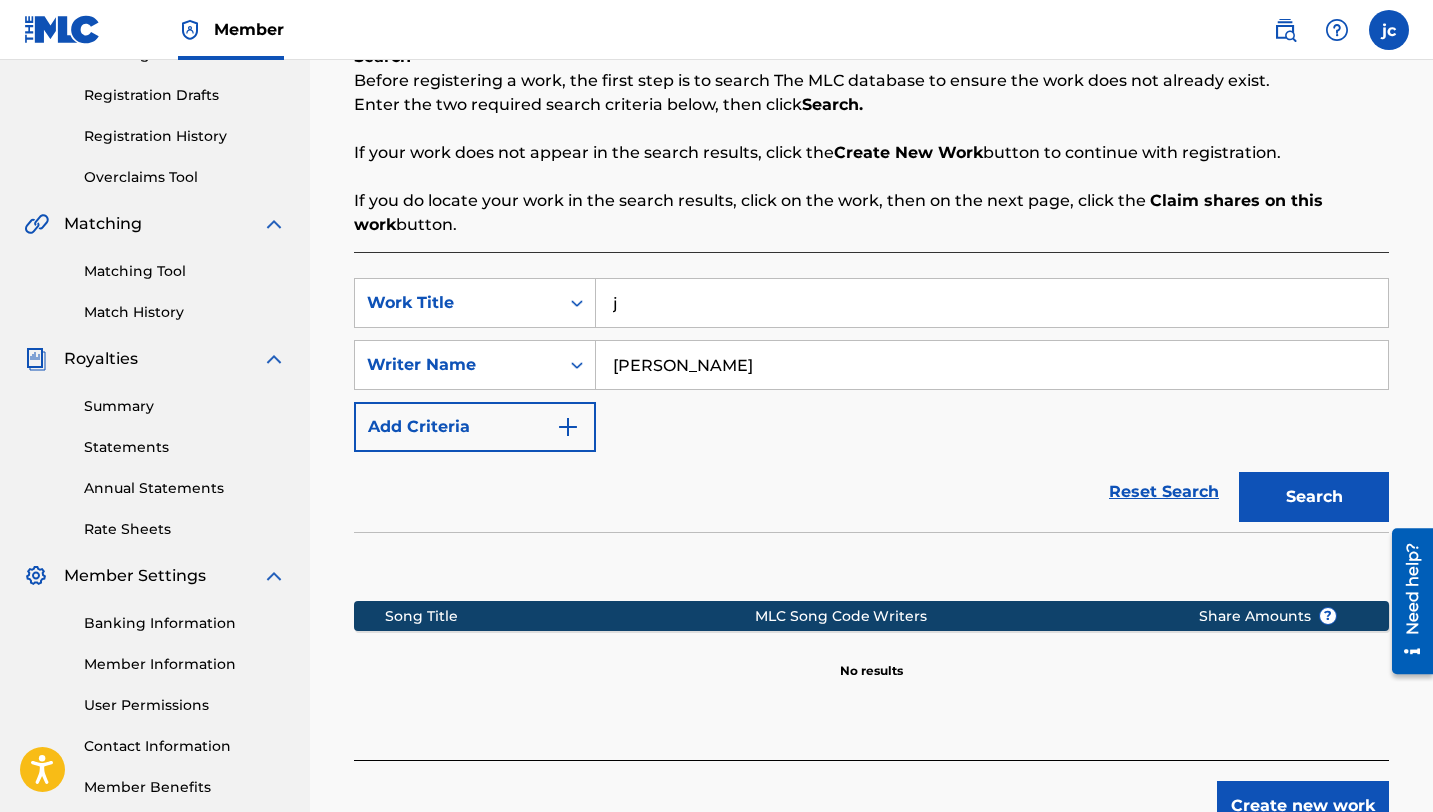 scroll, scrollTop: 457, scrollLeft: 0, axis: vertical 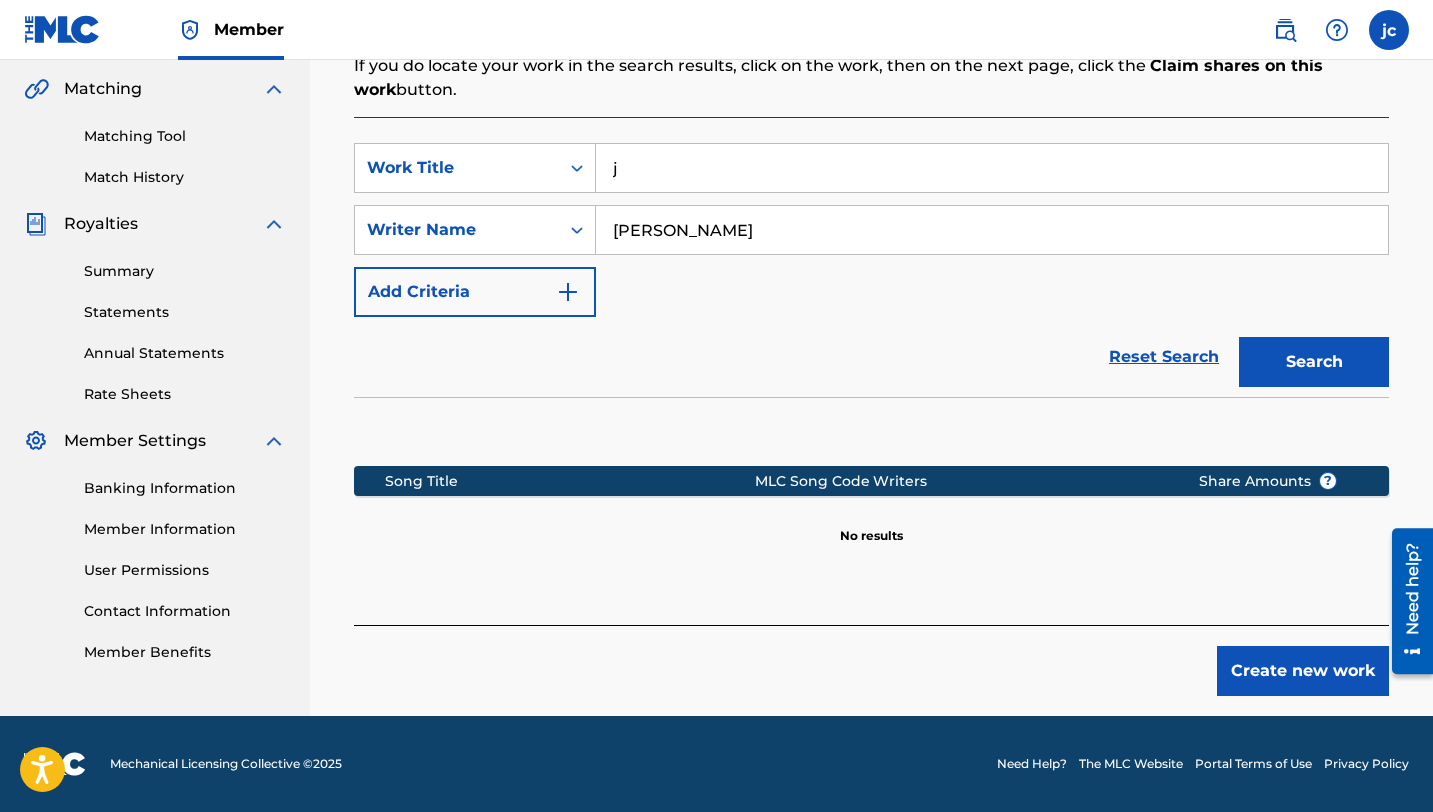 click on "j" at bounding box center (992, 168) 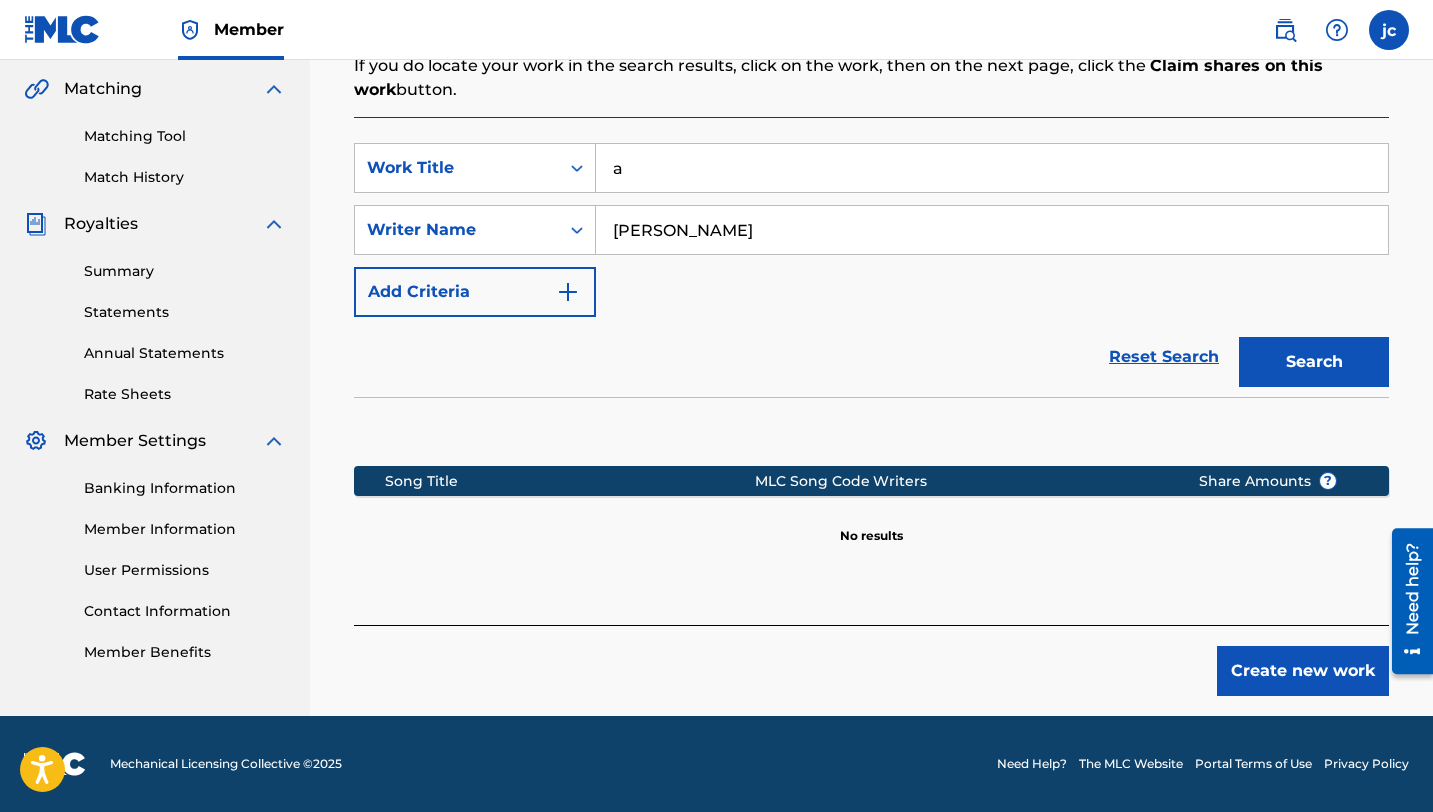 type on "a" 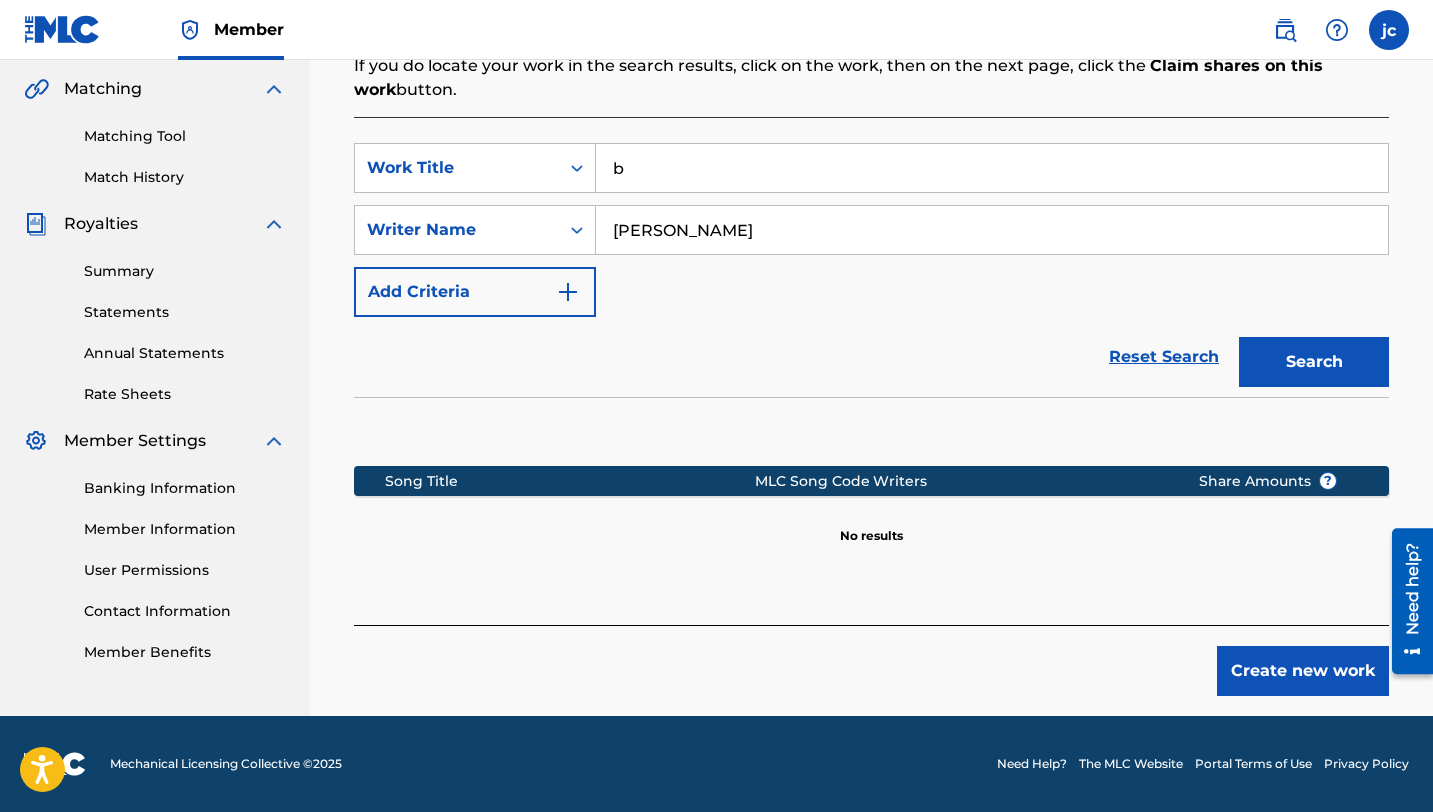 type on "b" 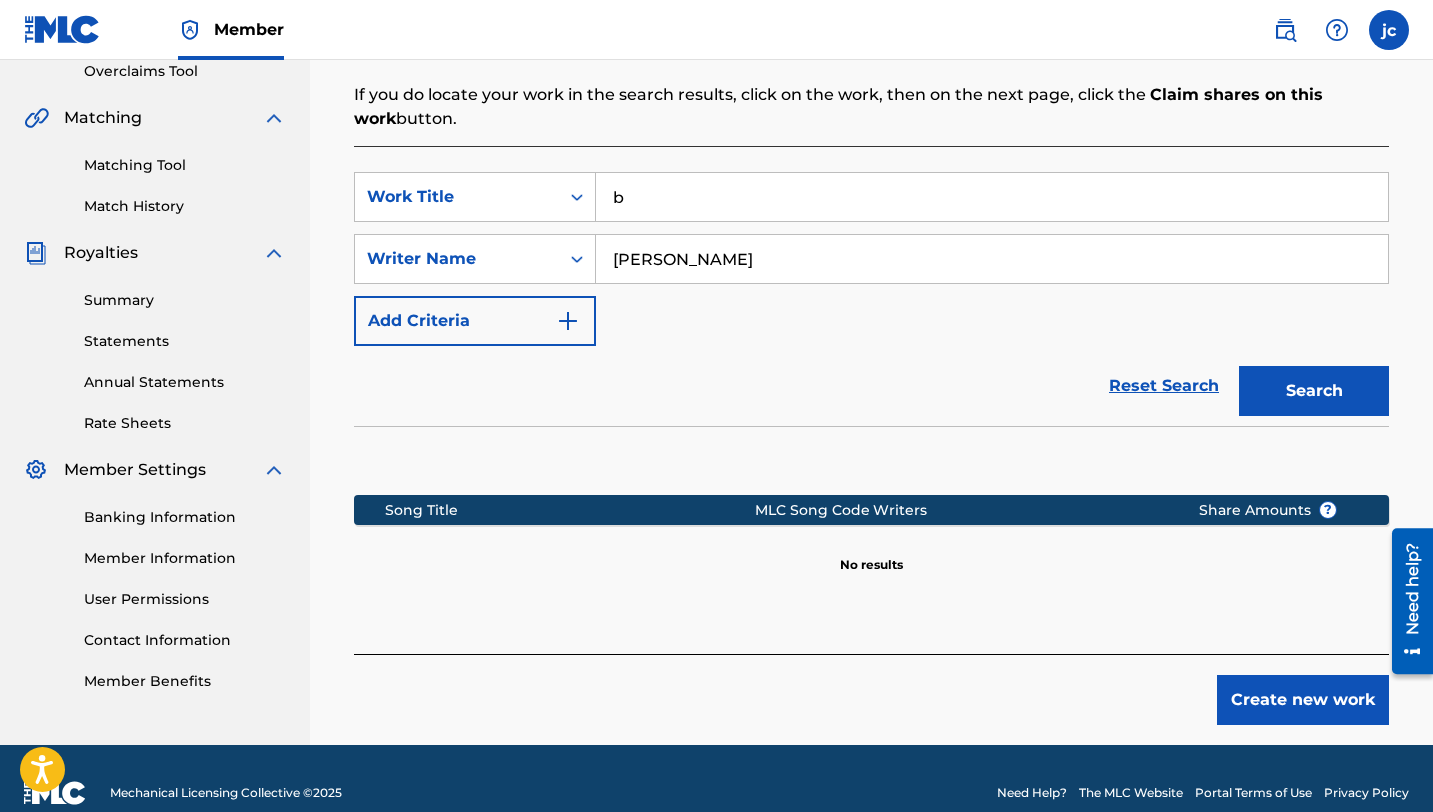 scroll, scrollTop: 457, scrollLeft: 0, axis: vertical 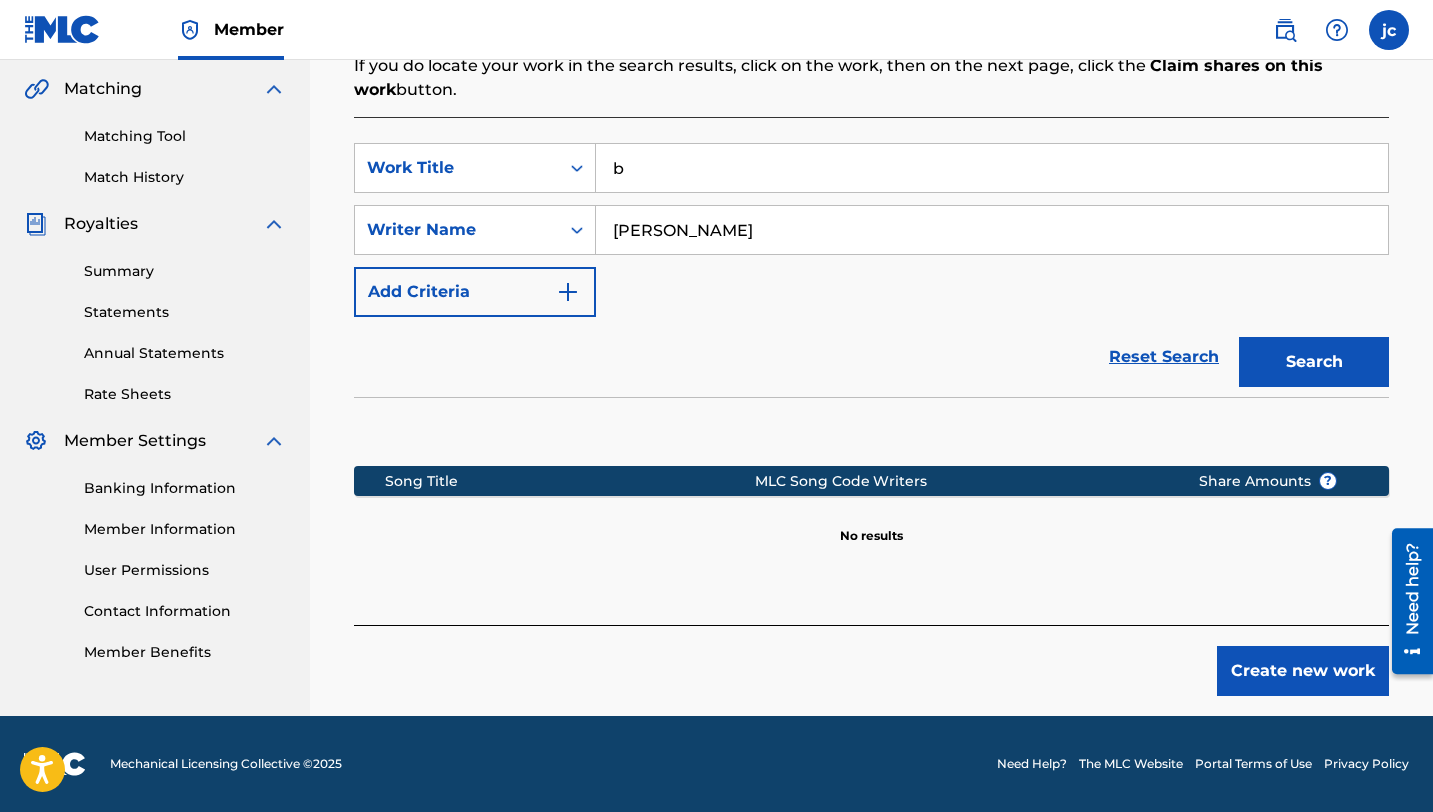 click on "SearchWithCriteria8cf87d99-b6e2-4702-9d6d-ed3b72e2076d Work Title b SearchWithCriteria564ea3aa-600e-4c2e-8314-7f253de2eb18 Writer Name [PERSON_NAME] Add Criteria" at bounding box center (871, 230) 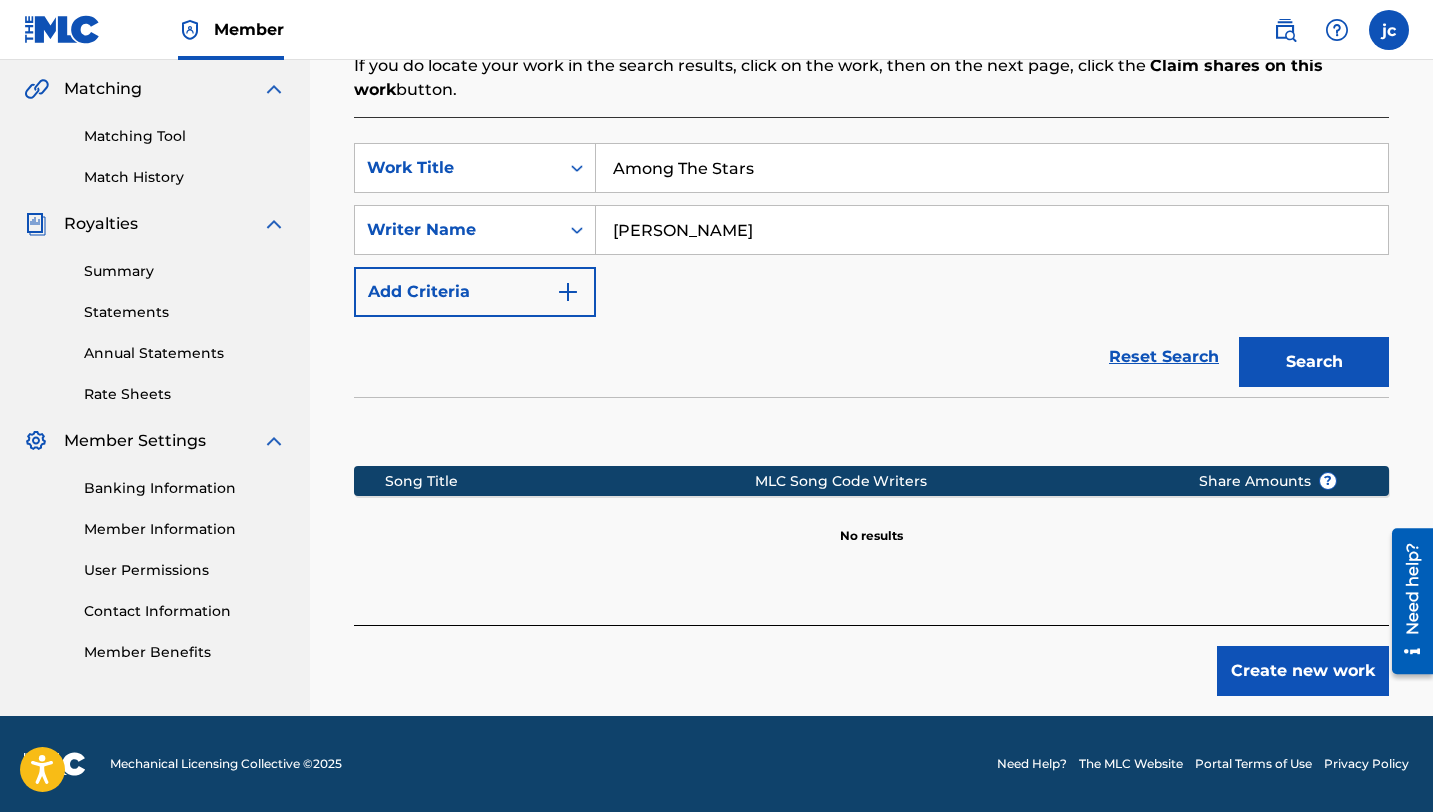 click on "Search" at bounding box center [1314, 362] 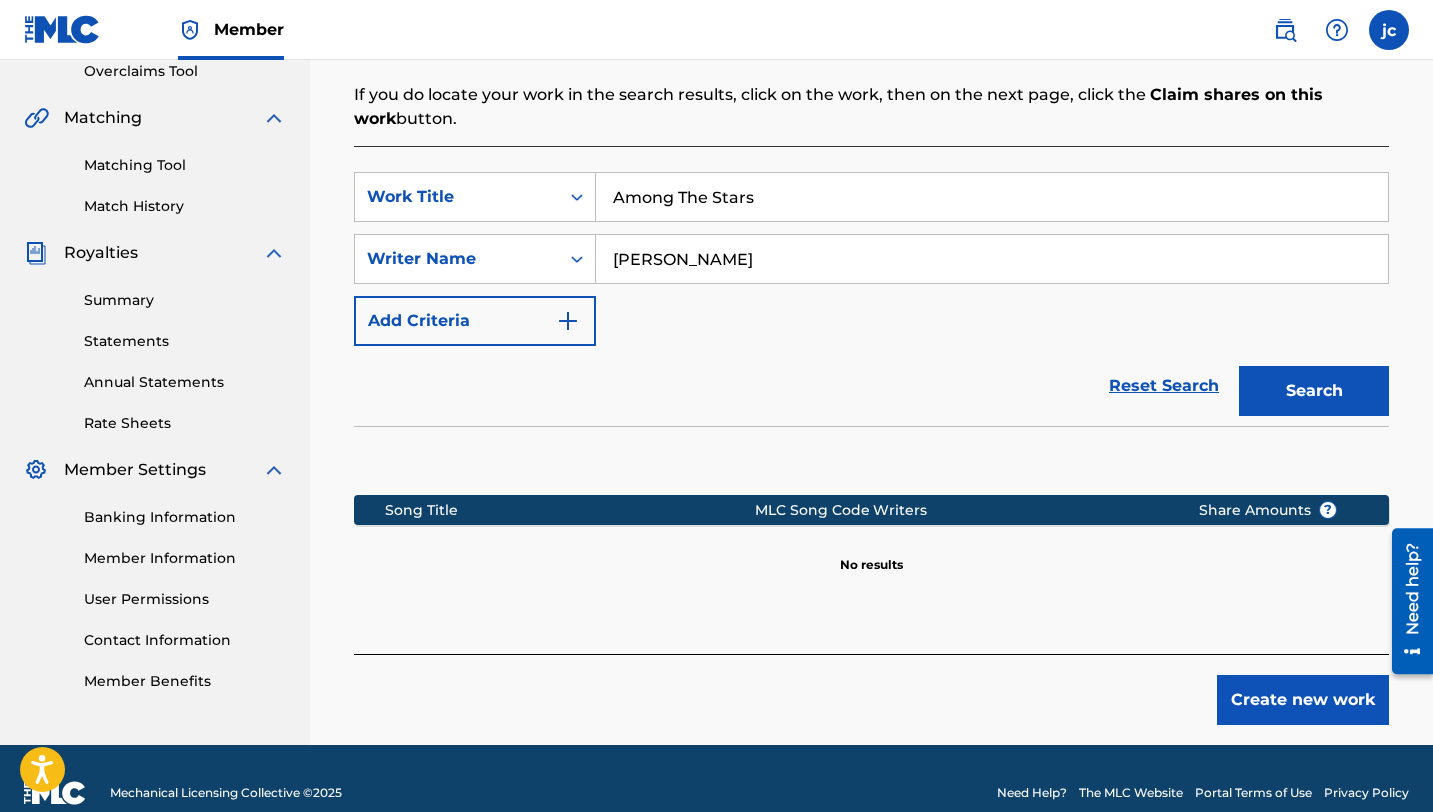 scroll, scrollTop: 457, scrollLeft: 0, axis: vertical 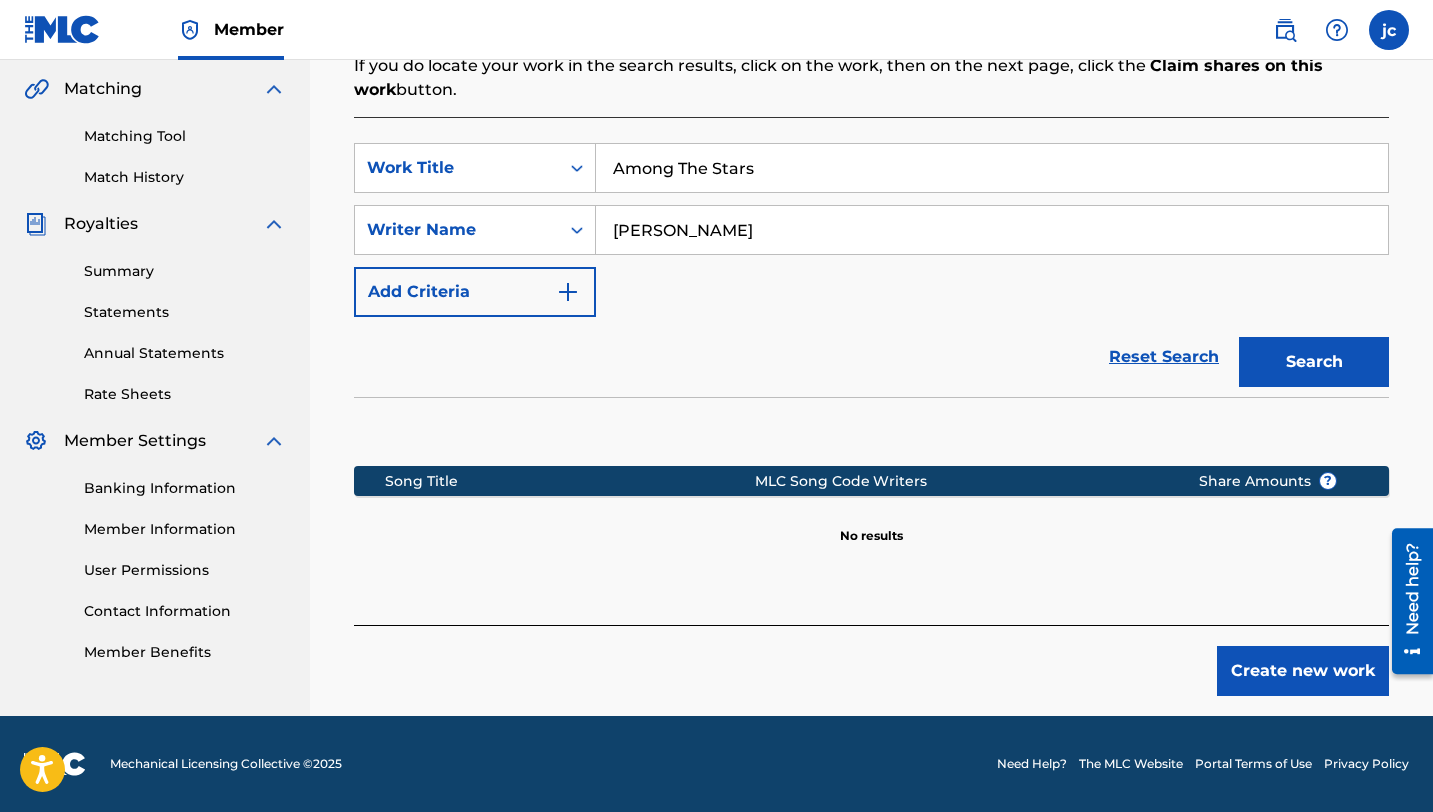 drag, startPoint x: 1033, startPoint y: 179, endPoint x: 569, endPoint y: 117, distance: 468.1239 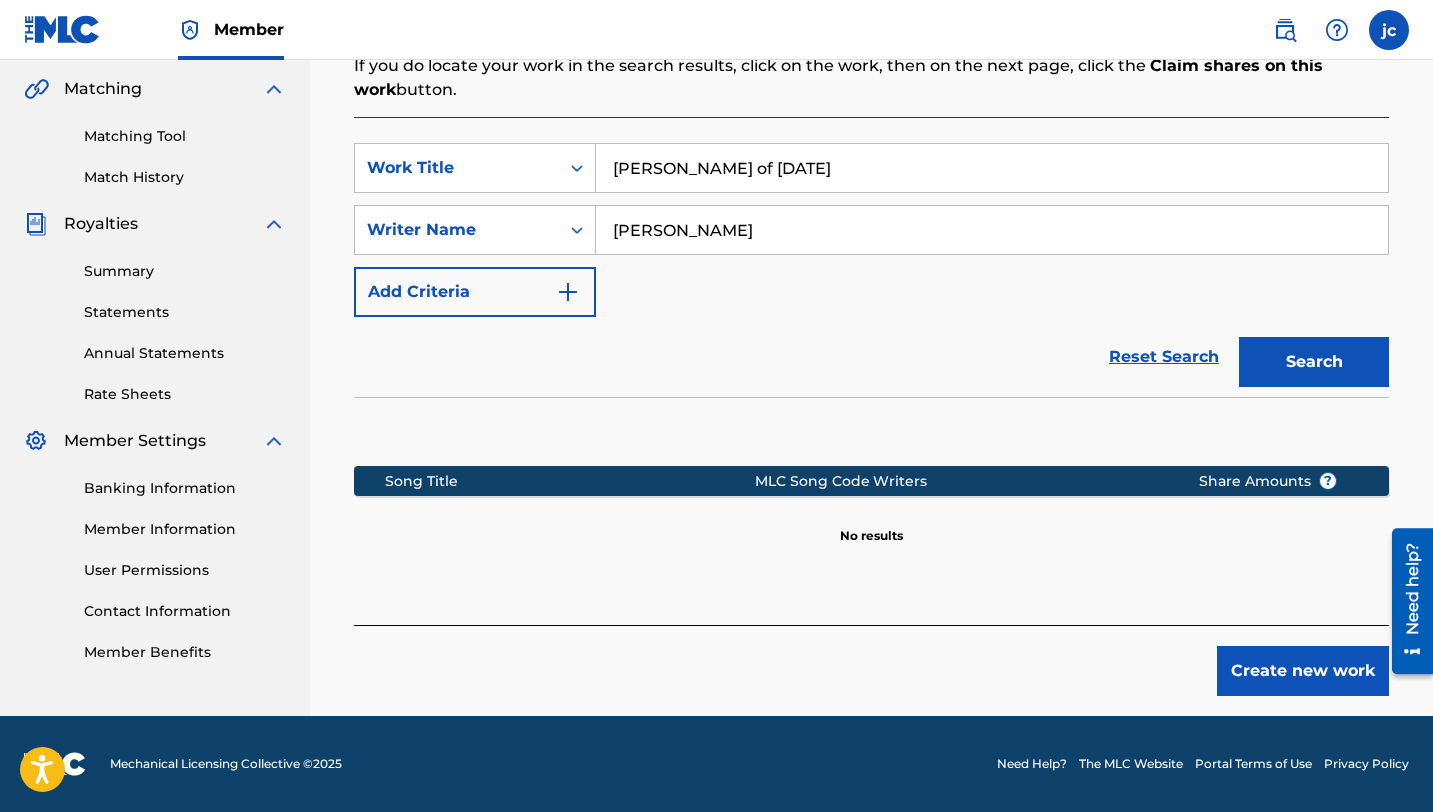 type on "[PERSON_NAME] of [DATE]" 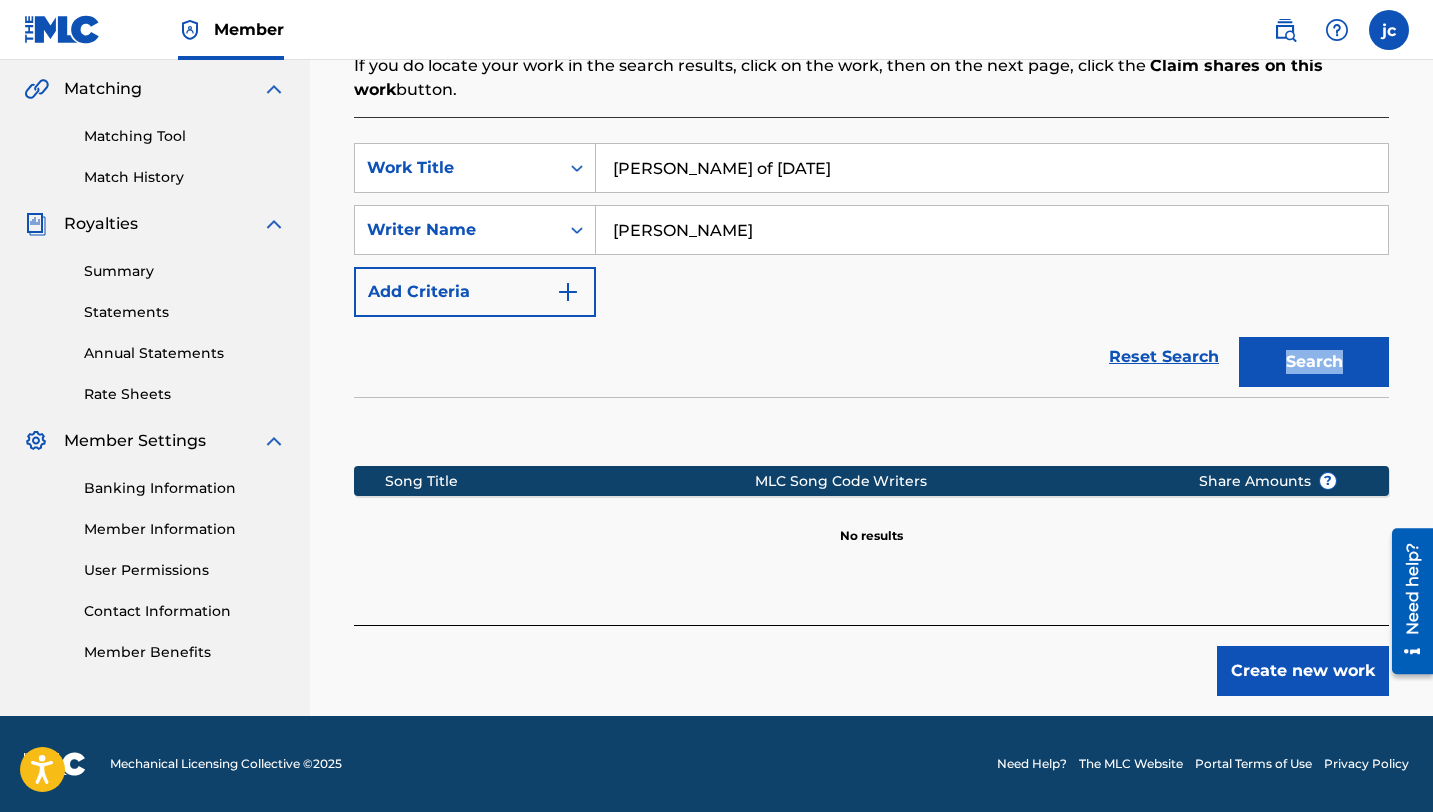 click on "Search" at bounding box center [1314, 362] 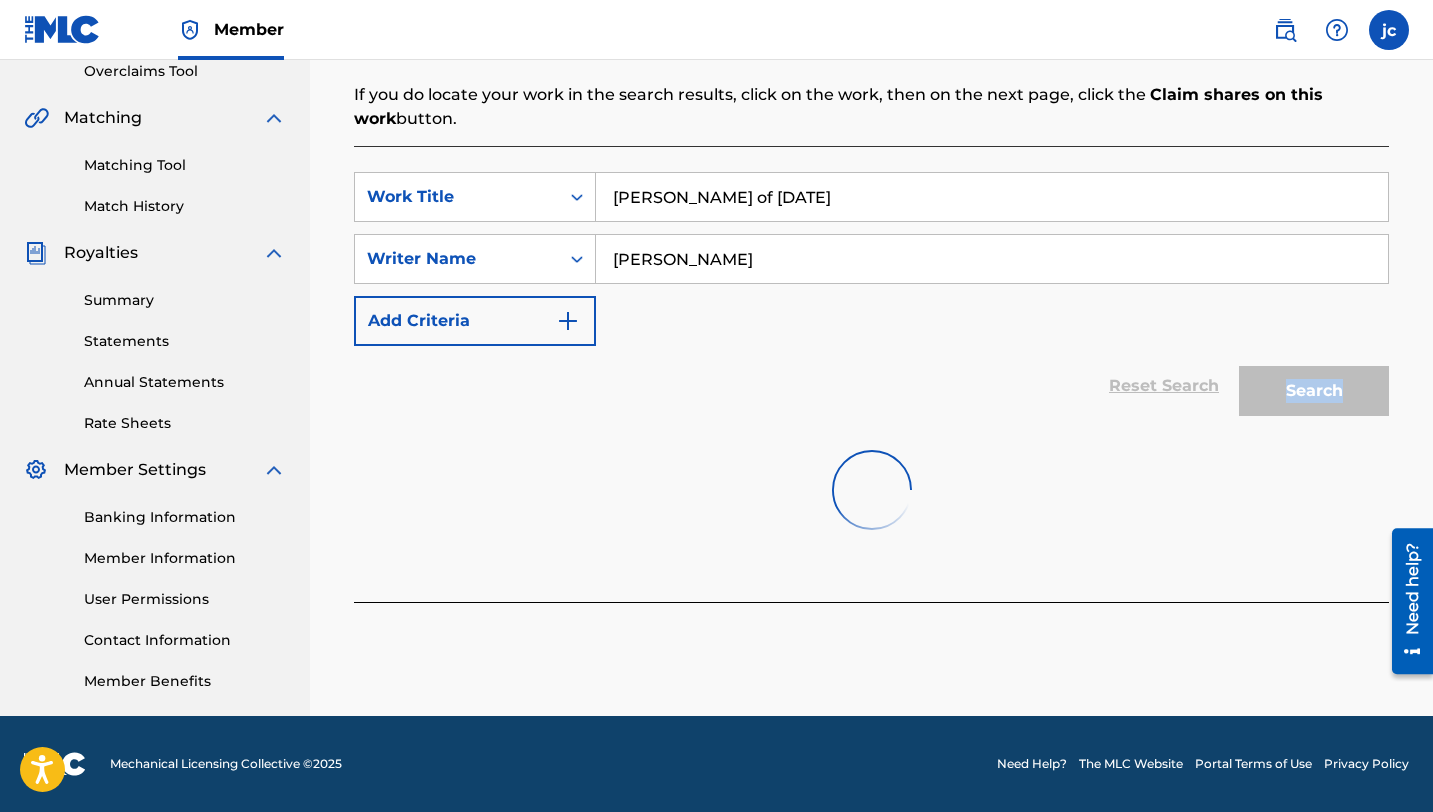 scroll, scrollTop: 457, scrollLeft: 0, axis: vertical 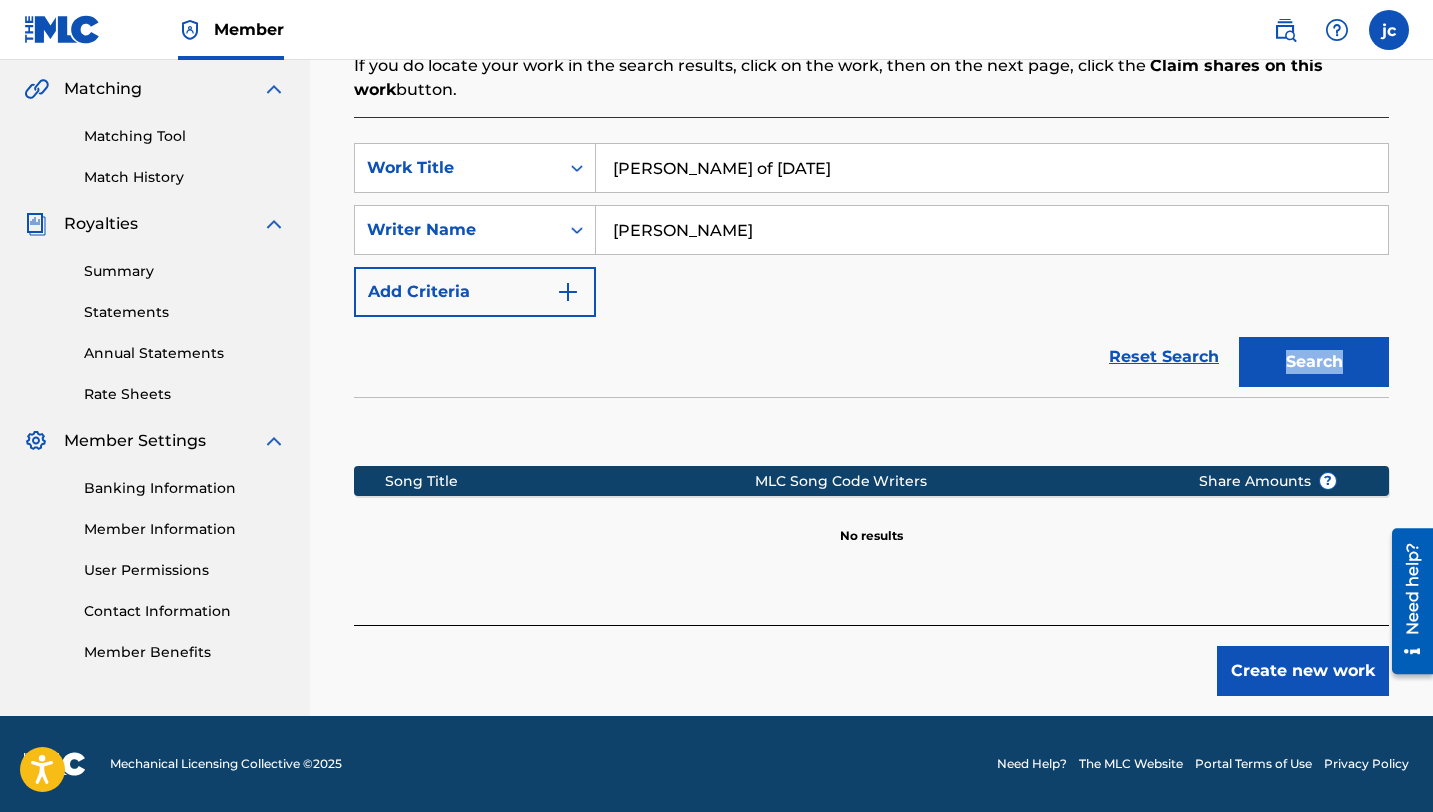 click on "Search" at bounding box center [1314, 362] 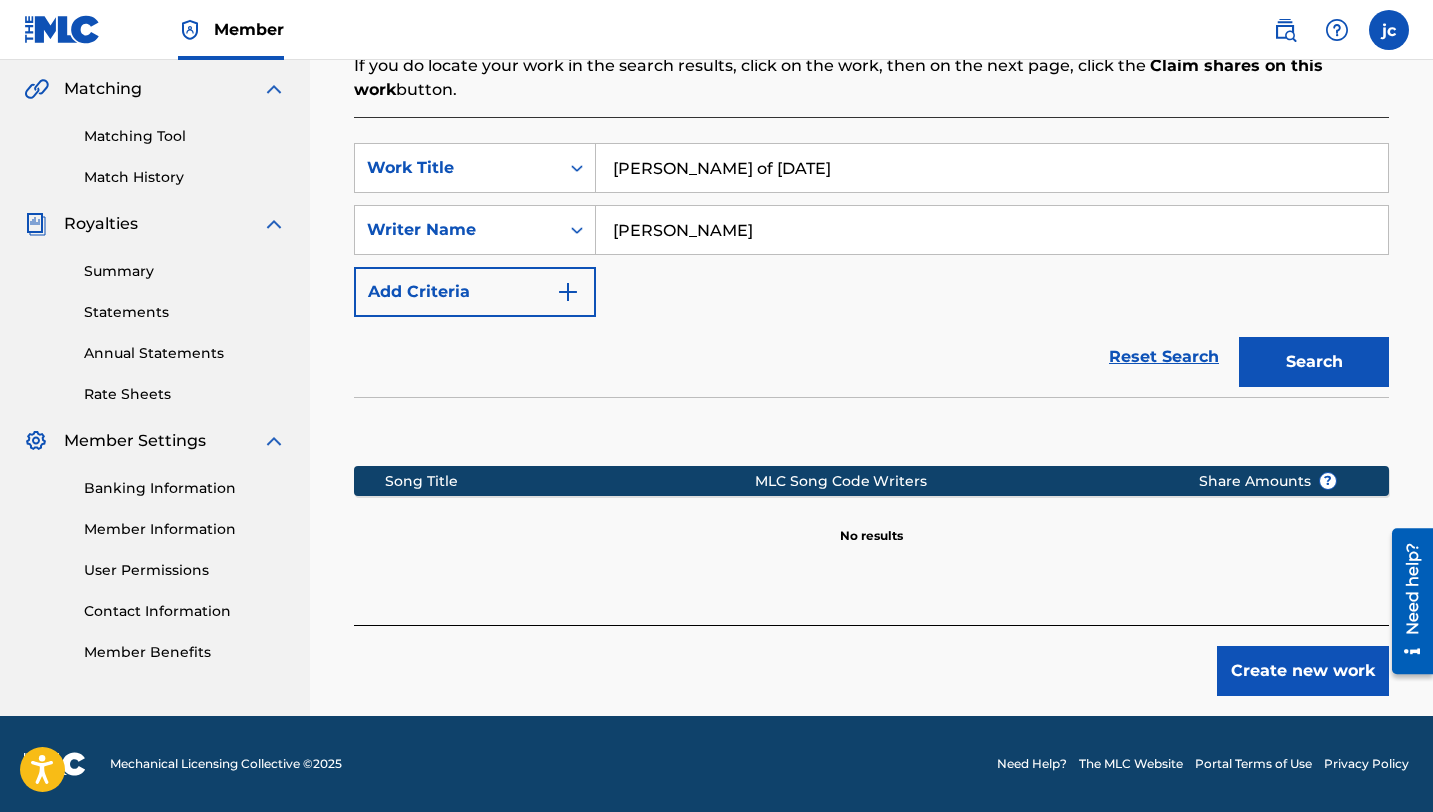 click on "Song Title MLC Song Code Writers Share Amounts ? No results" at bounding box center (871, 500) 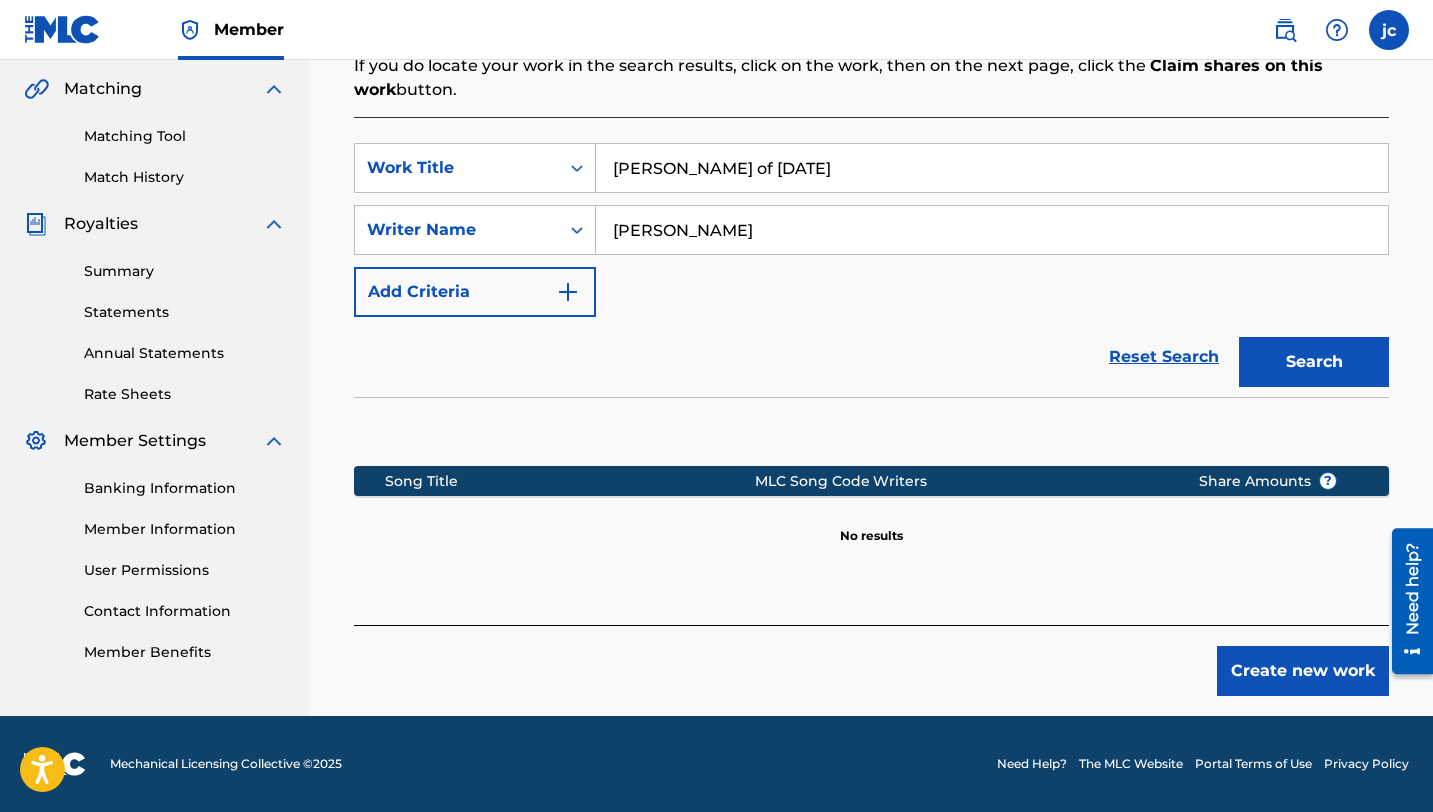 click on "Annual Statements" at bounding box center [185, 353] 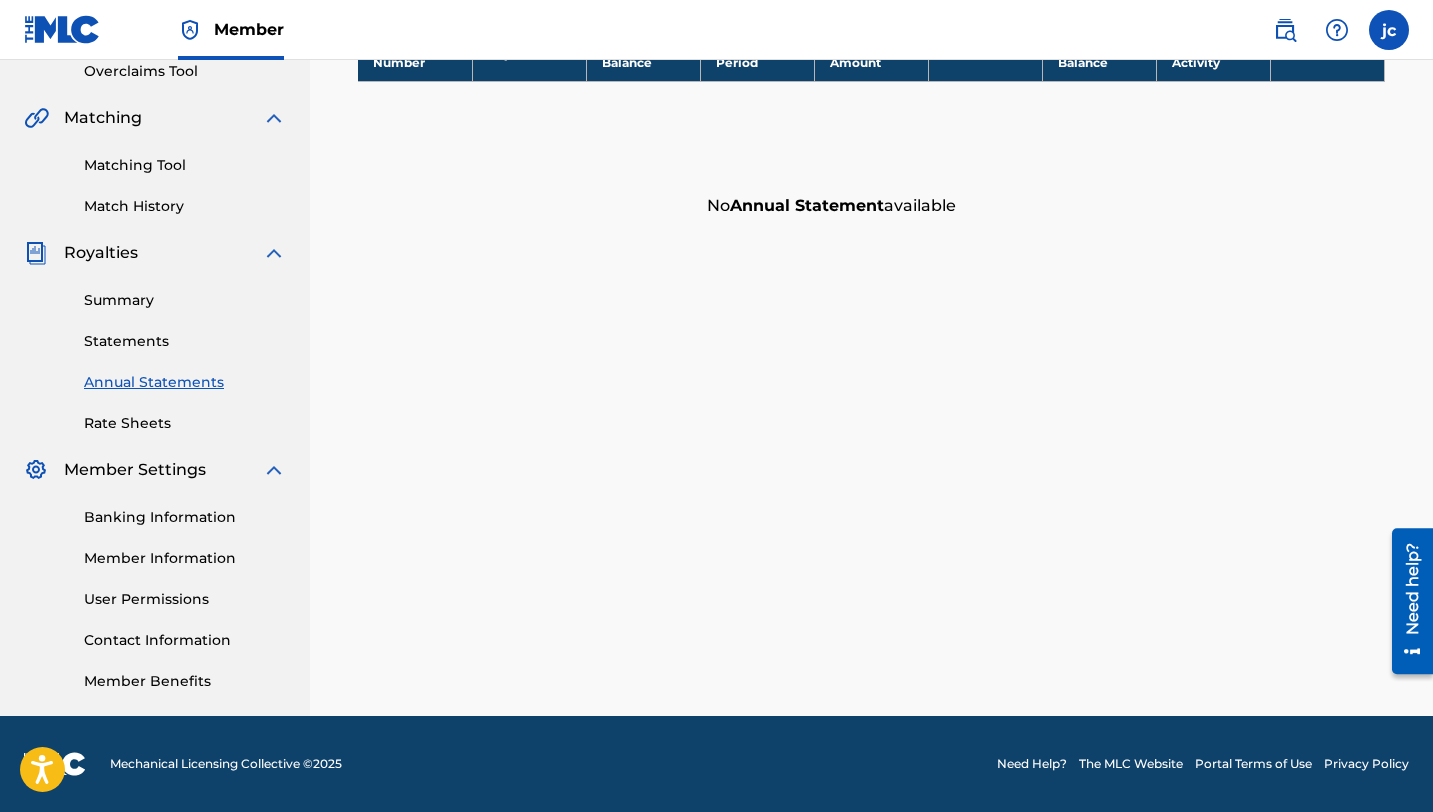 scroll, scrollTop: 0, scrollLeft: 0, axis: both 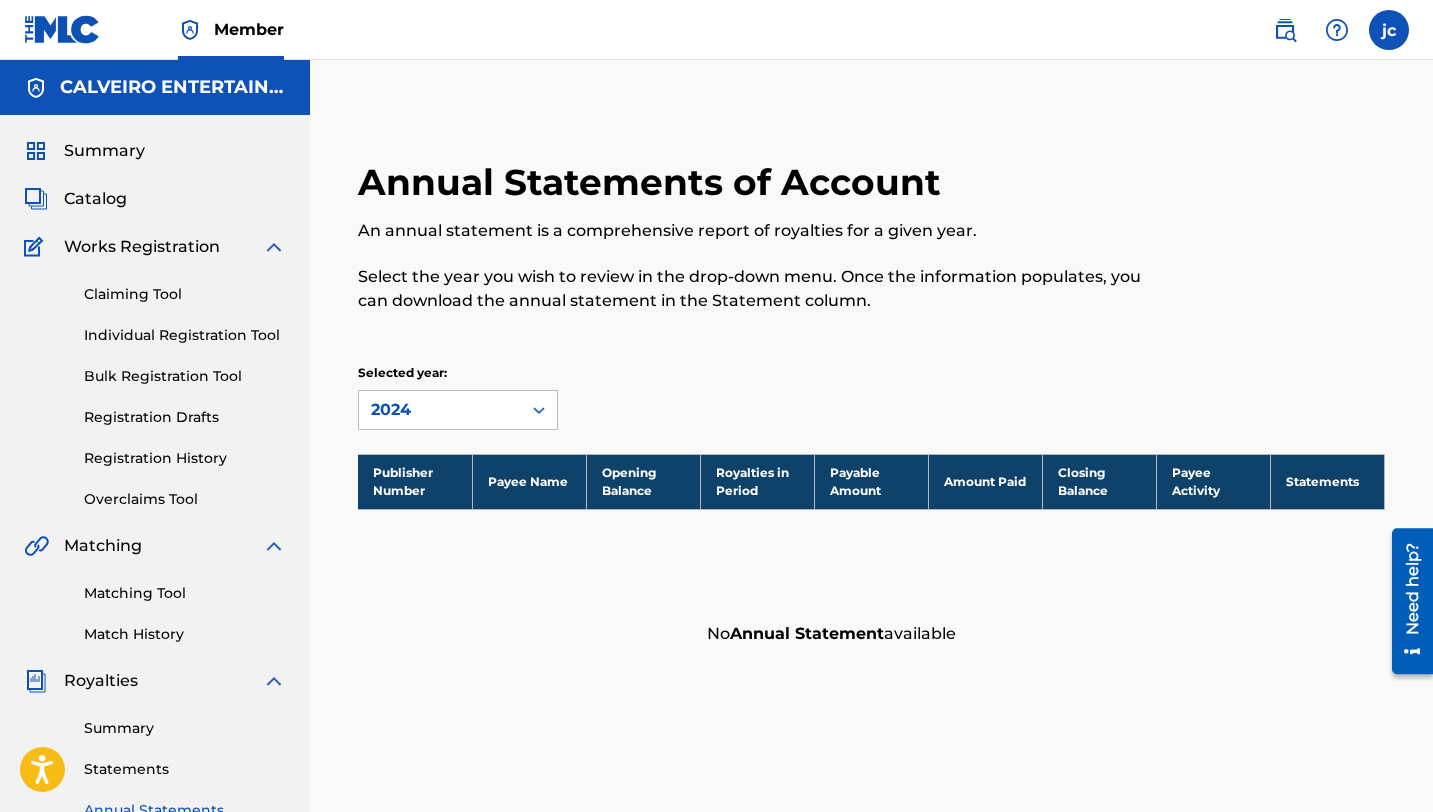 click on "Claiming Tool" at bounding box center [185, 294] 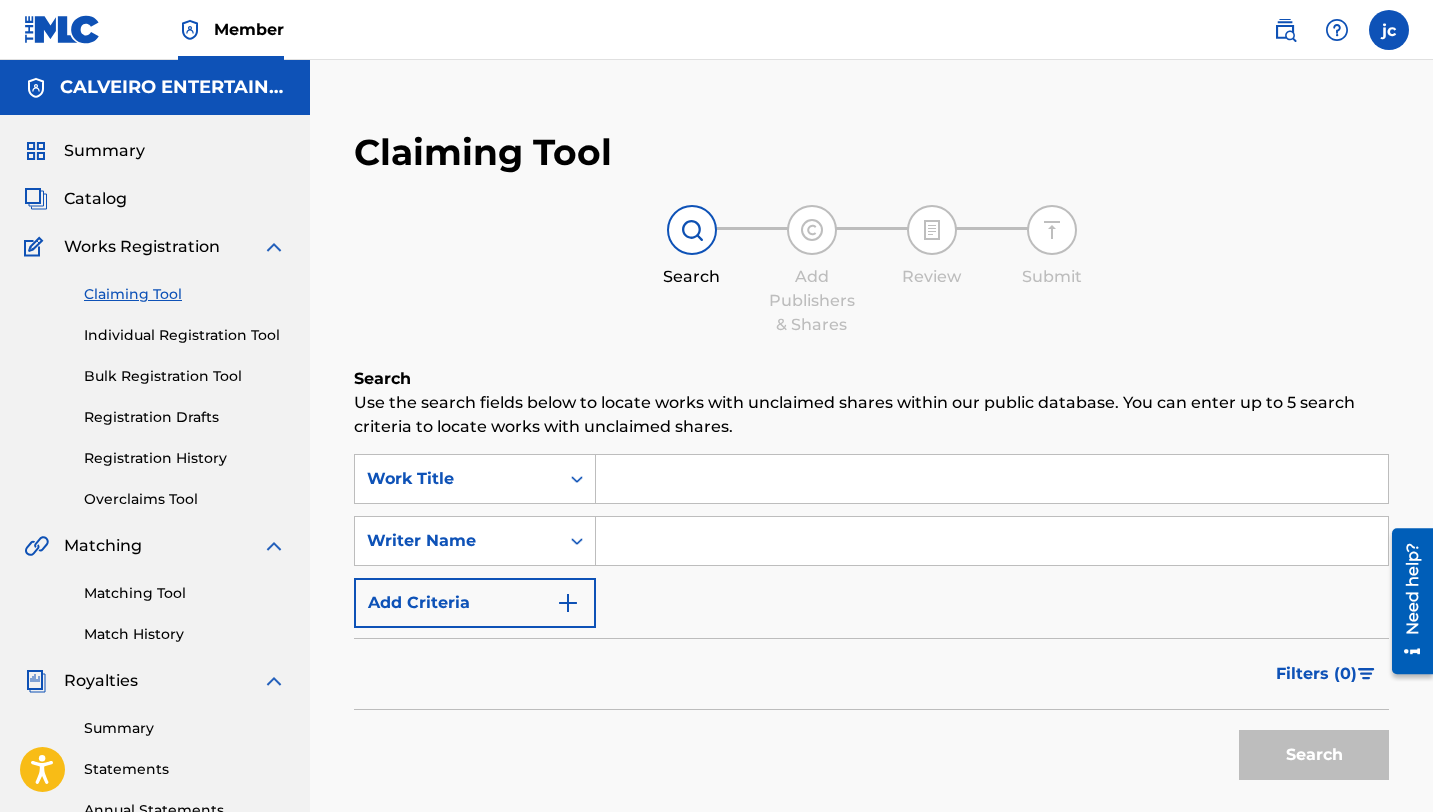 click on "Individual Registration Tool" at bounding box center [185, 335] 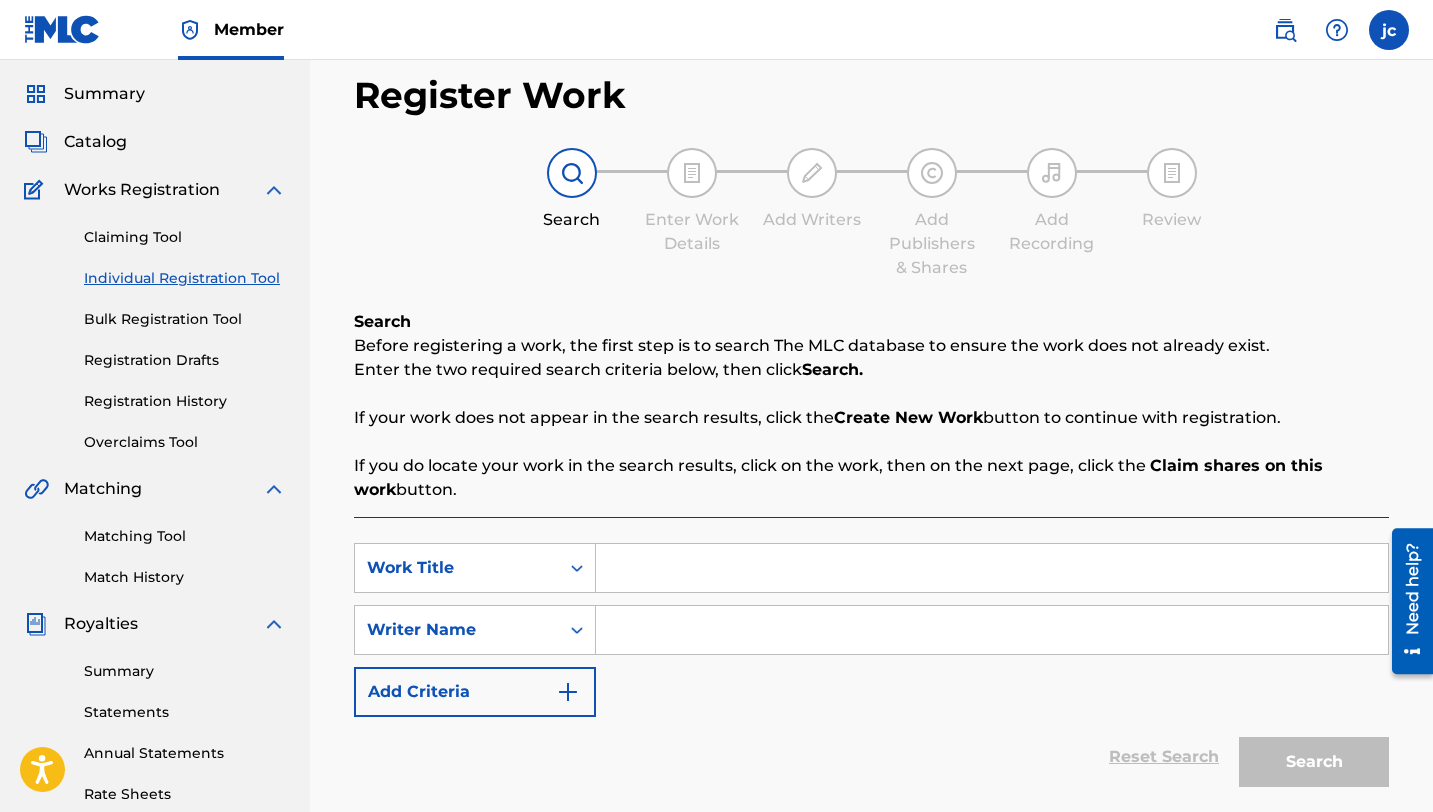 scroll, scrollTop: 70, scrollLeft: 0, axis: vertical 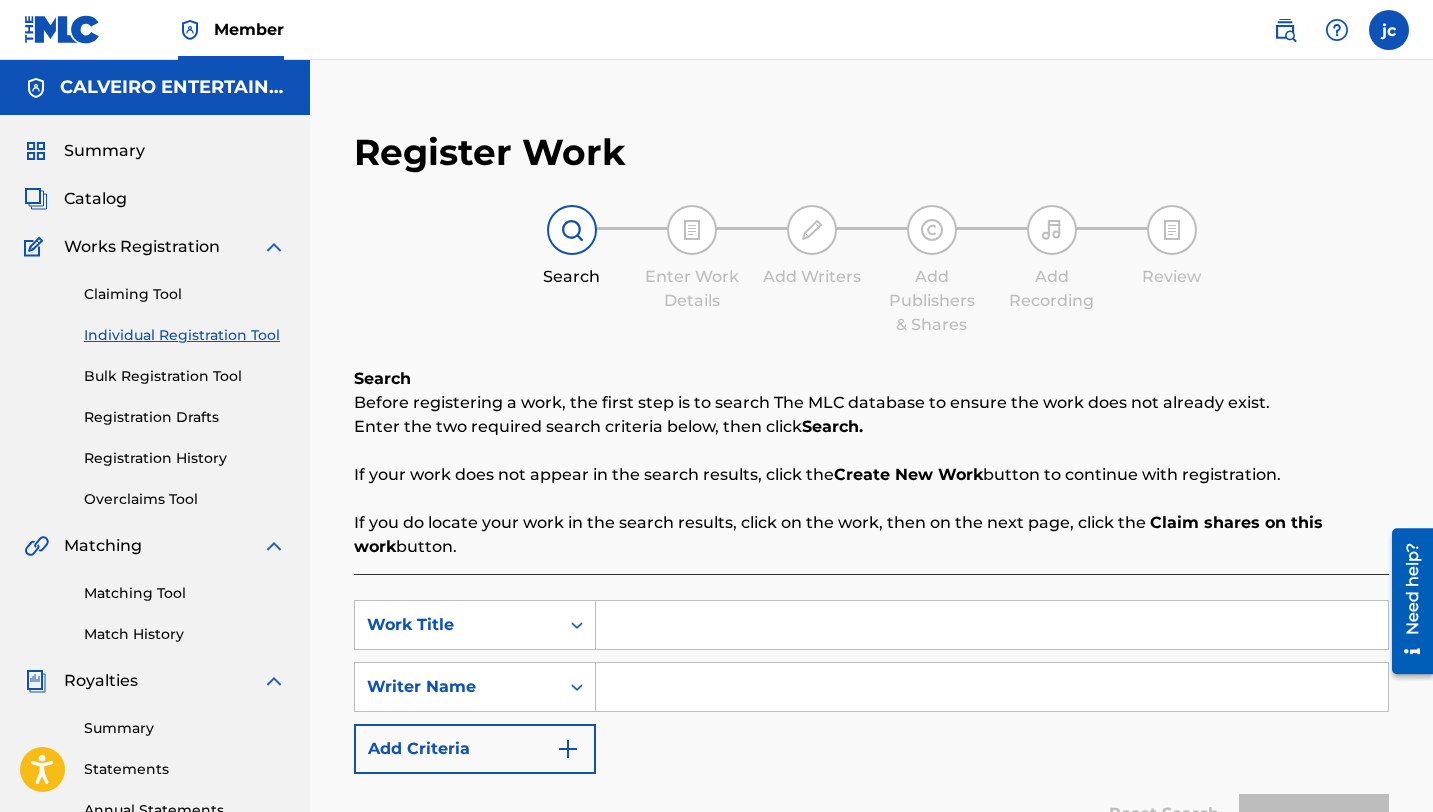 click at bounding box center [274, 247] 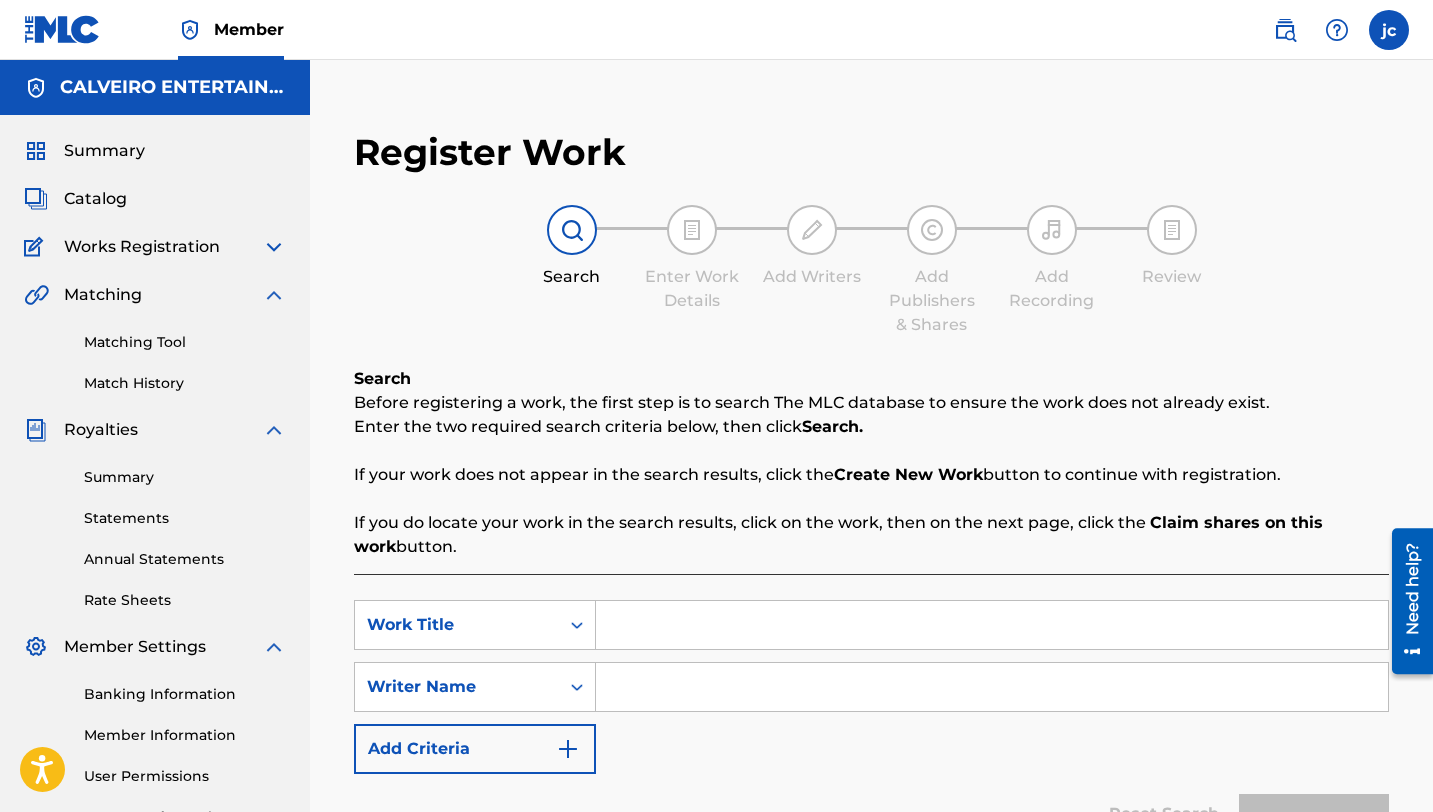 click at bounding box center (274, 295) 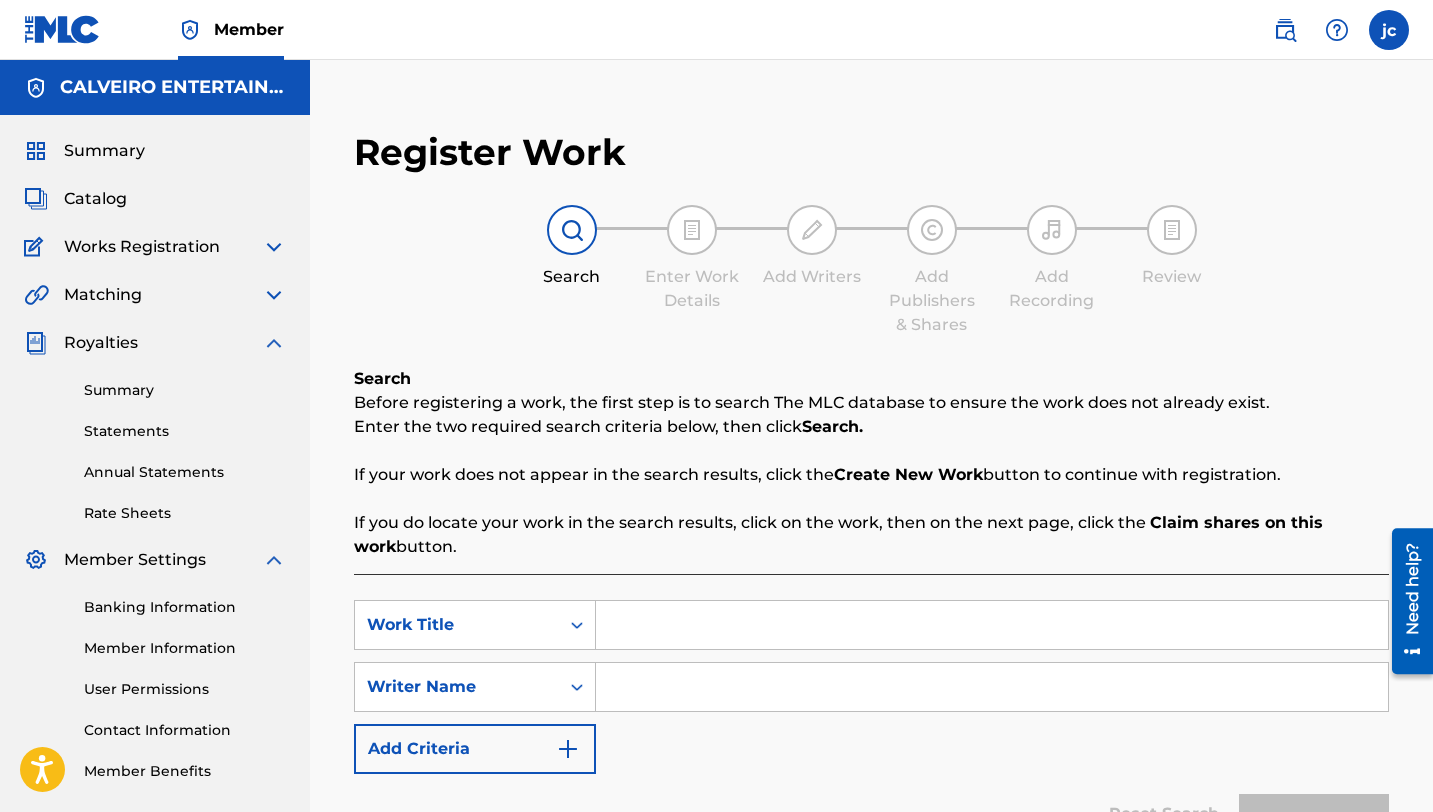 click at bounding box center [274, 343] 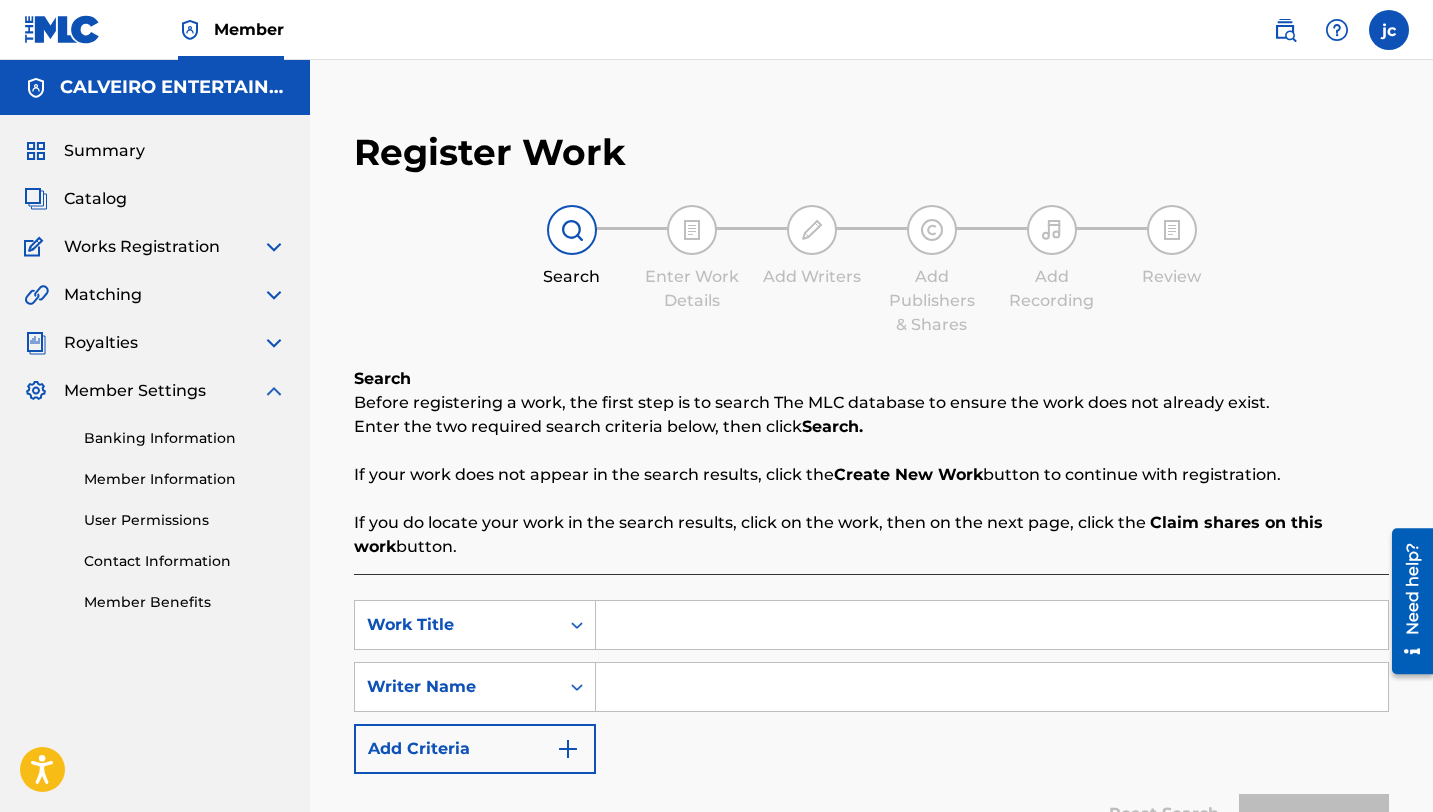 click at bounding box center [274, 391] 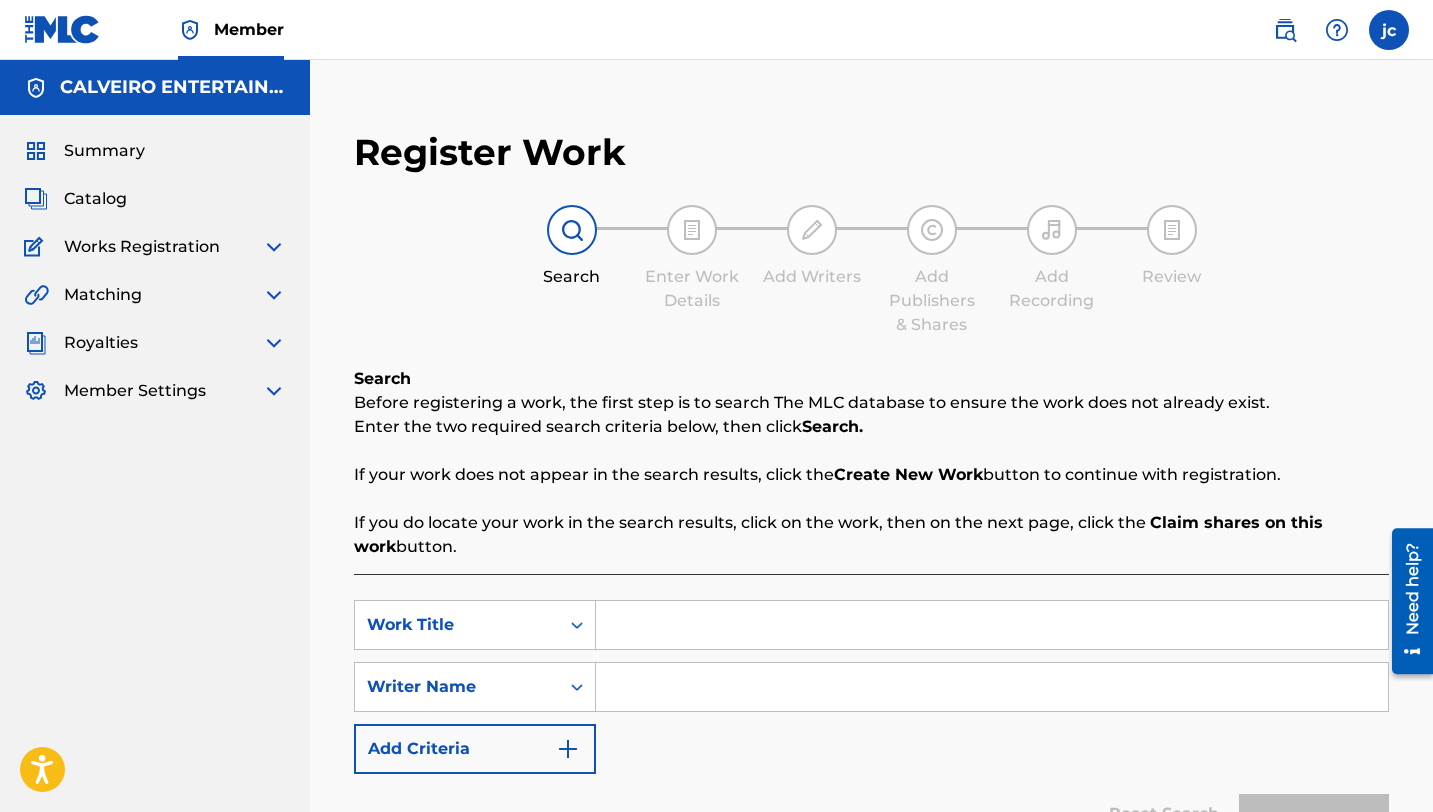 click on "CALVEIRO ENTERTAINMENT LLC" at bounding box center (173, 87) 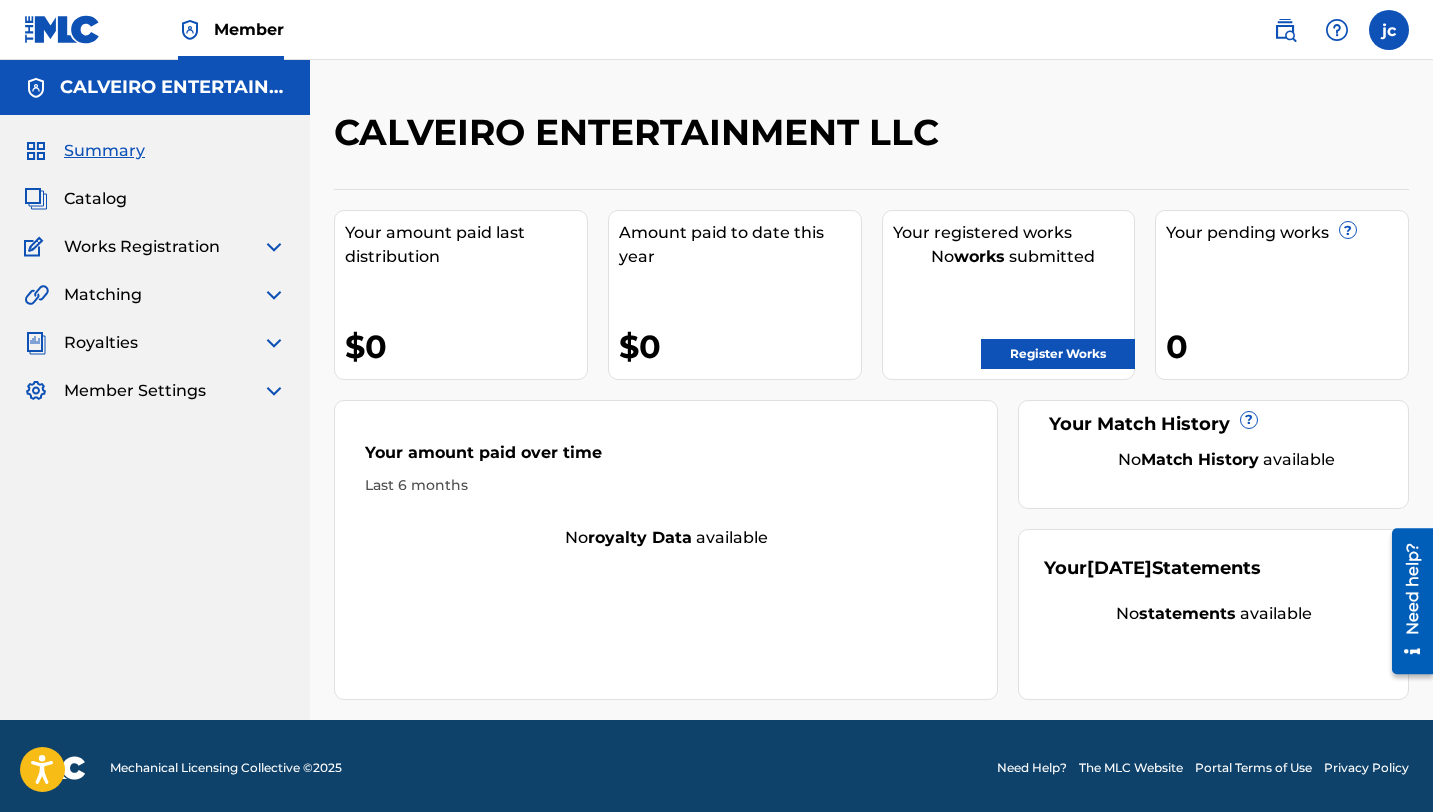 click on "Register Works" at bounding box center (1058, 354) 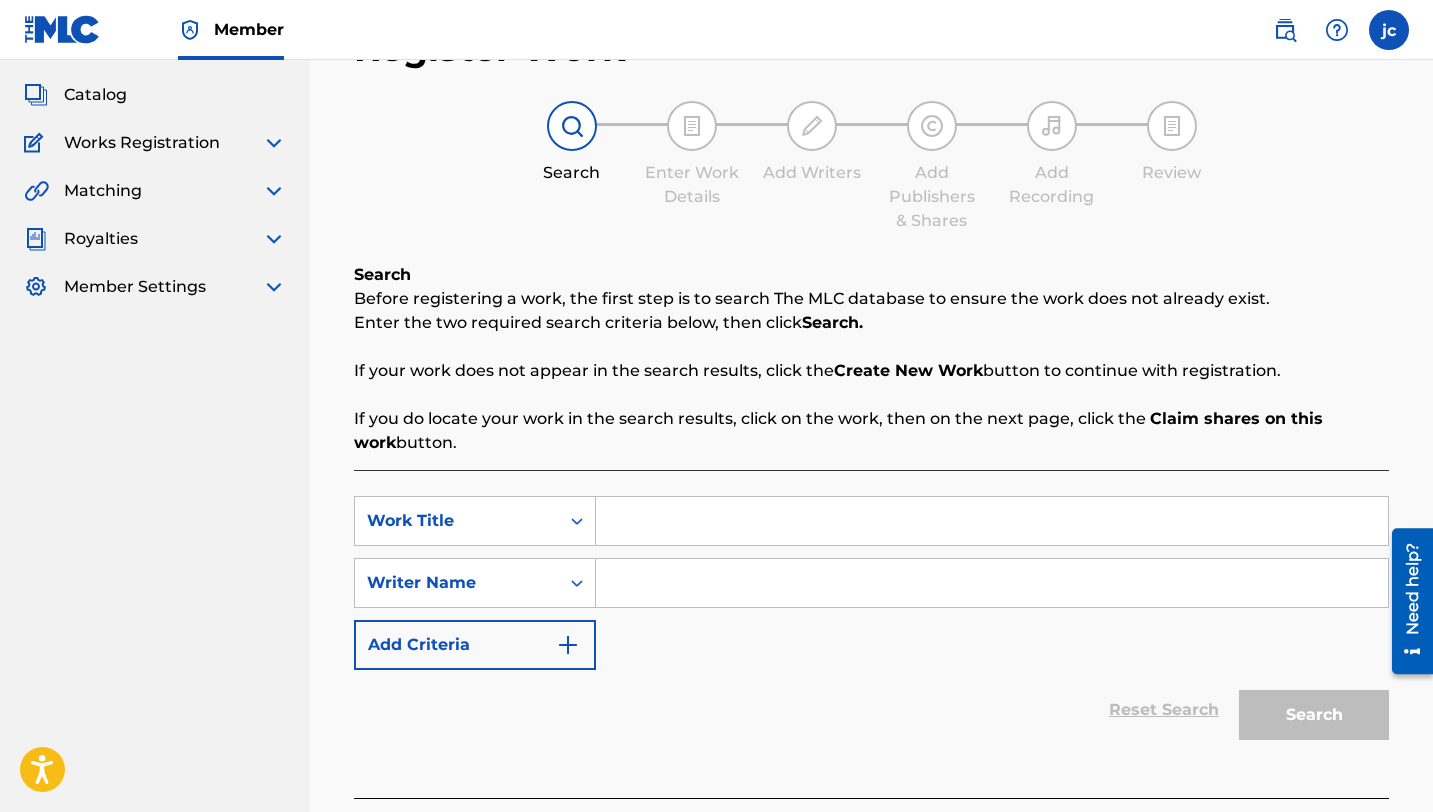 scroll, scrollTop: 100, scrollLeft: 0, axis: vertical 